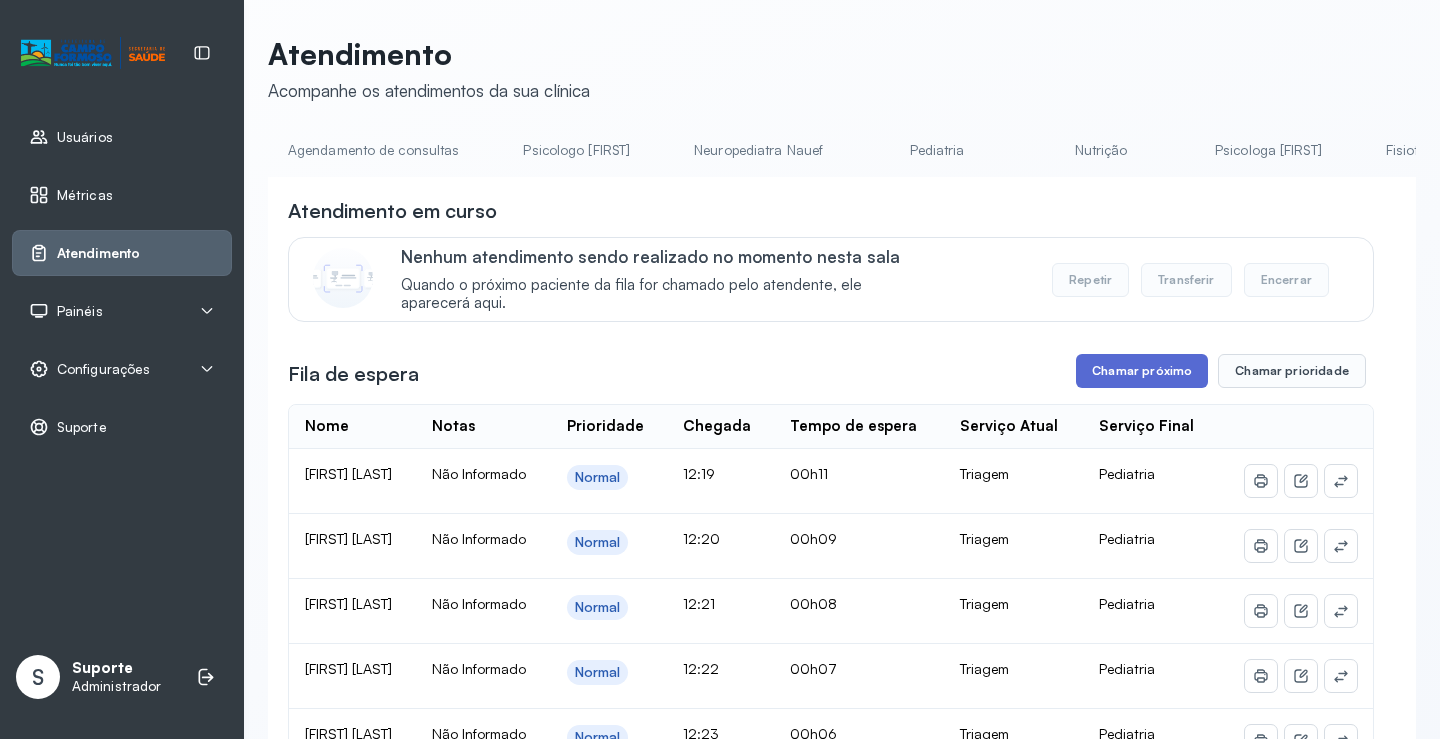 scroll, scrollTop: 0, scrollLeft: 0, axis: both 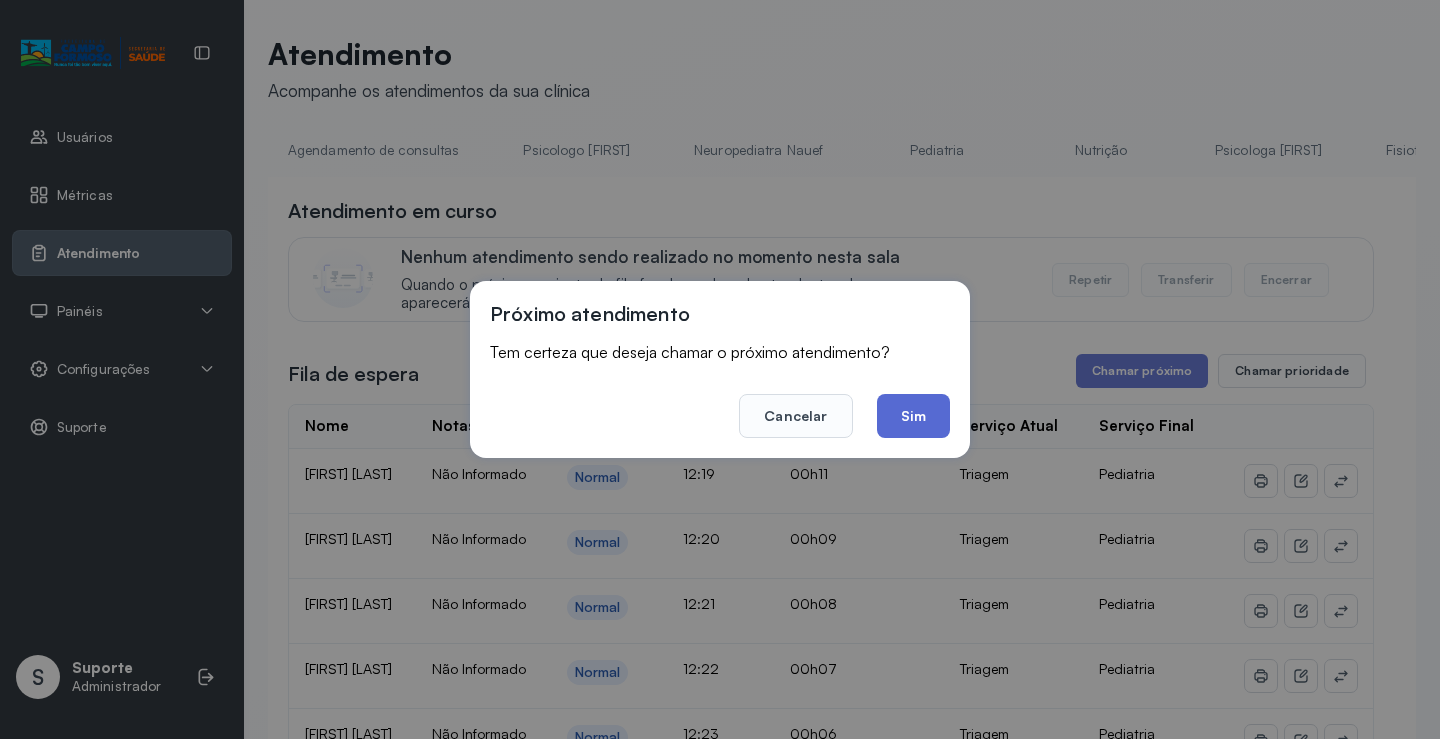 click on "Sim" 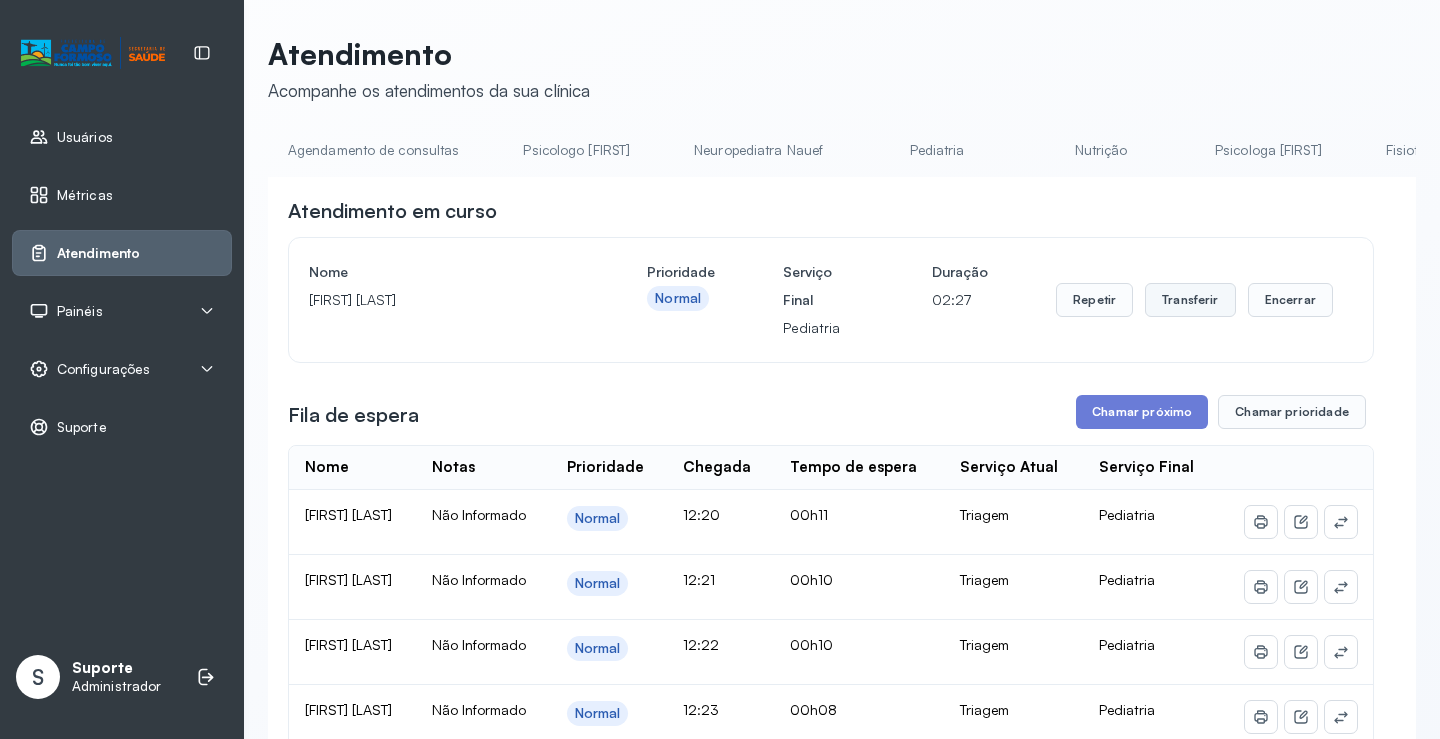 click on "Transferir" at bounding box center [1190, 300] 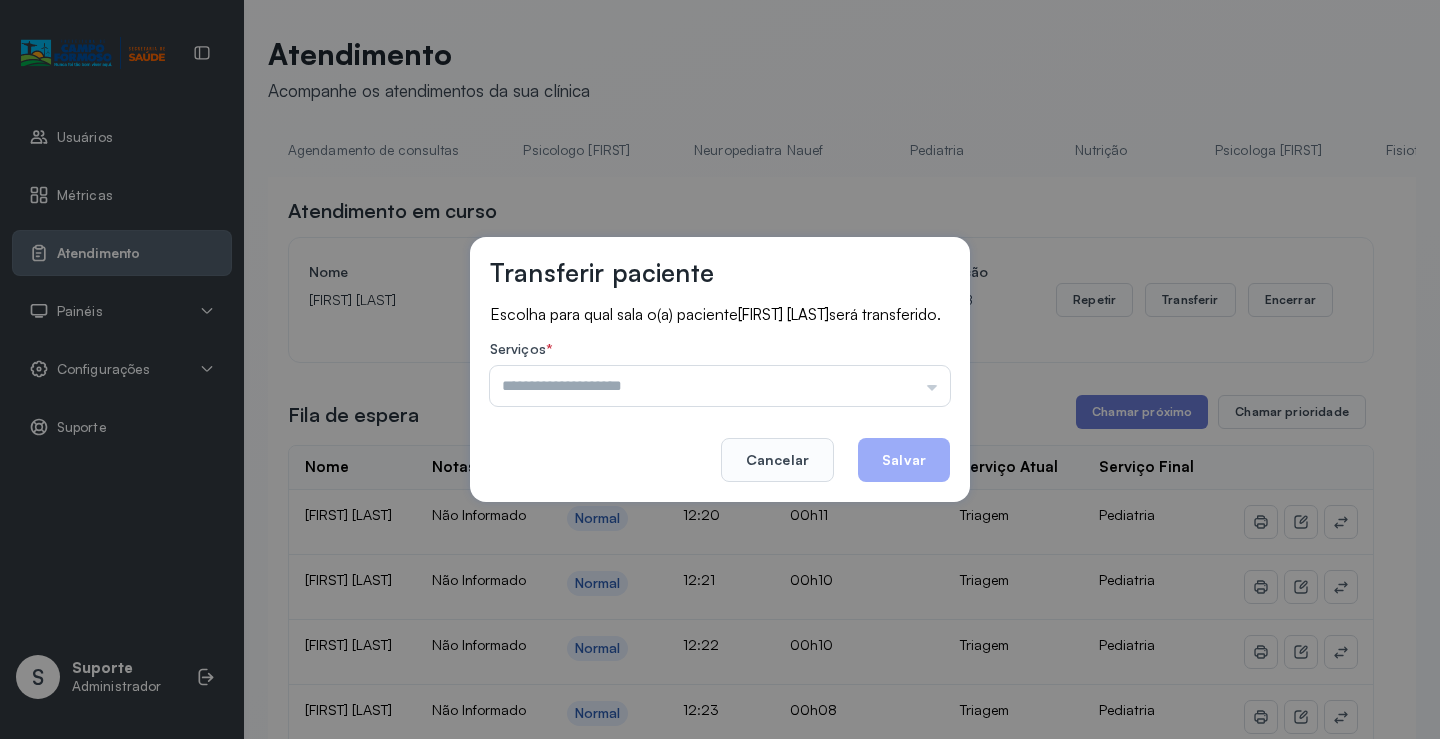 click at bounding box center (720, 386) 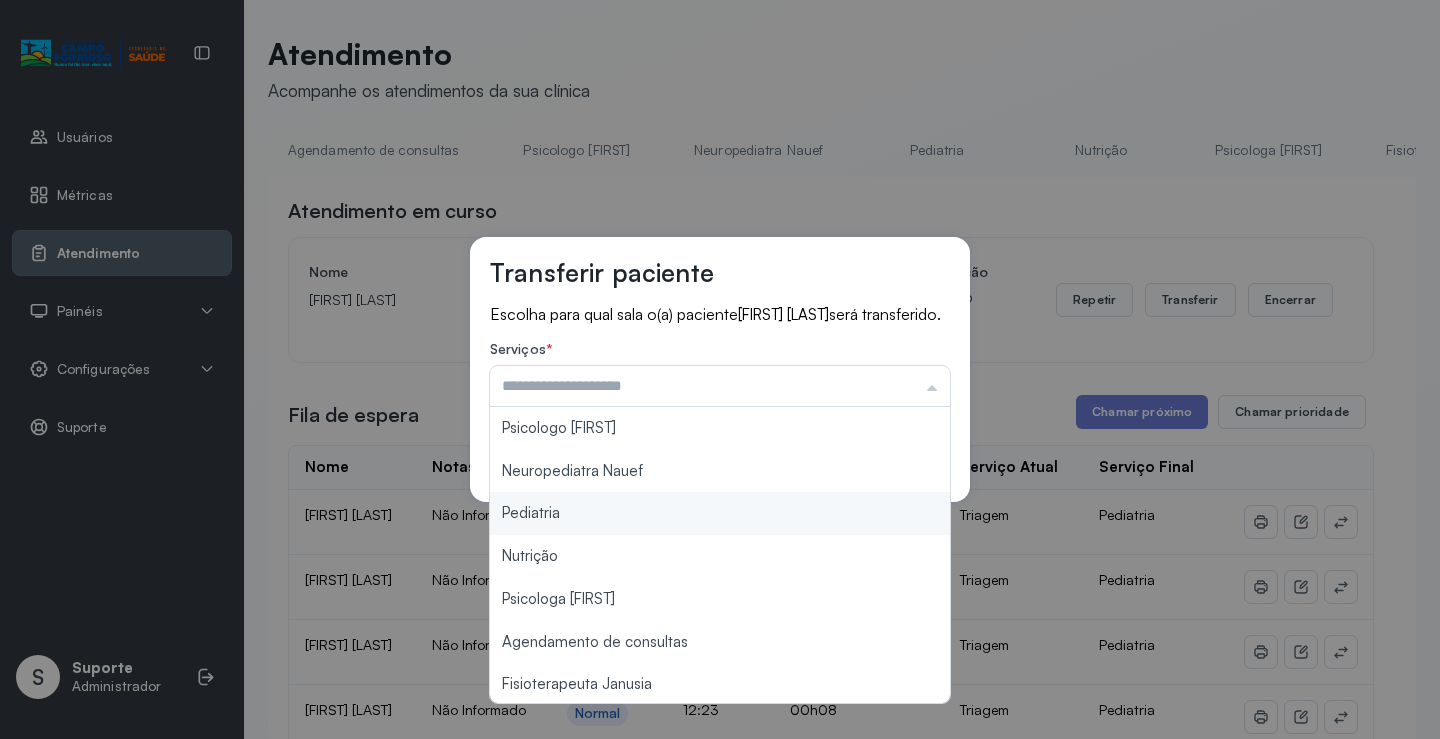 type on "*********" 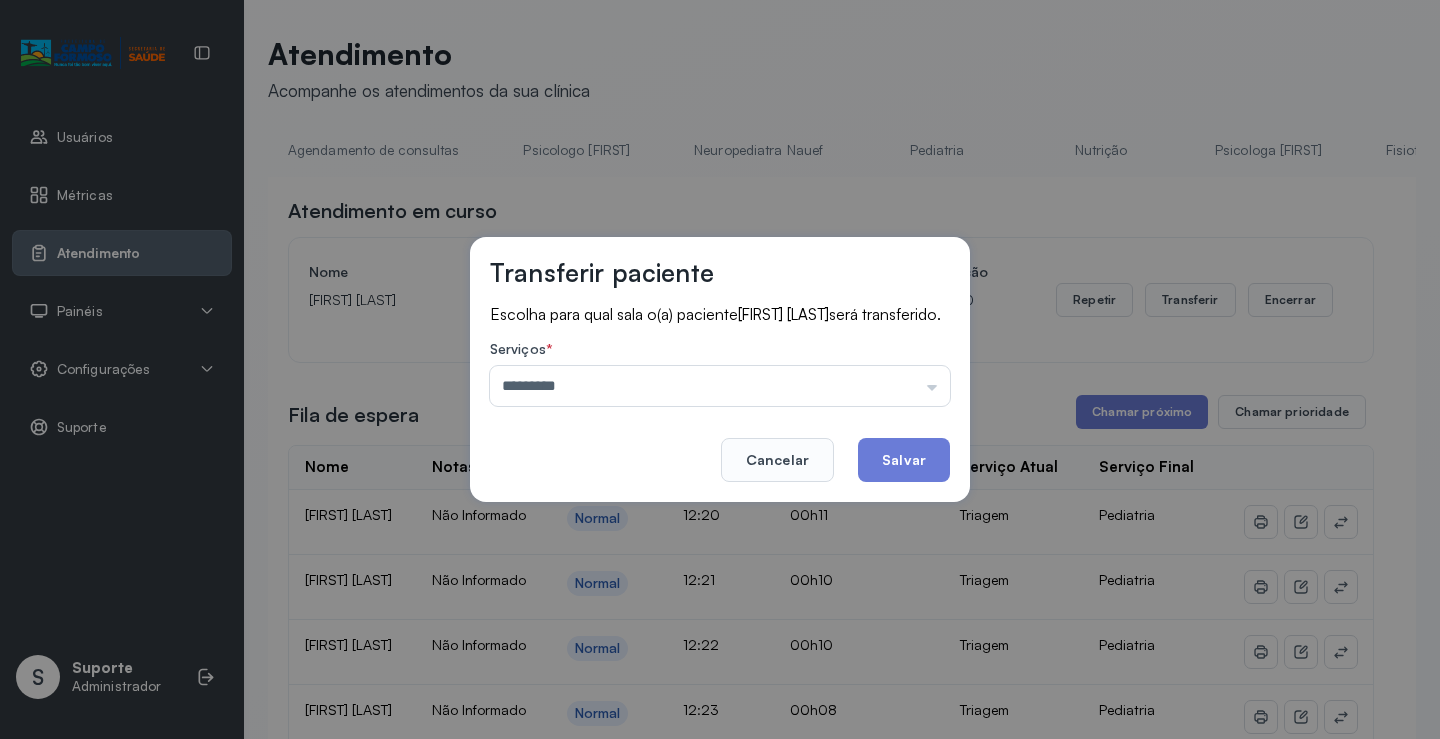 click on "Transferir paciente Escolha para qual sala o(a) paciente  [FIRST] [LAST]  será transferido.  Serviços  *  ********* Psicologo Pedro Neuropediatra Nauef Pediatria Nutrição Psicologa Alana Agendamento de consultas Fisioterapeuta Janusia Coordenadora Solange Consultório 2 Assistente Social Psiquiatra Fisioterapeuta Francyne Fisioterapeuta Morgana Neuropediatra João Cancelar Salvar" at bounding box center (720, 369) 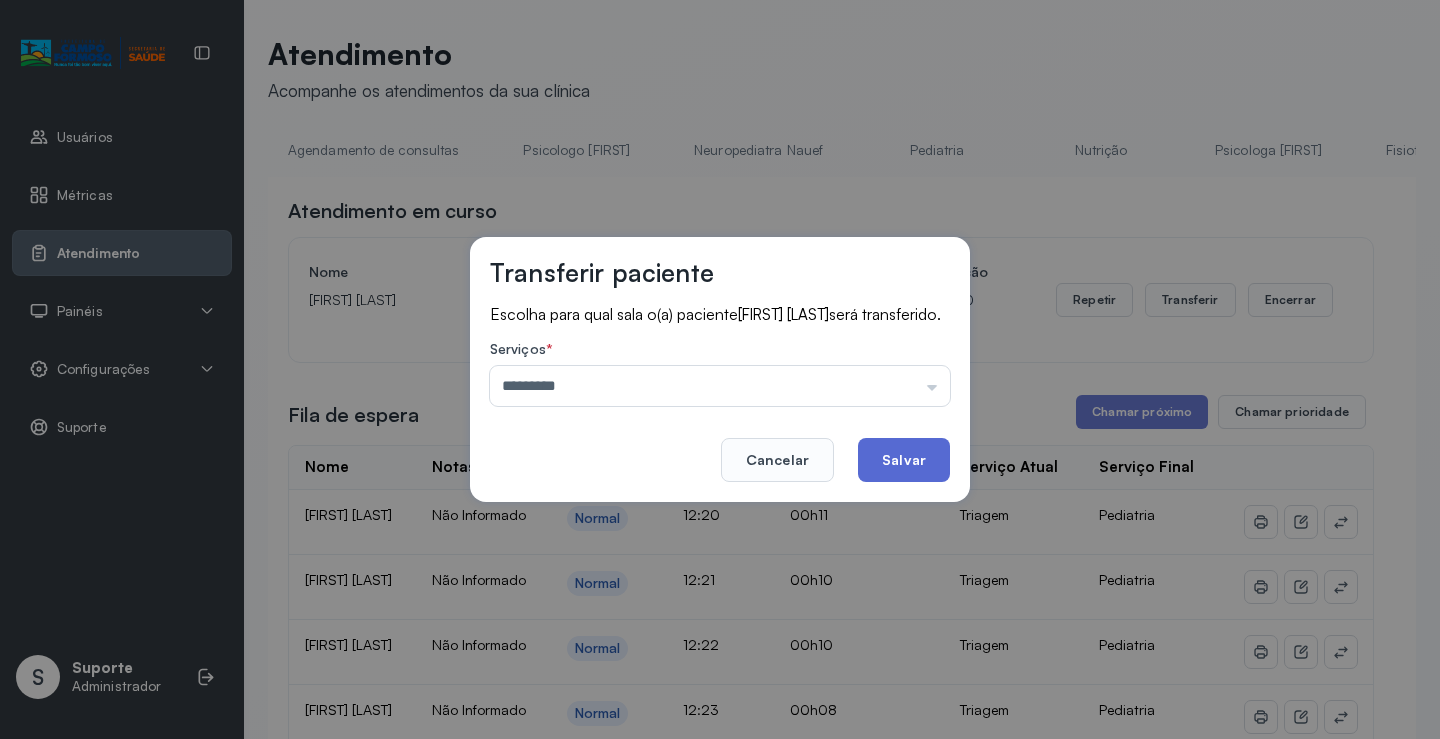 click on "Salvar" 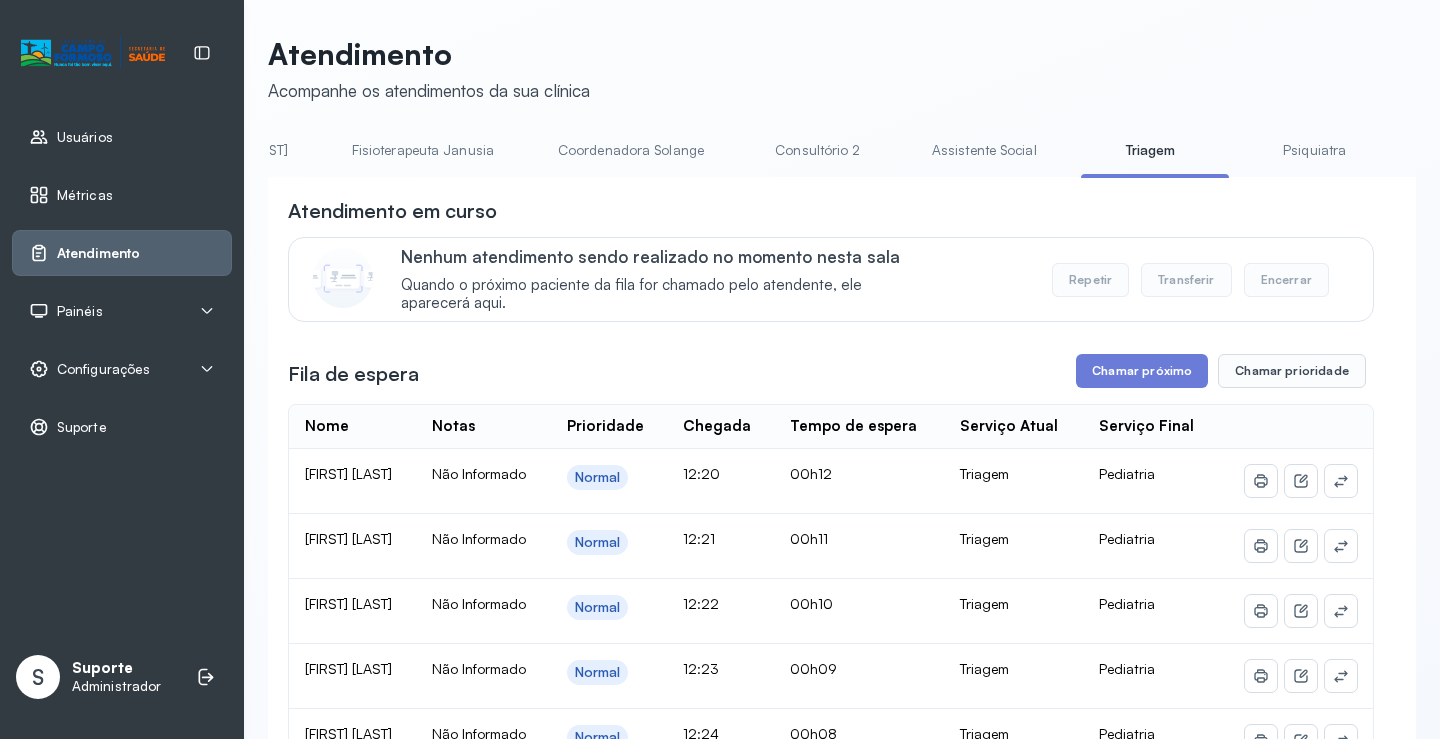 scroll, scrollTop: 0, scrollLeft: 1039, axis: horizontal 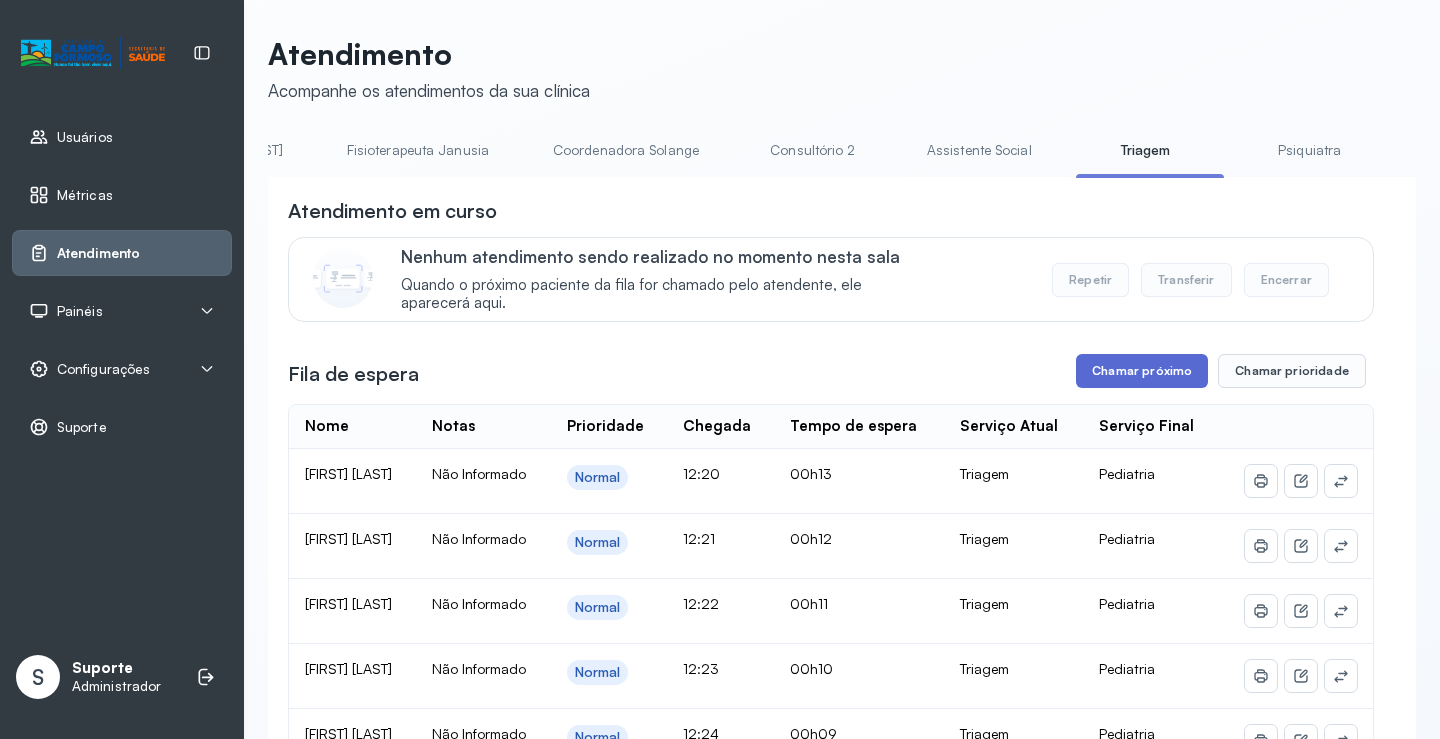 click on "Chamar próximo" at bounding box center [1142, 371] 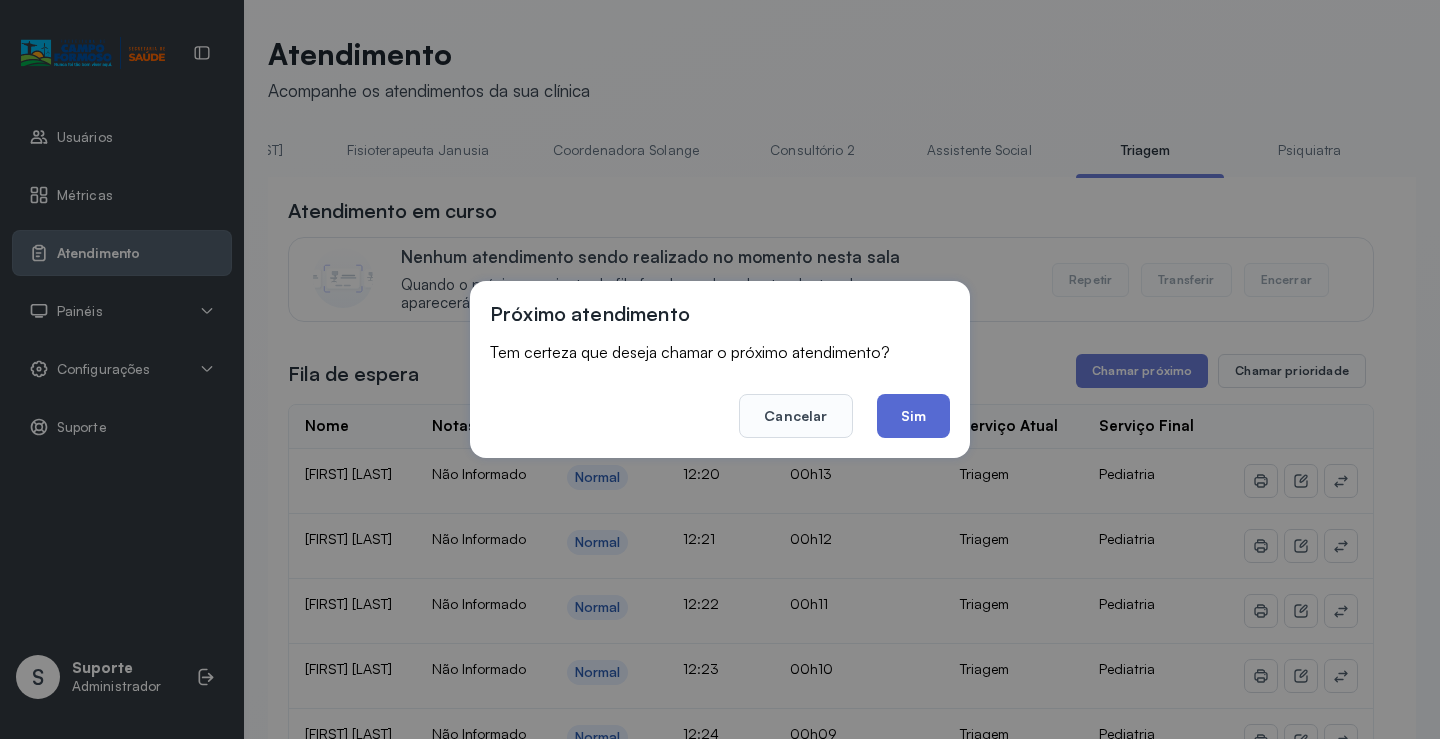 click on "Sim" 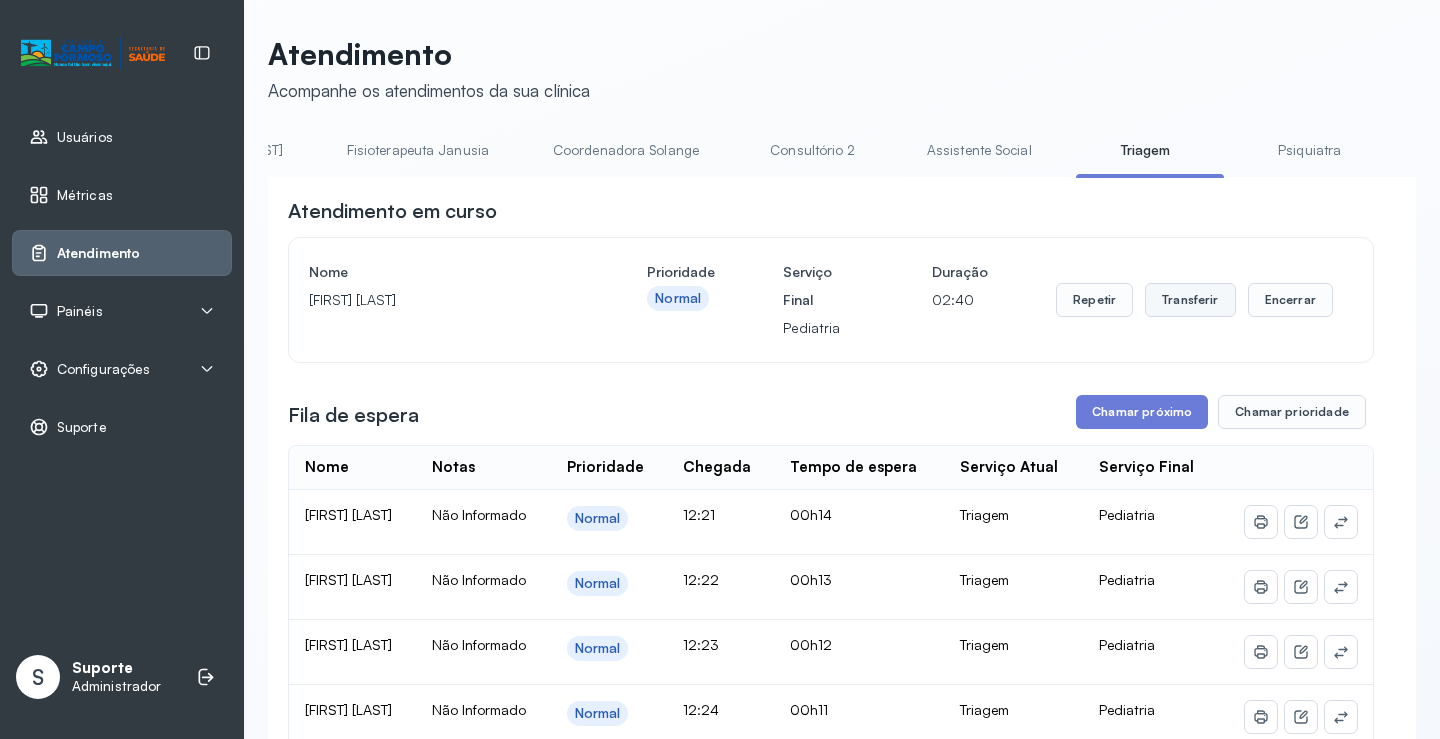 click on "Transferir" at bounding box center [1190, 300] 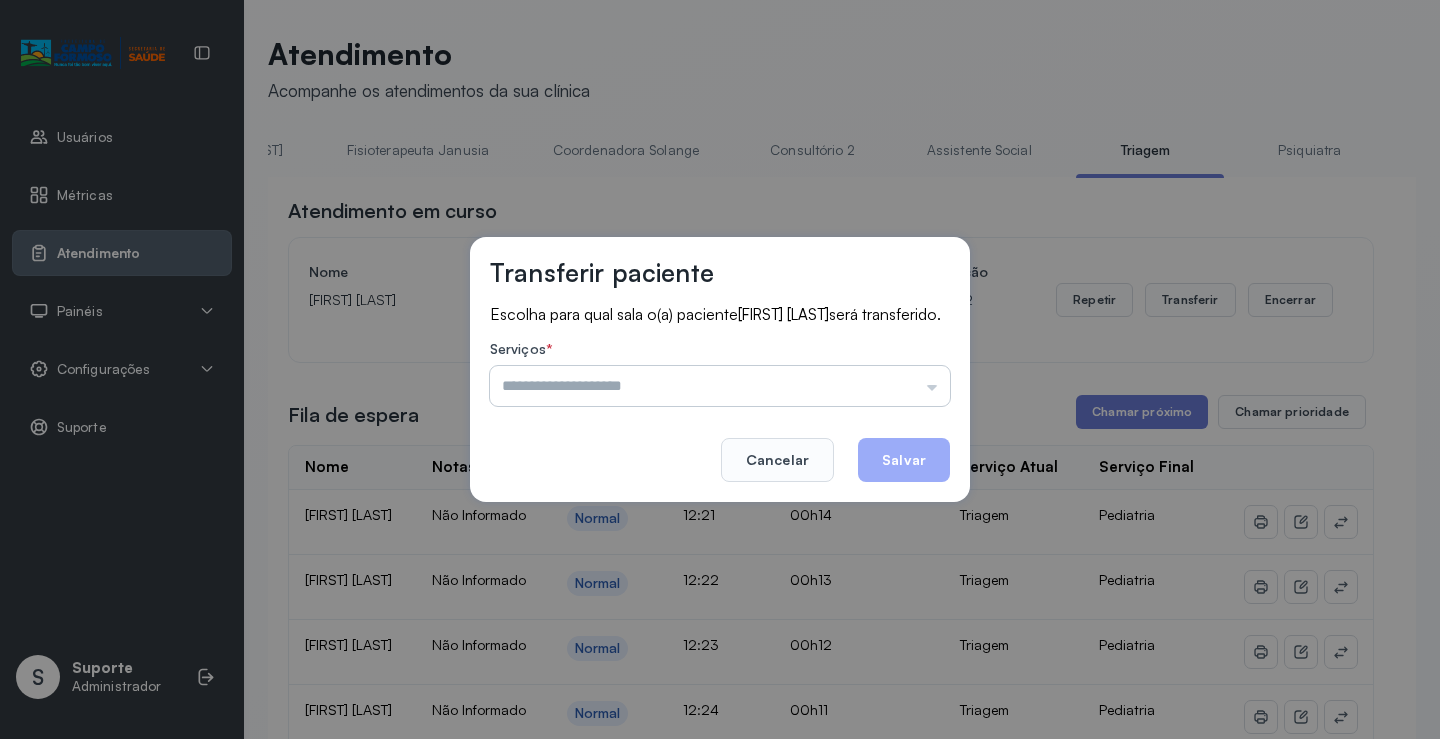 click at bounding box center (720, 386) 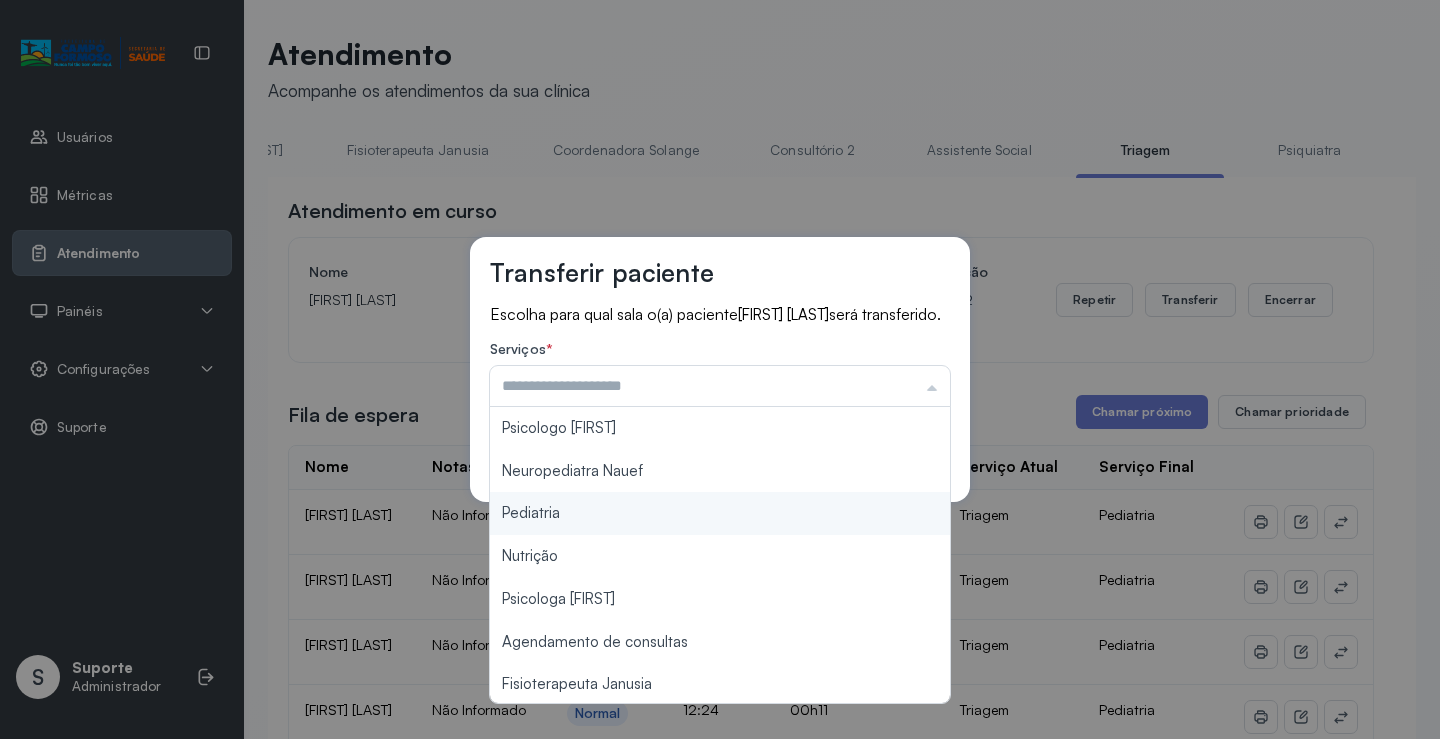 type on "*********" 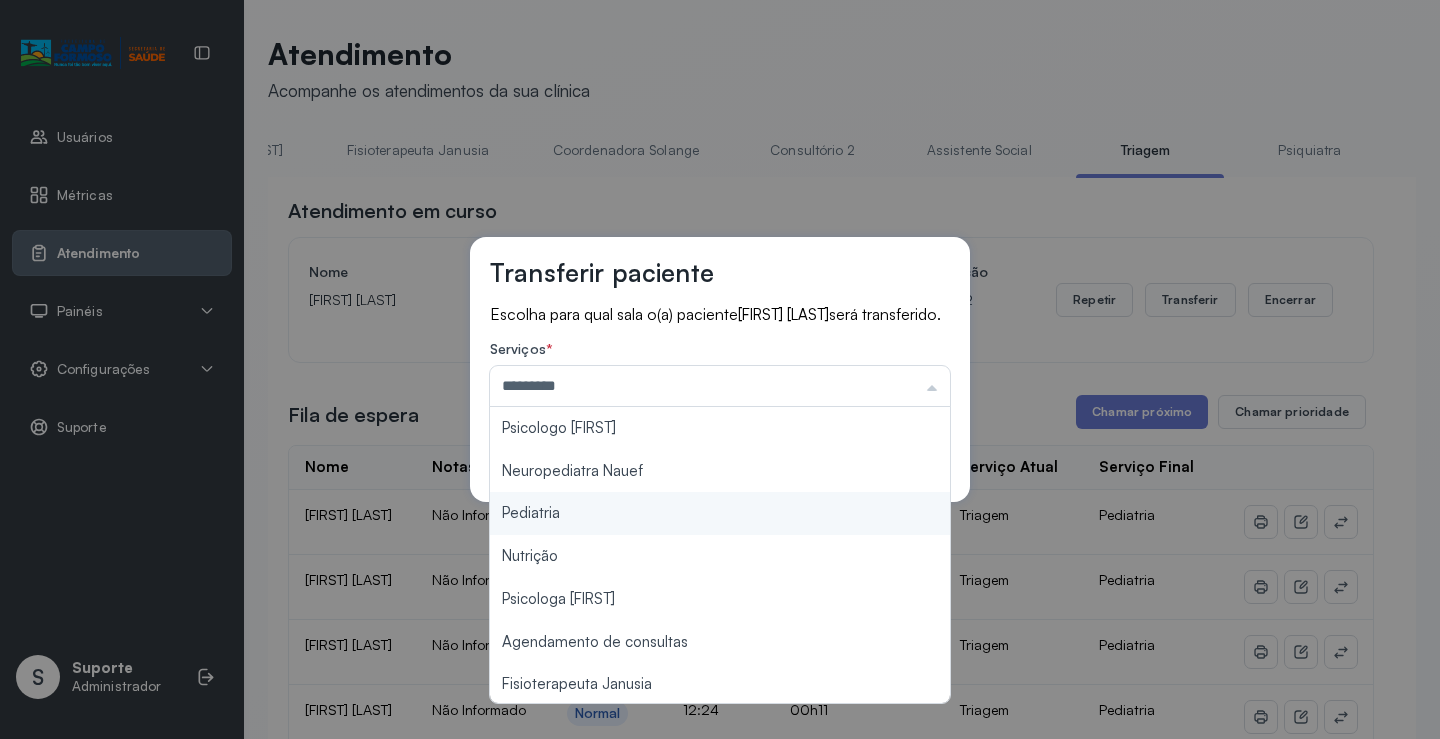 click on "Transferir paciente Escolha para qual sala o(a) paciente  [FIRST] [LAST]  será transferido.  Serviços  *  ********* Psicologo Pedro Neuropediatra Nauef Pediatria Nutrição Psicologa Alana Agendamento de consultas Fisioterapeuta Janusia Coordenadora Solange Consultório 2 Assistente Social Psiquiatra Fisioterapeuta Francyne Fisioterapeuta Morgana Neuropediatra João Cancelar Salvar" at bounding box center (720, 369) 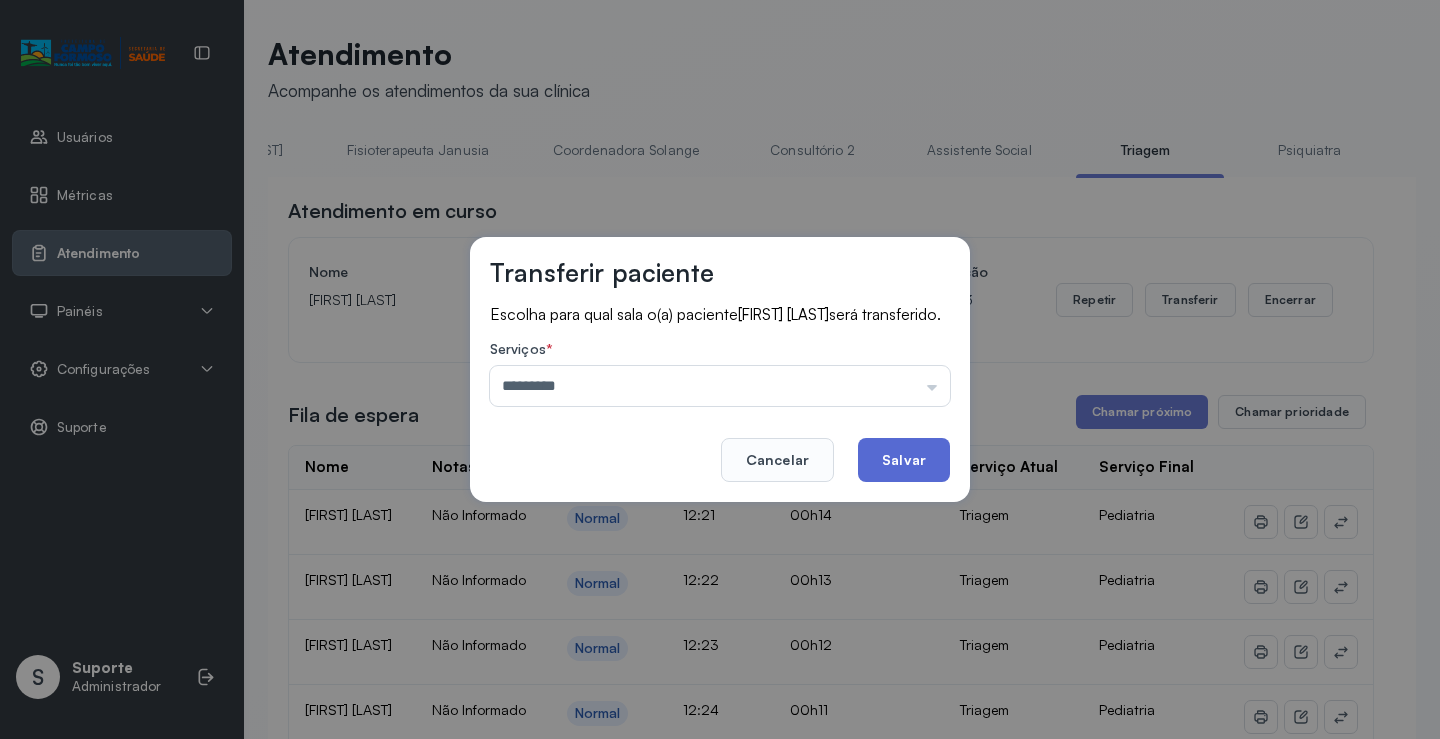 click on "Salvar" 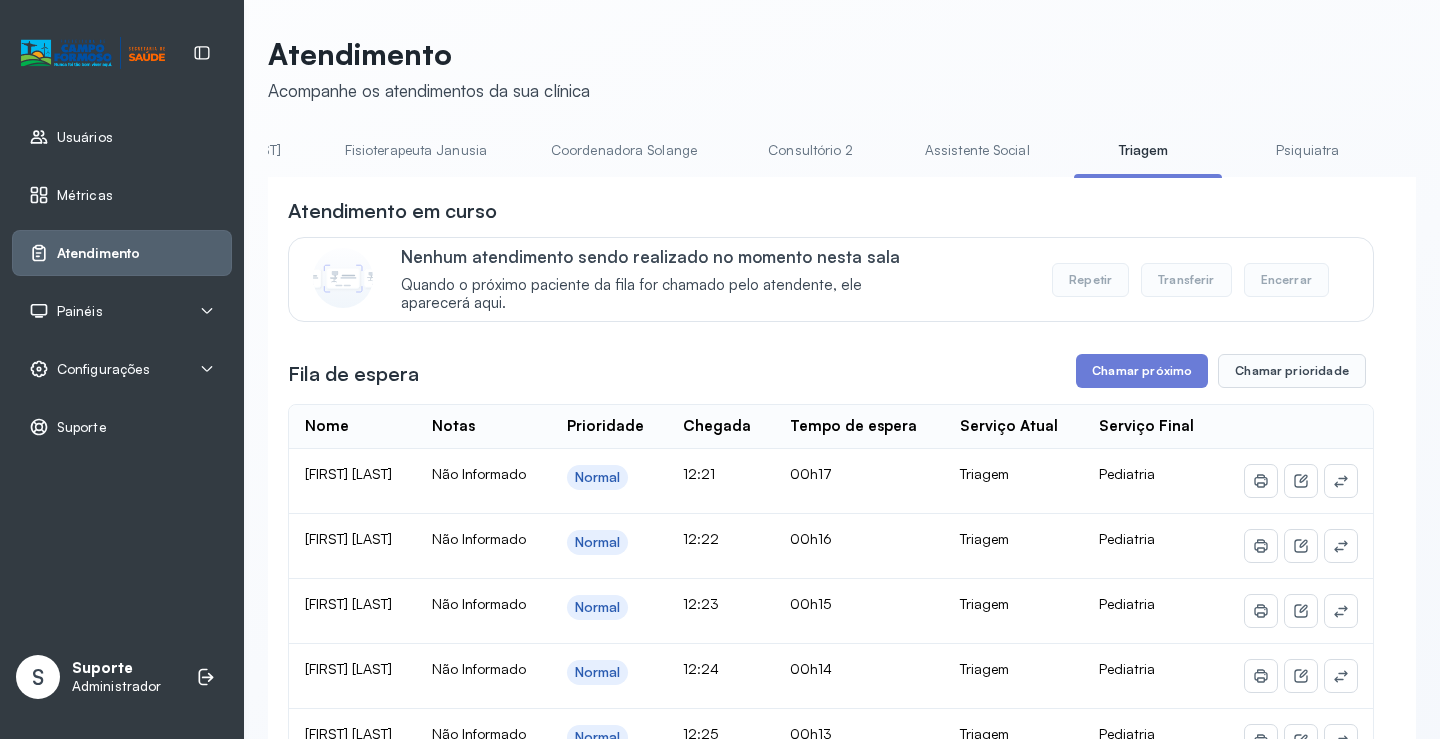 scroll, scrollTop: 0, scrollLeft: 1050, axis: horizontal 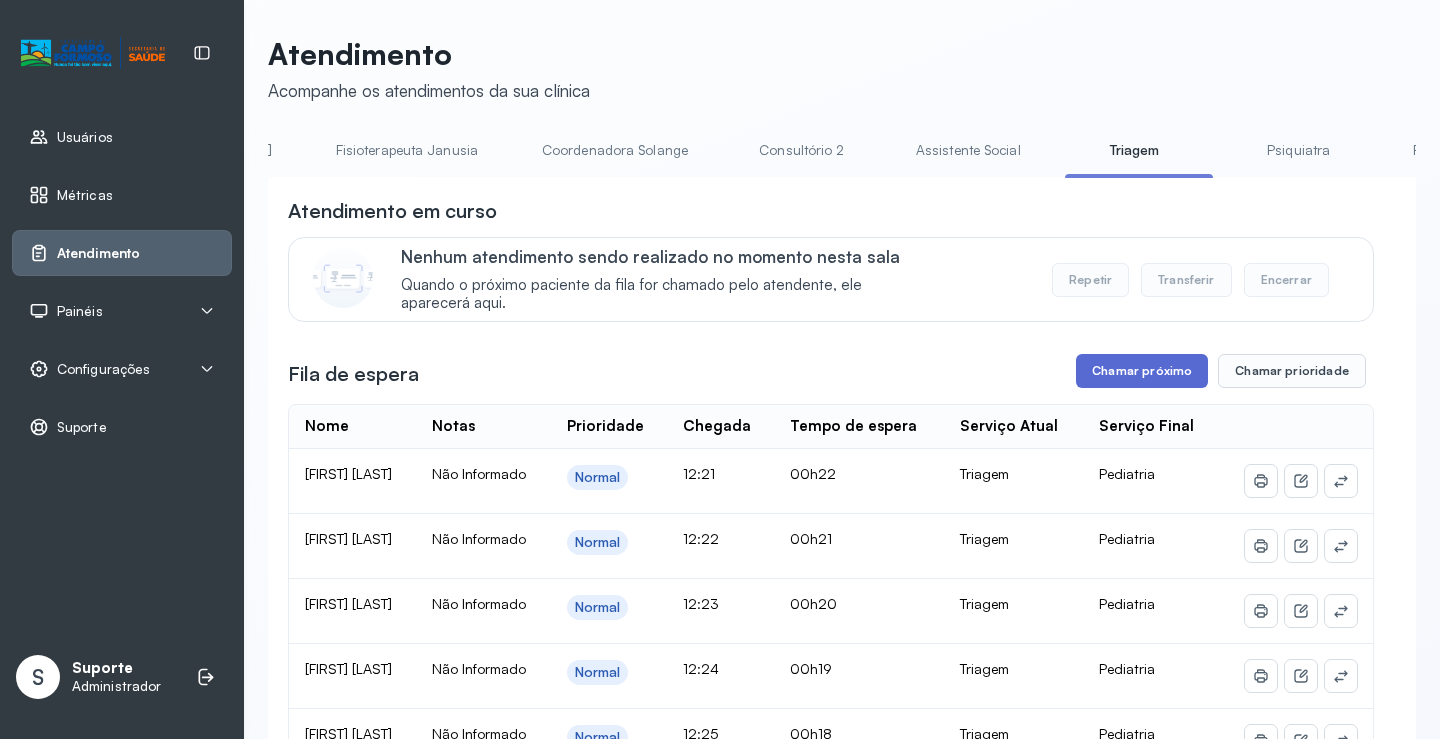 click on "Chamar próximo" at bounding box center [1142, 371] 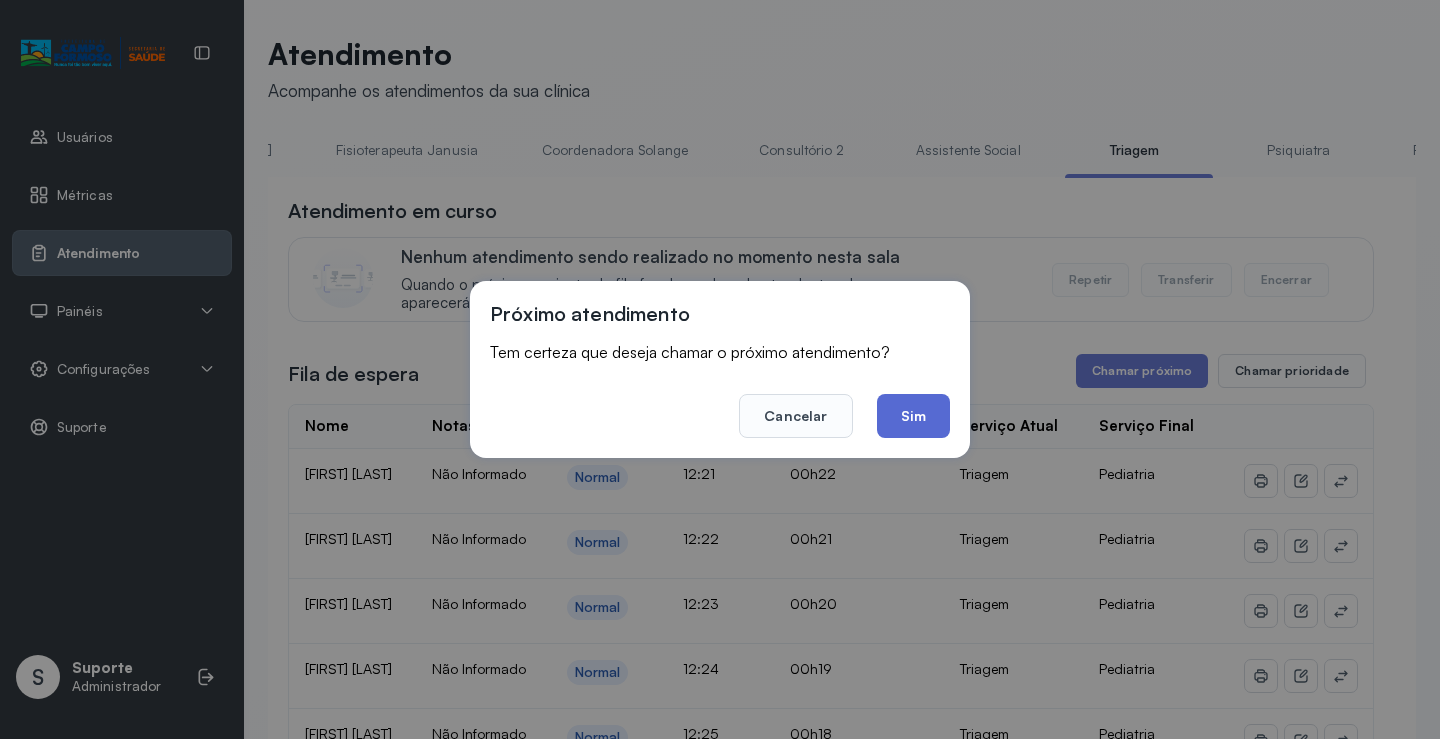click on "Sim" 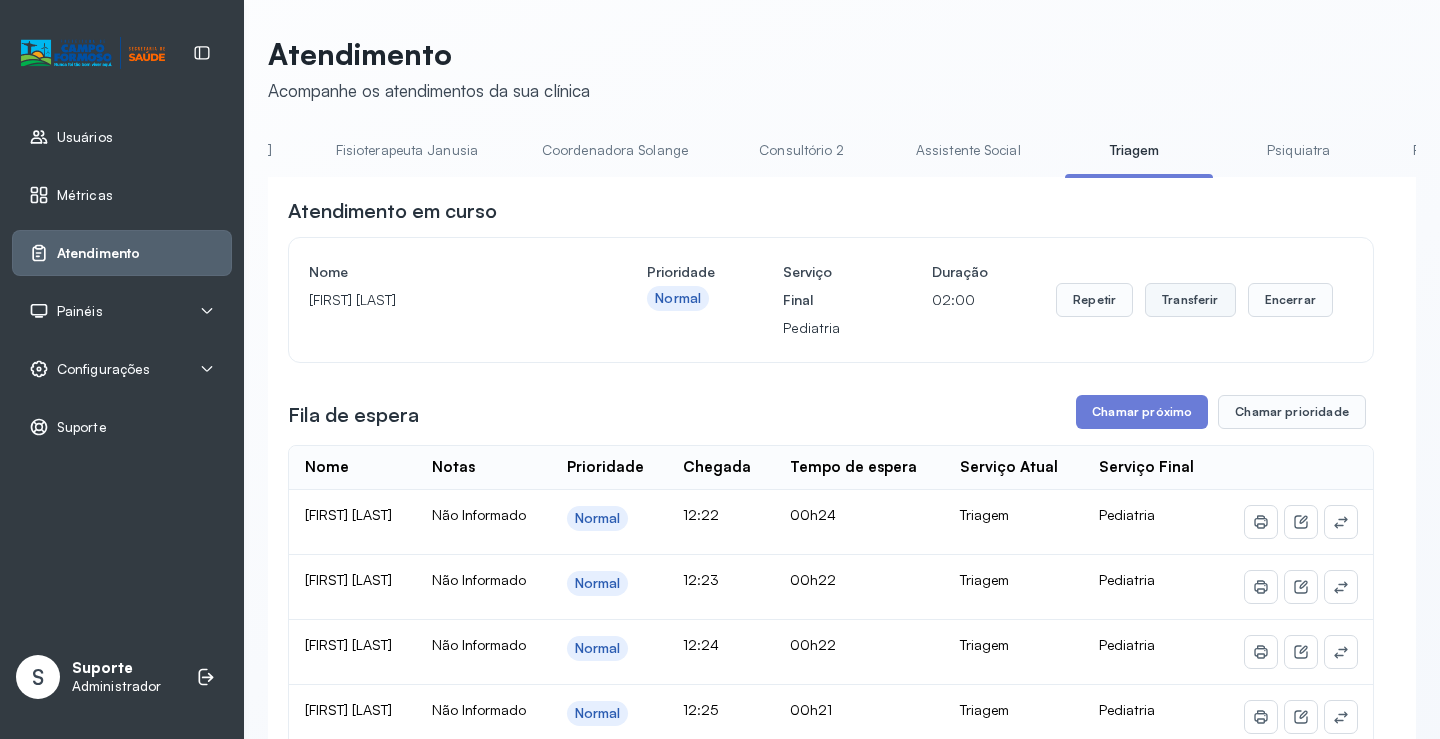 click on "Transferir" at bounding box center [1190, 300] 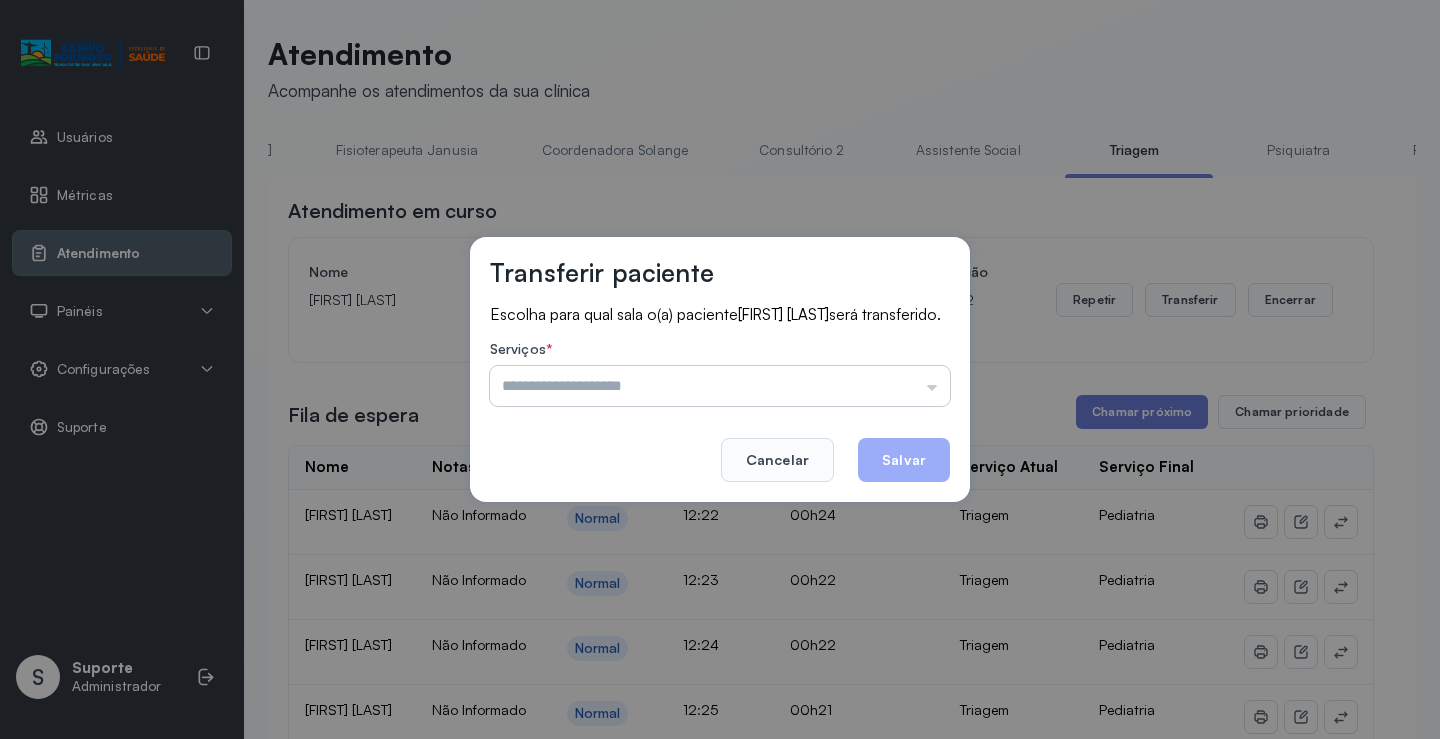 click at bounding box center (720, 386) 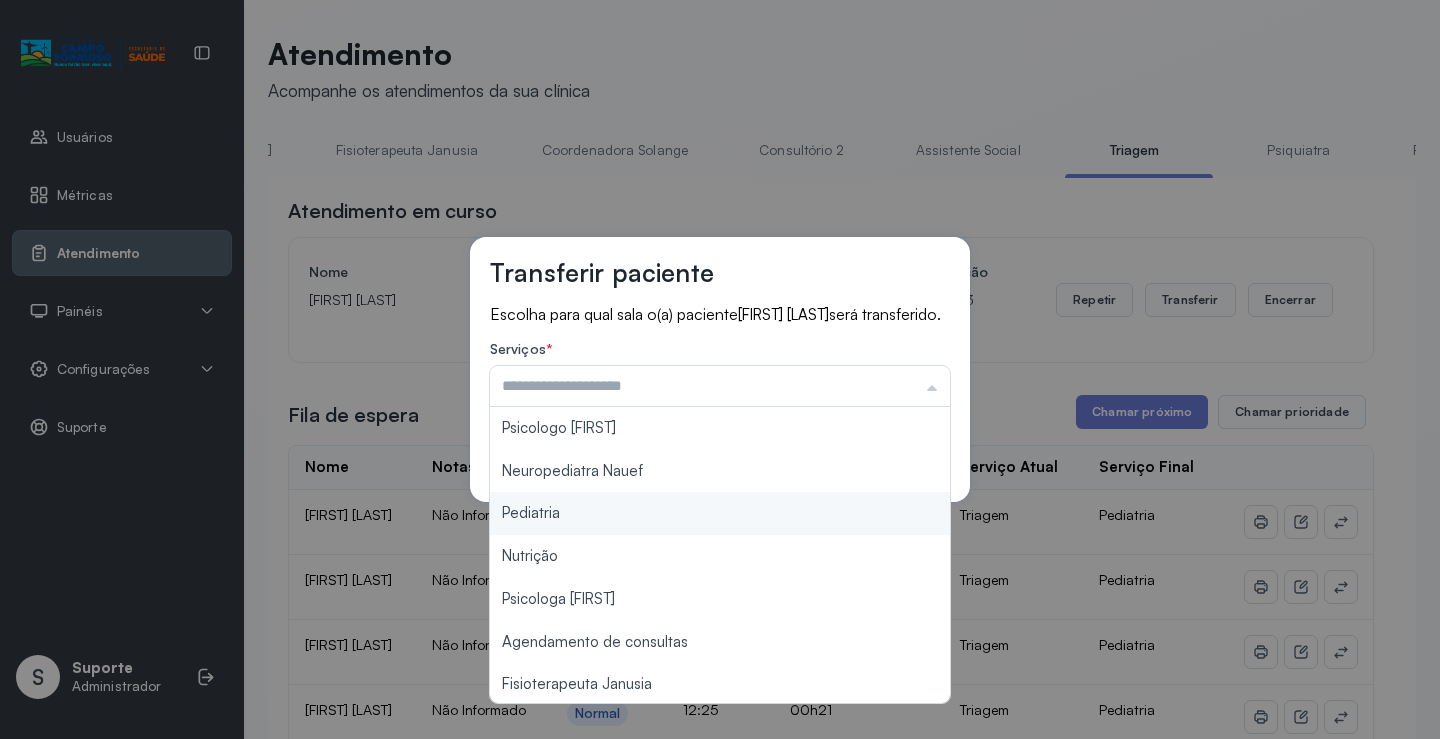 type on "*********" 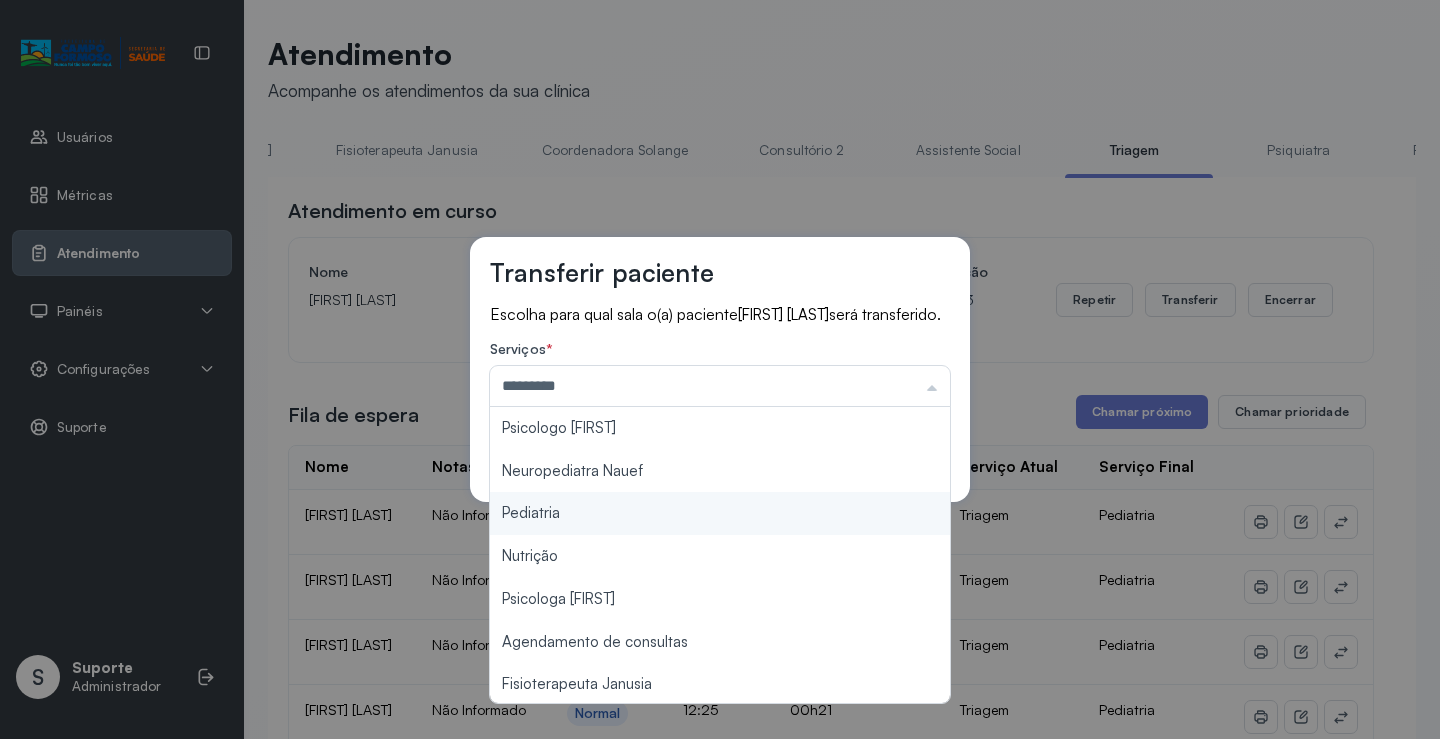 click on "Transferir paciente Escolha para qual sala o(a) paciente  [FIRST] [LAST]  será transferido.  Serviços  *  ********* Psicologo Pedro Neuropediatra Nauef Pediatria Nutrição Psicologa Alana Agendamento de consultas Fisioterapeuta Janusia Coordenadora Solange Consultório 2 Assistente Social Psiquiatra Fisioterapeuta Francyne Fisioterapeuta Morgana Neuropediatra João Cancelar Salvar" at bounding box center (720, 369) 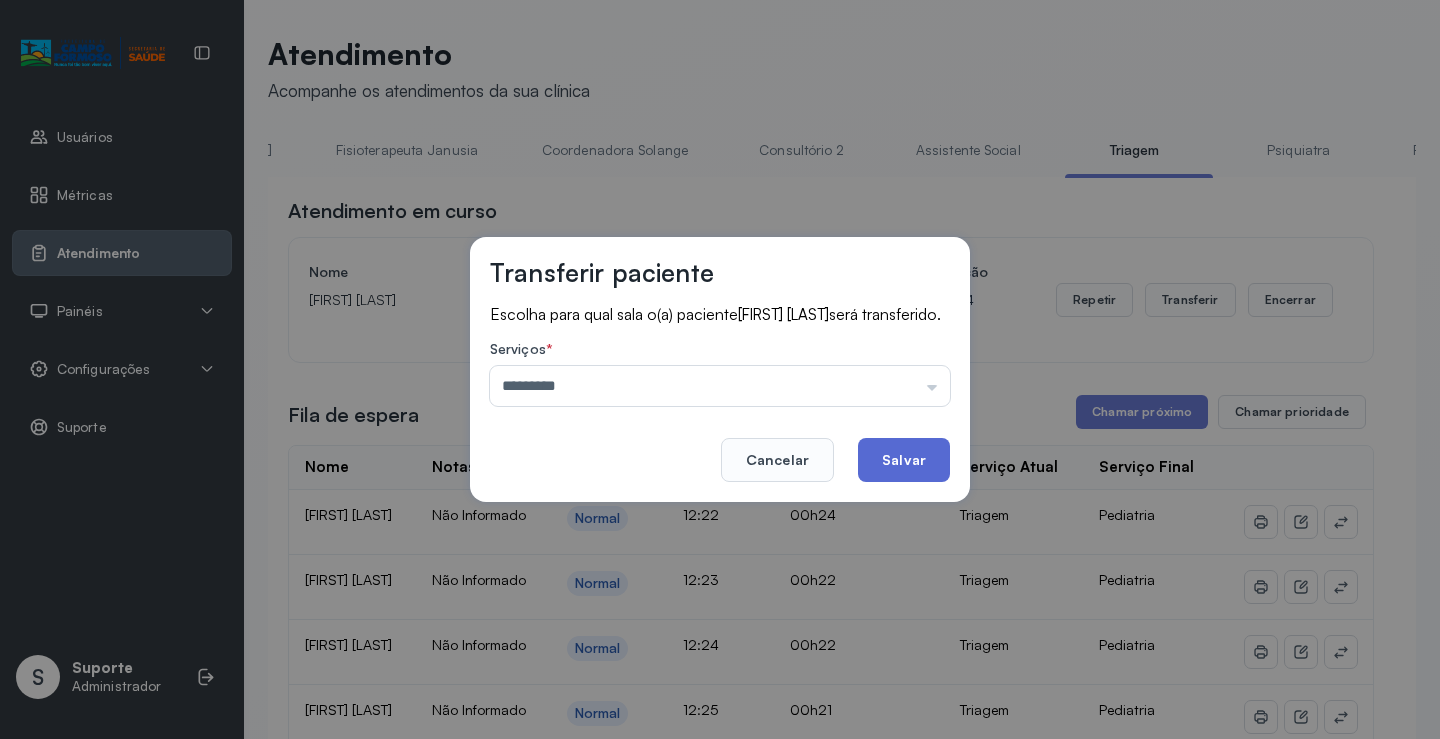 click on "Salvar" 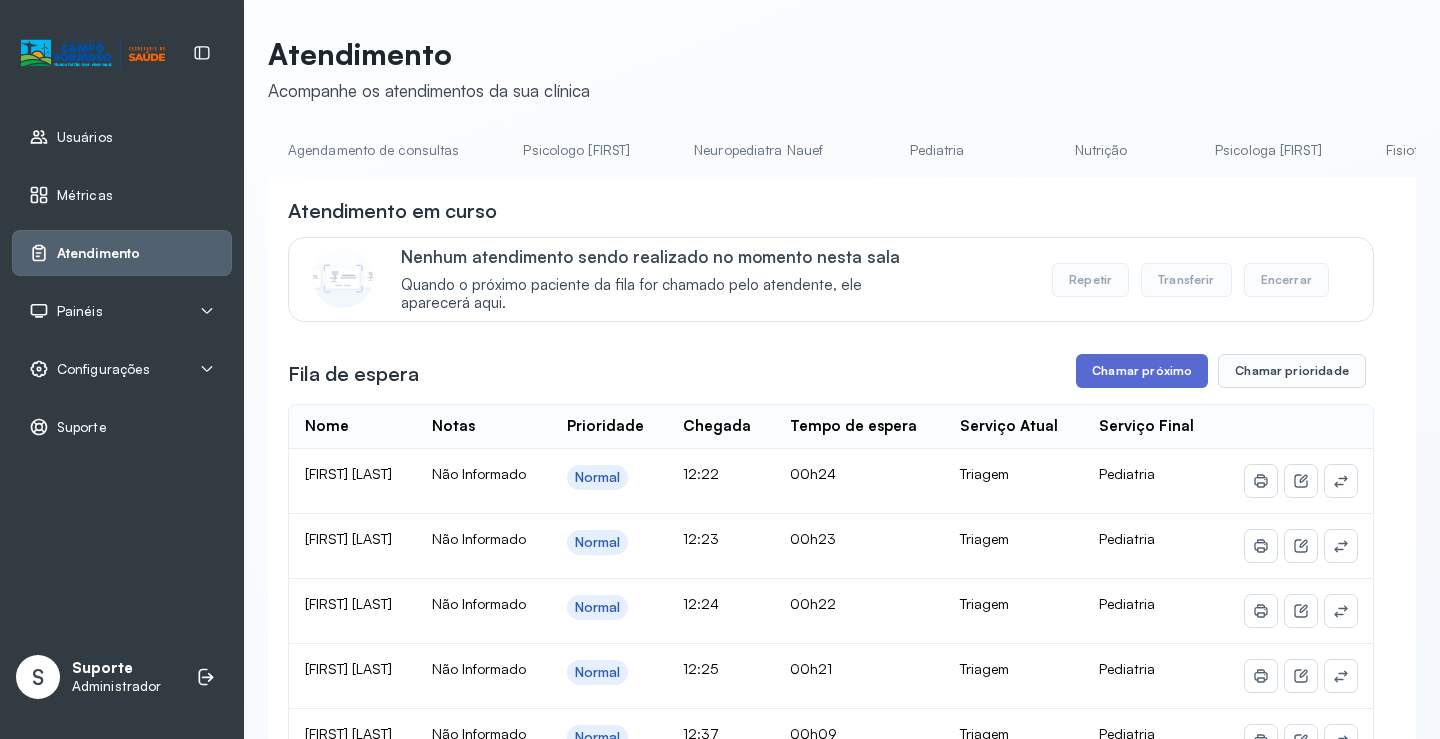 click on "Chamar próximo" at bounding box center [1142, 371] 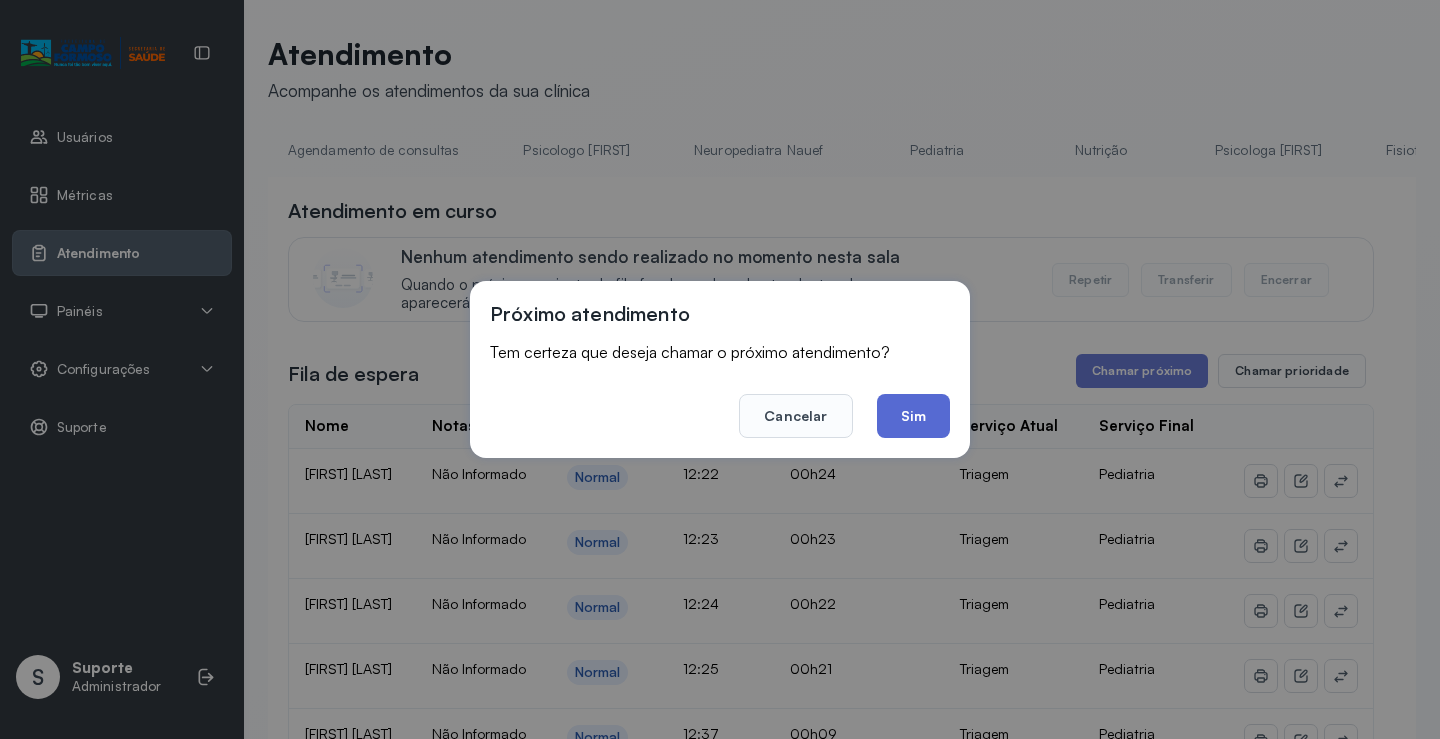 click on "Sim" 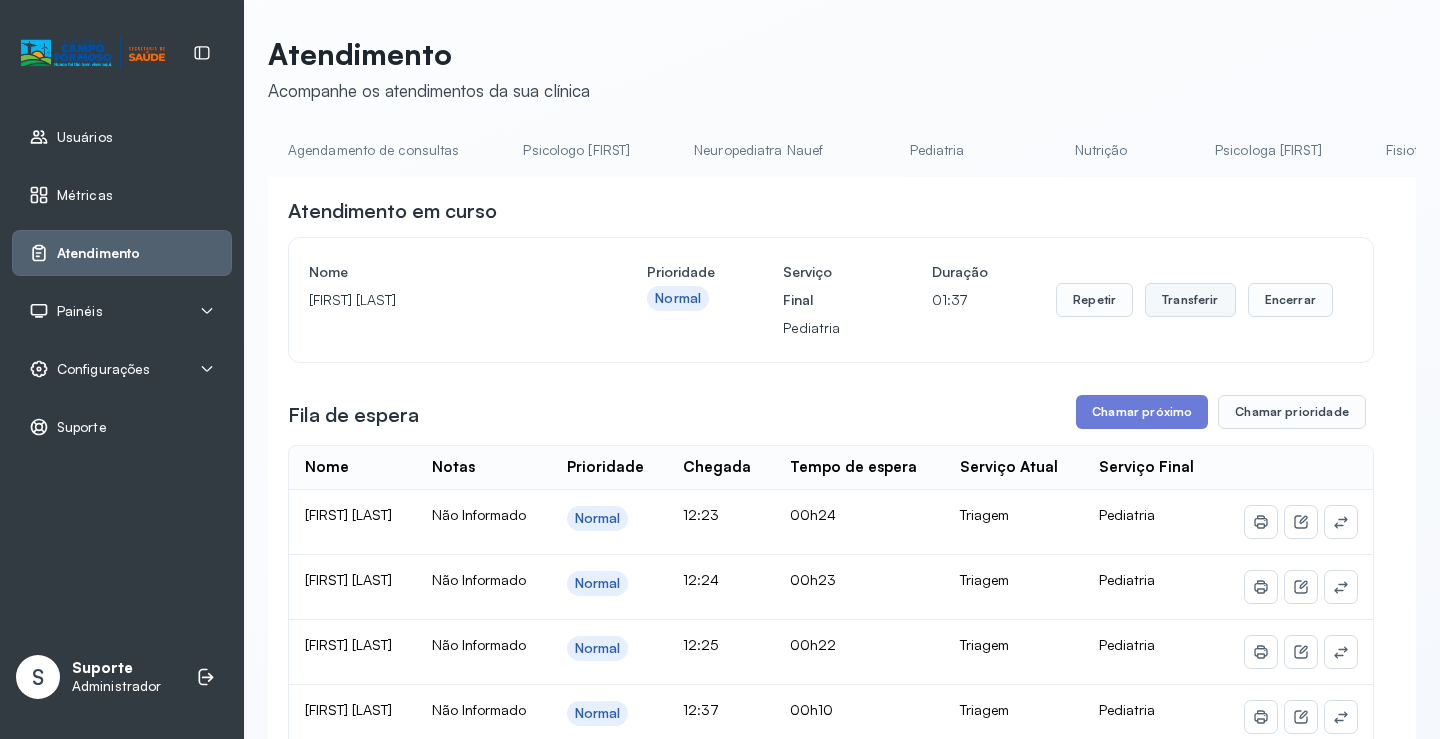 click on "Transferir" at bounding box center (1190, 300) 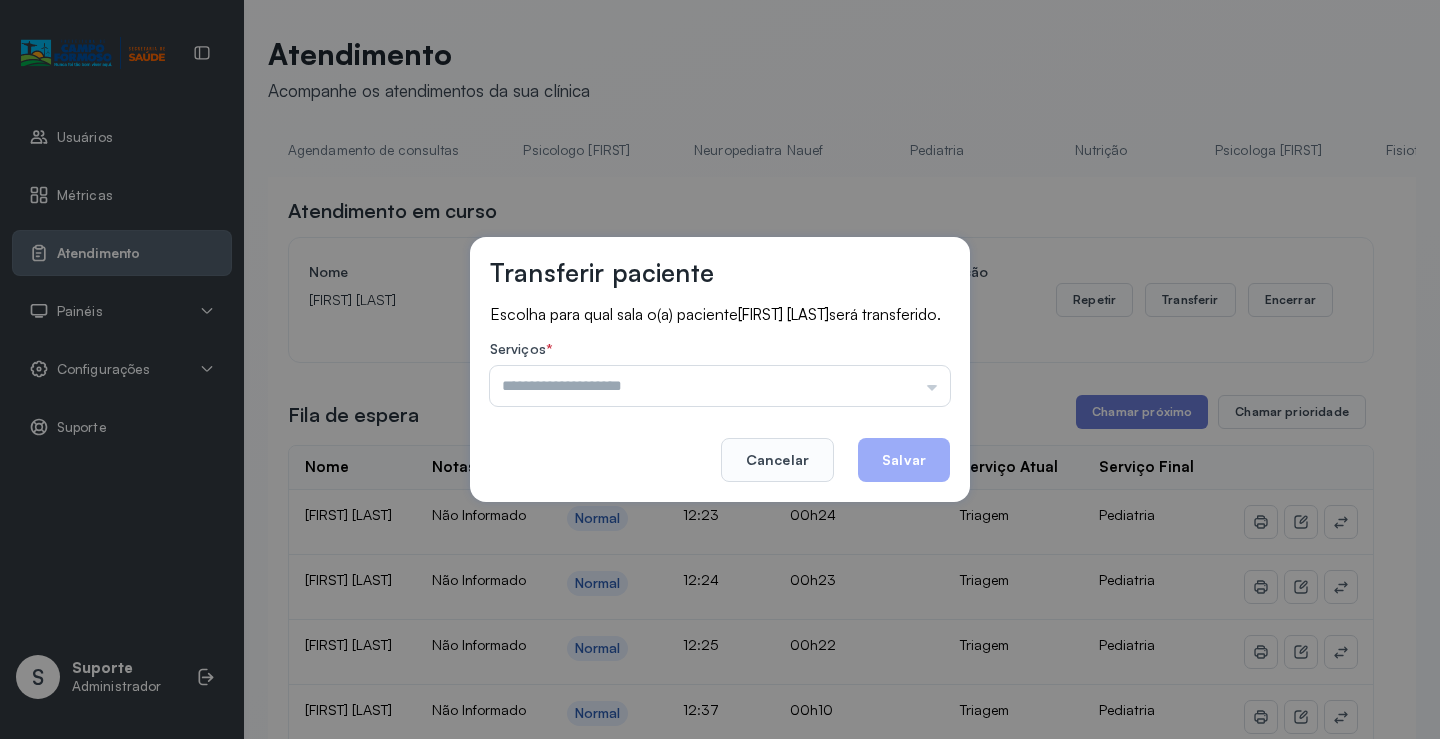 click at bounding box center [720, 386] 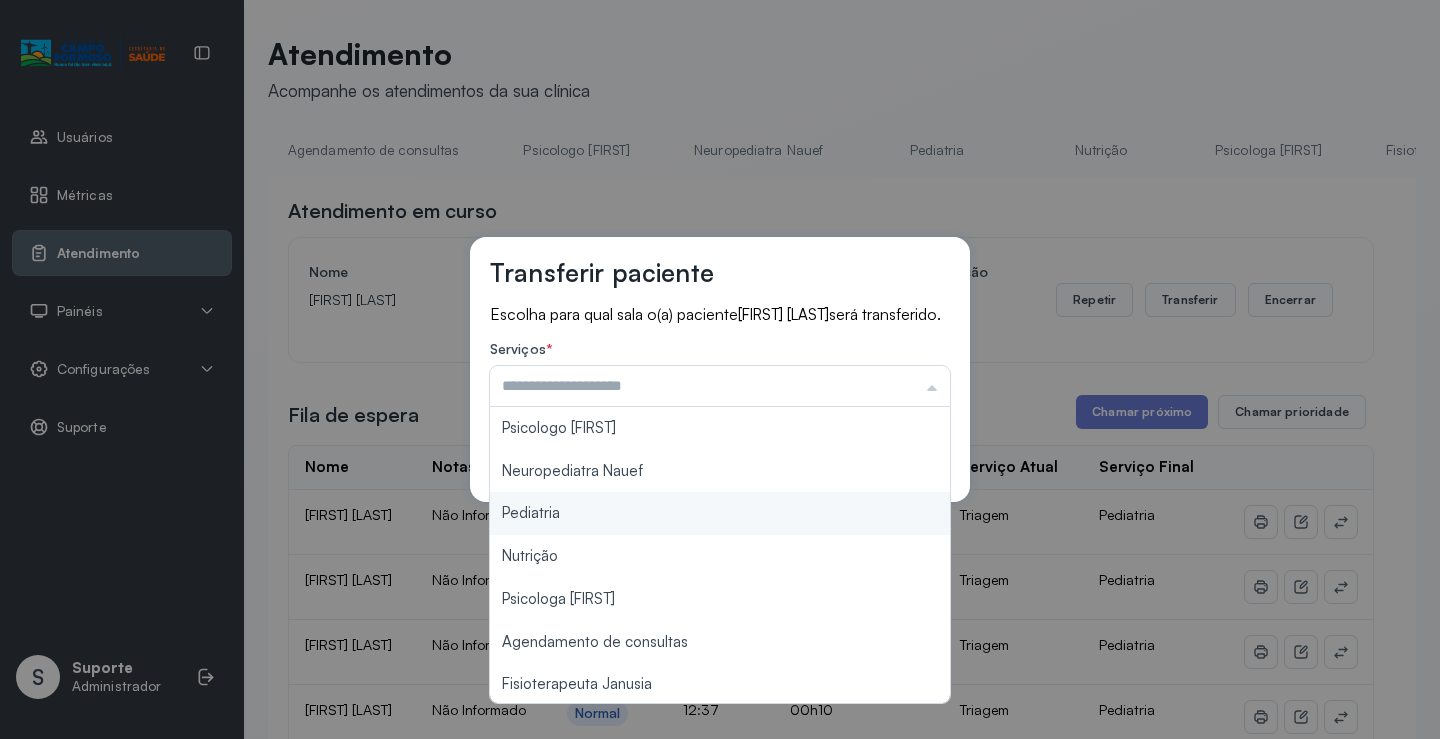 type on "*********" 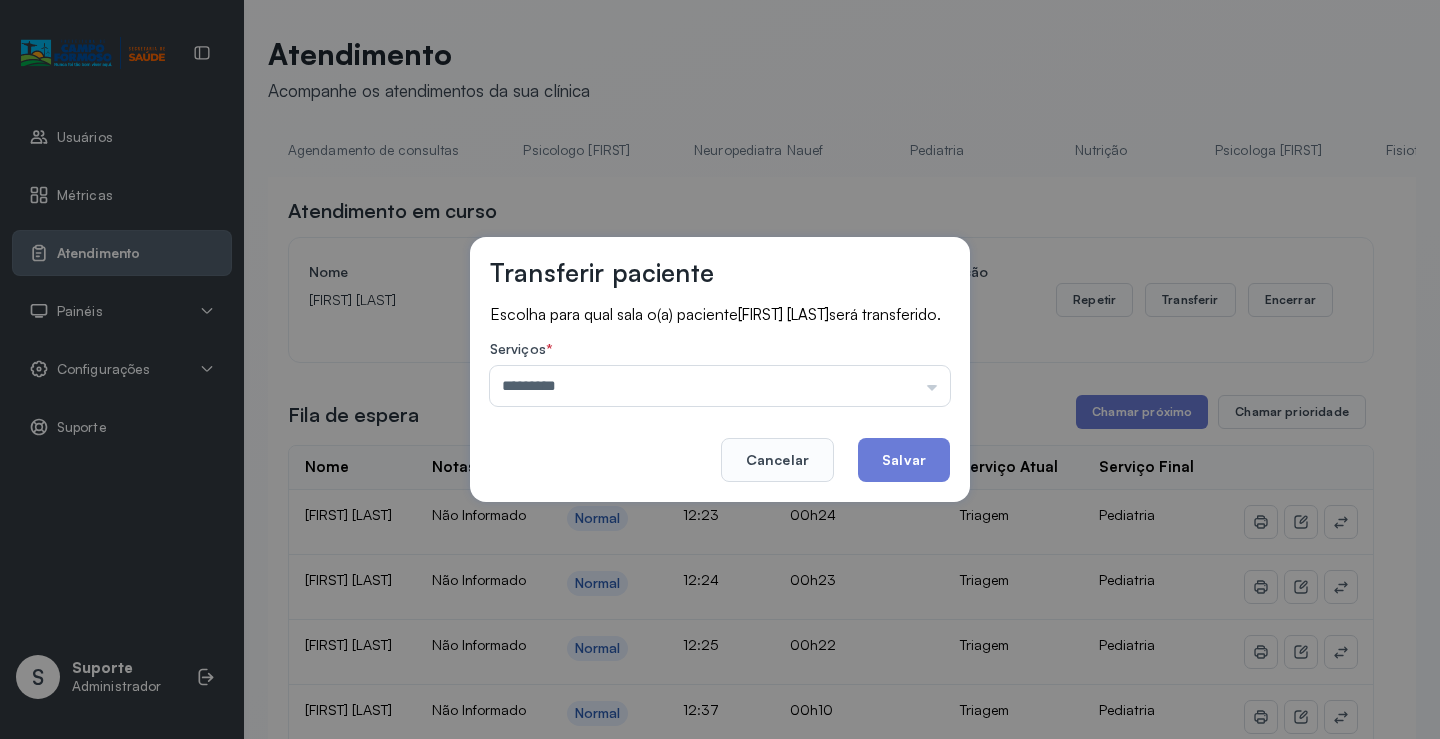 click on "Transferir paciente Escolha para qual sala o(a) paciente  [FIRST] [LAST]  será transferido.  Serviços  *  ********* Psicologo Pedro Neuropediatra Nauef Pediatria Nutrição Psicologa Alana Agendamento de consultas Fisioterapeuta Janusia Coordenadora Solange Consultório 2 Assistente Social Psiquiatra Fisioterapeuta Francyne Fisioterapeuta Morgana Neuropediatra João Cancelar Salvar" at bounding box center [720, 369] 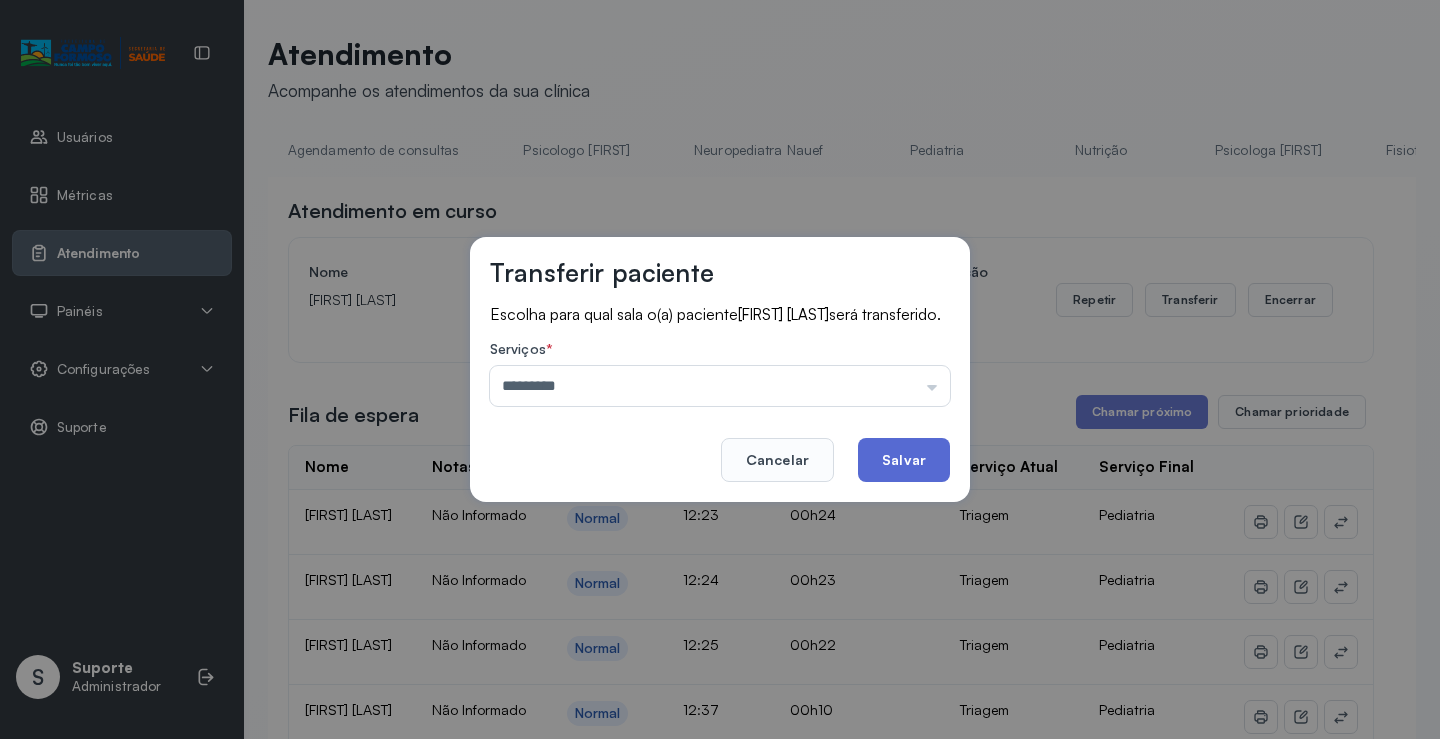 click on "Salvar" 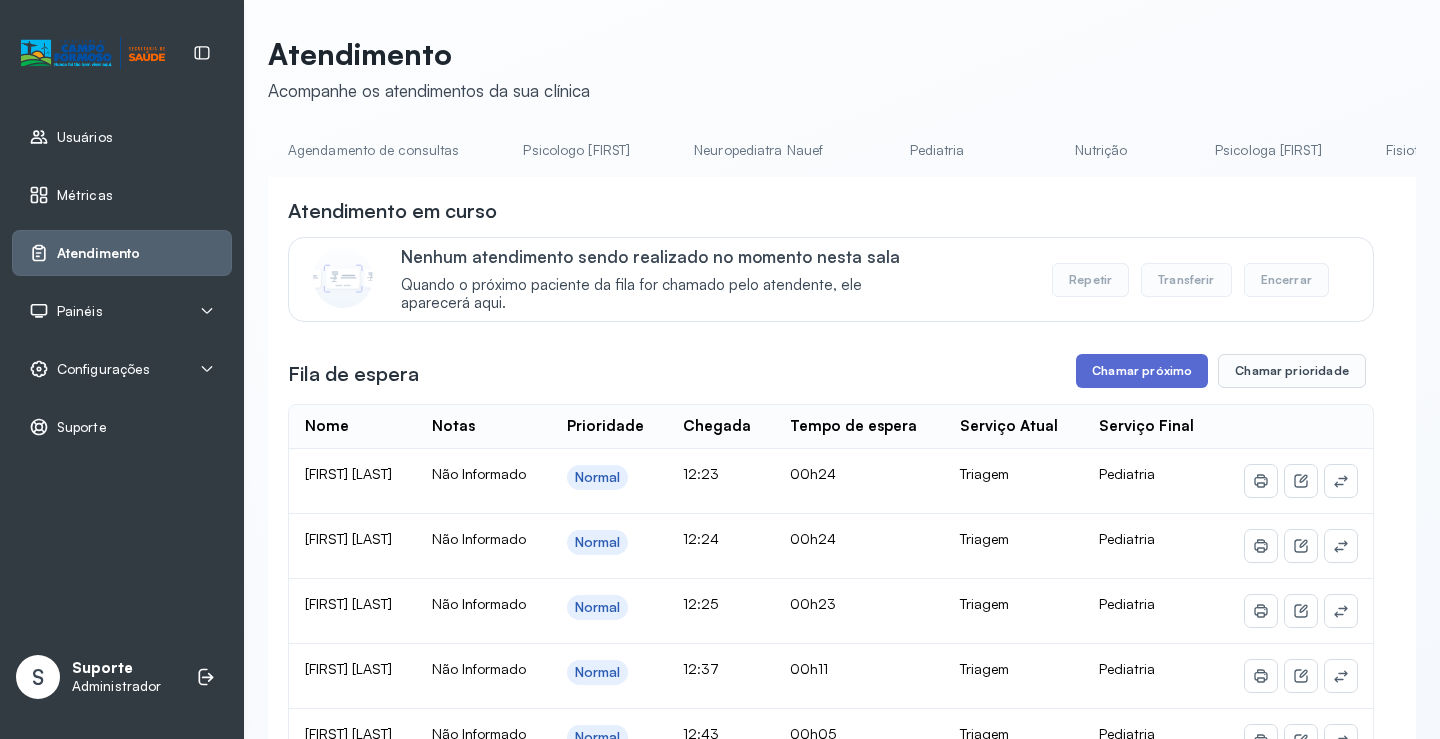click on "Chamar próximo" at bounding box center [1142, 371] 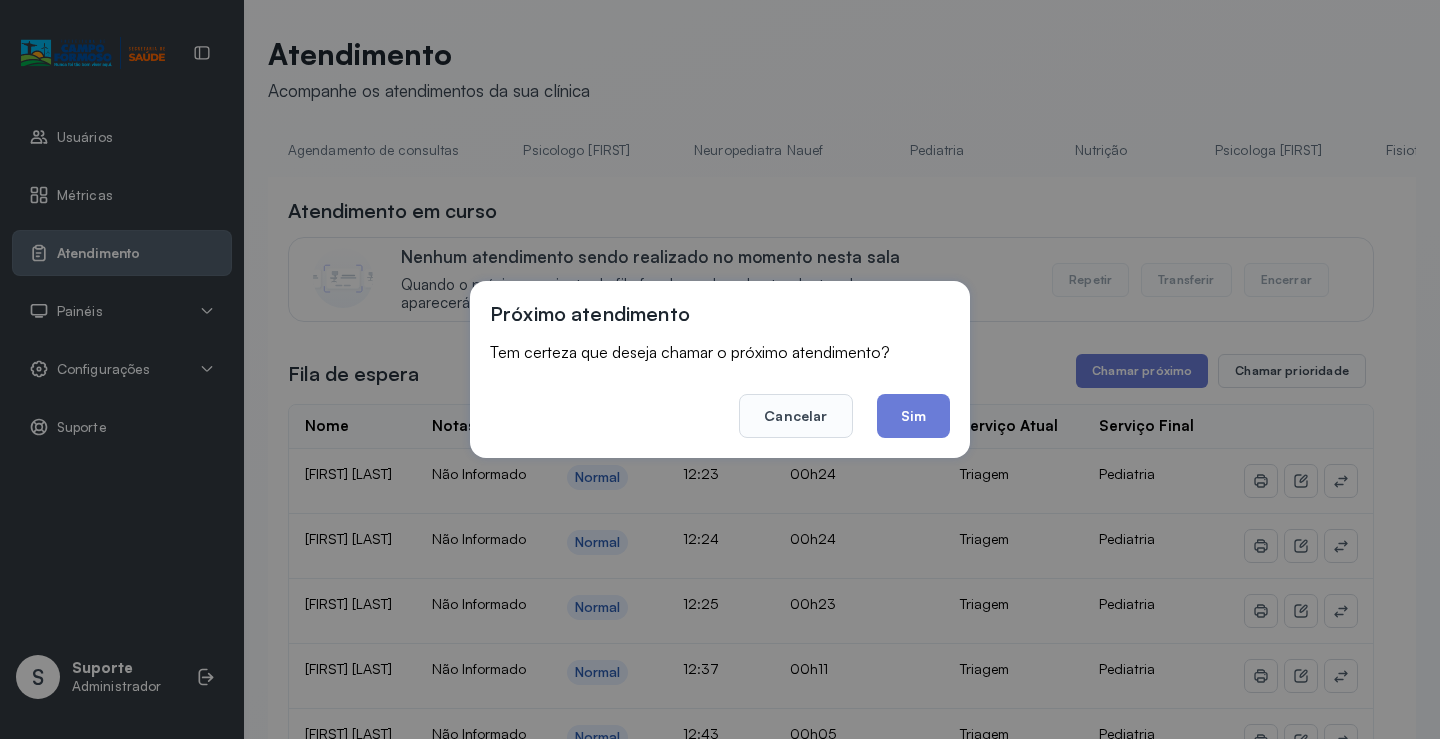 click on "Sim" 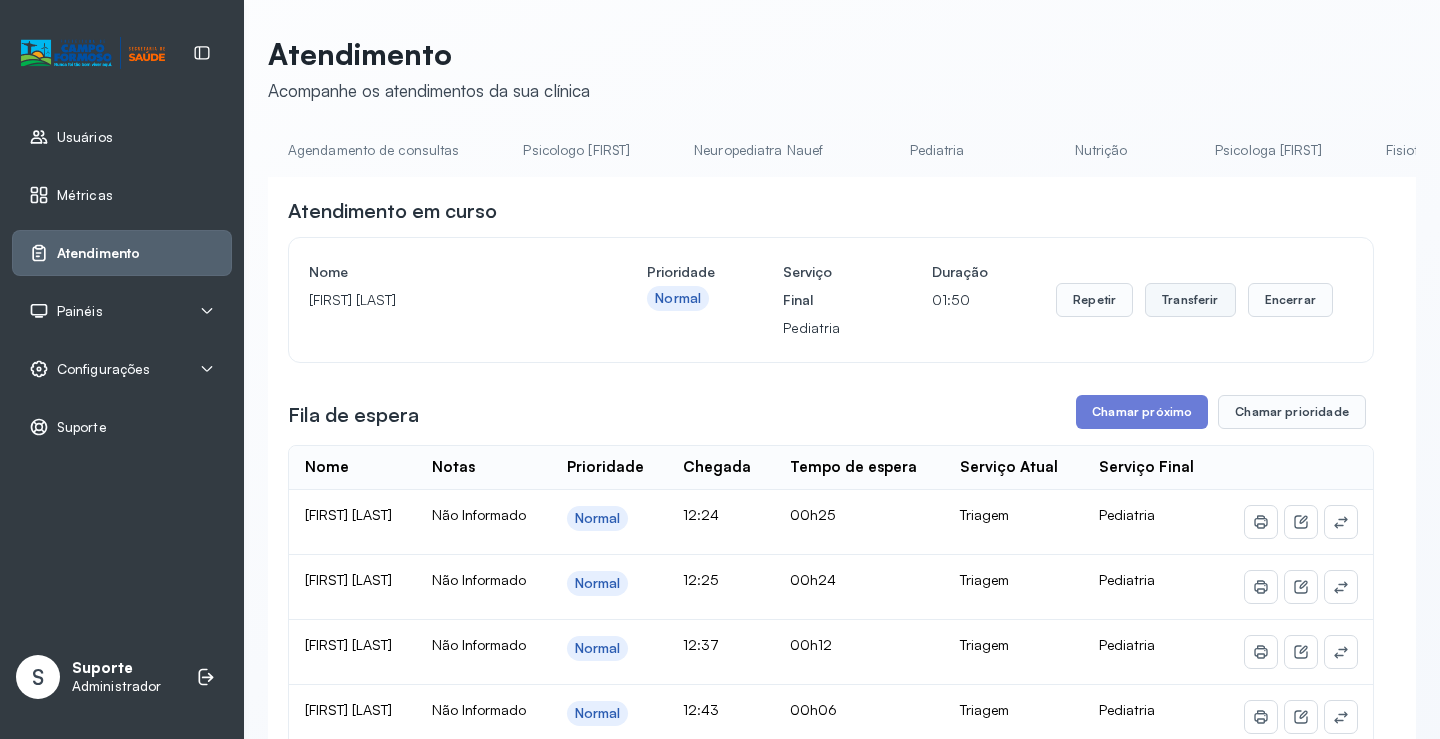 click on "Transferir" at bounding box center [1190, 300] 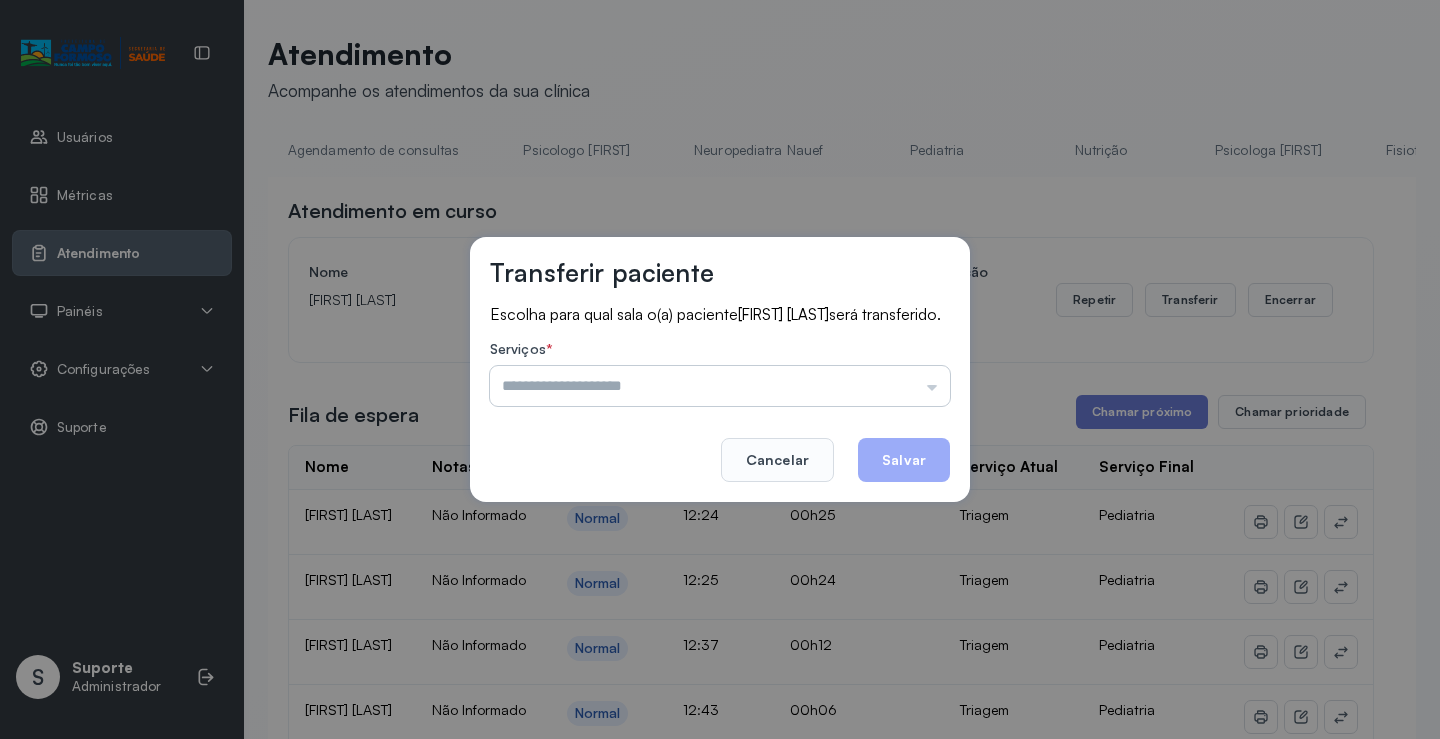 click at bounding box center (720, 386) 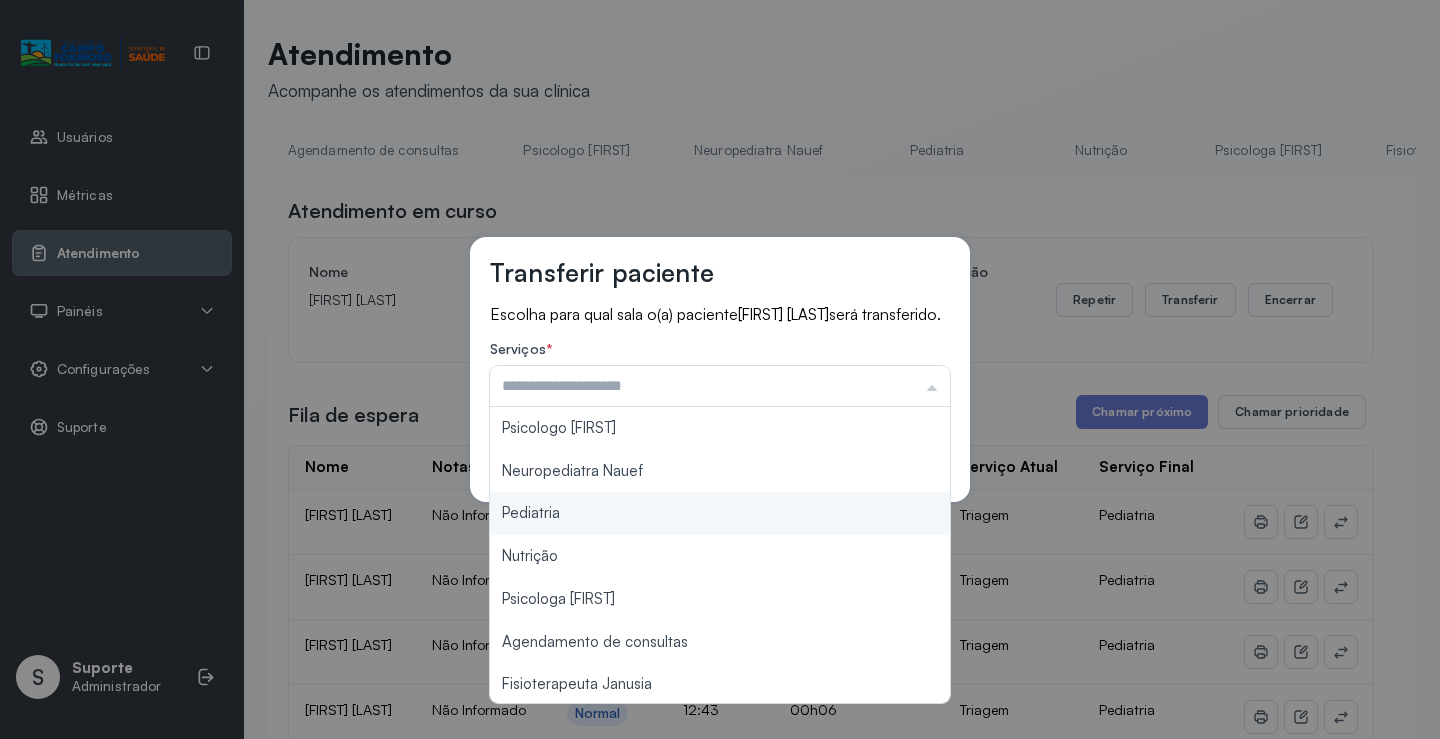 type on "*********" 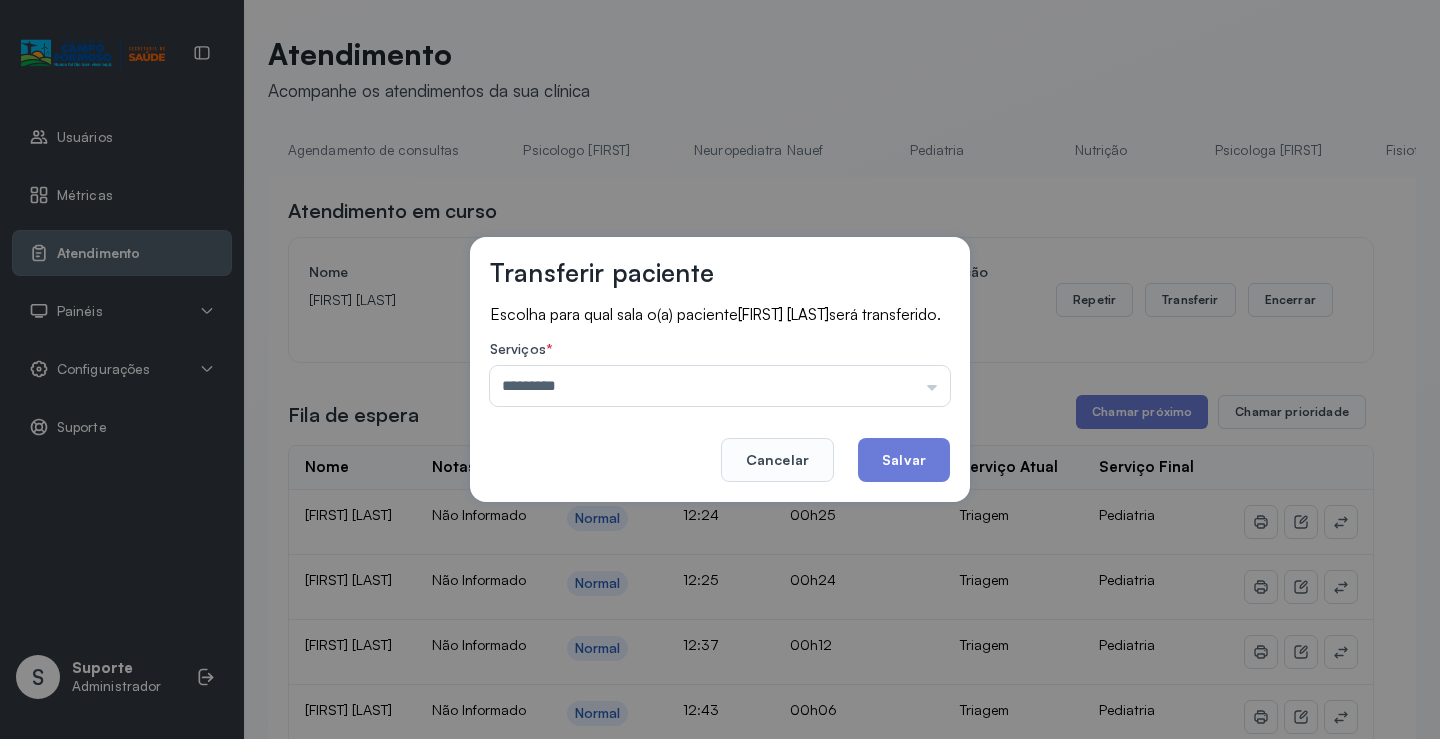 click on "Transferir paciente Escolha para qual sala o(a) paciente  [FIRST] [LAST]  será transferido.  Serviços  *  ********* Psicologo Pedro Neuropediatra Nauef Pediatria Nutrição Psicologa Alana Agendamento de consultas Fisioterapeuta Janusia Coordenadora Solange Consultório 2 Assistente Social Psiquiatra Fisioterapeuta Francyne Fisioterapeuta Morgana Neuropediatra João Cancelar Salvar" at bounding box center [720, 369] 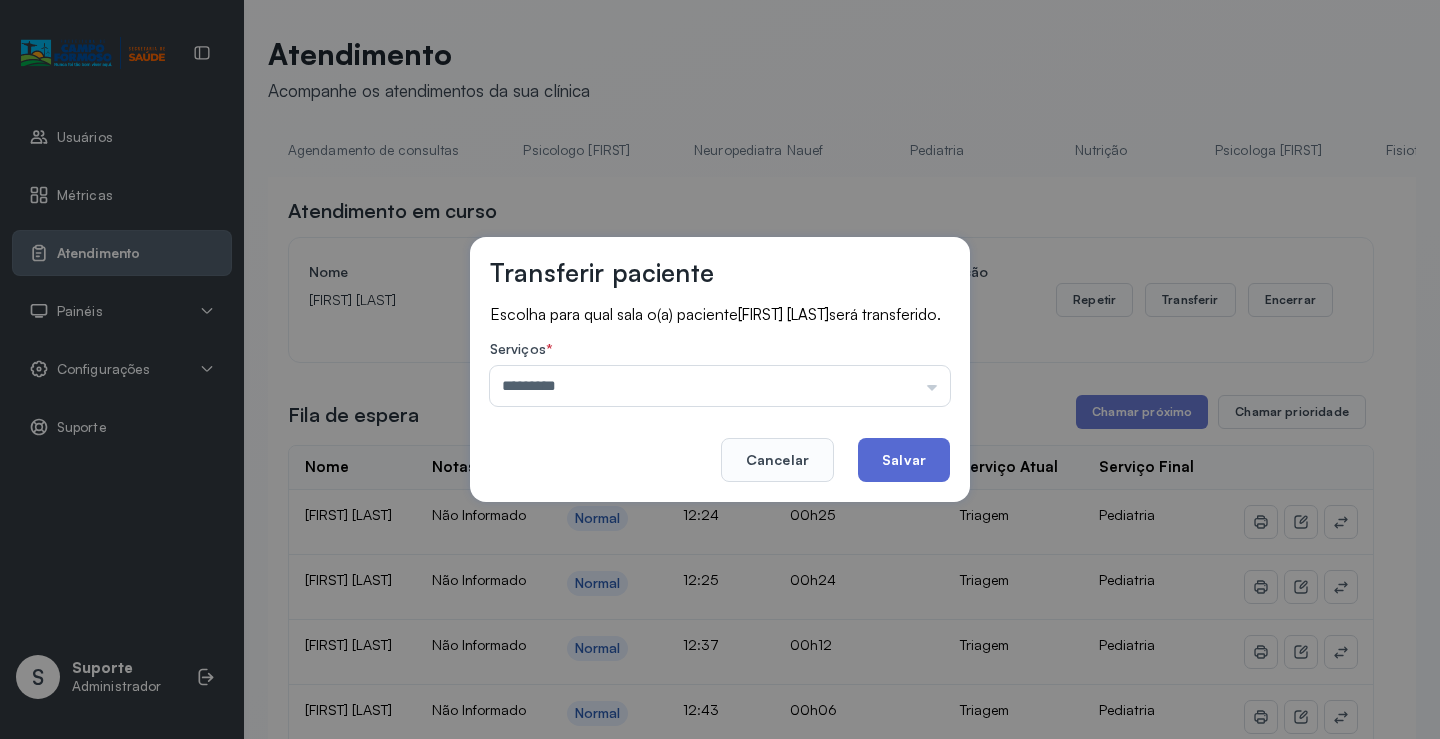 click on "Salvar" 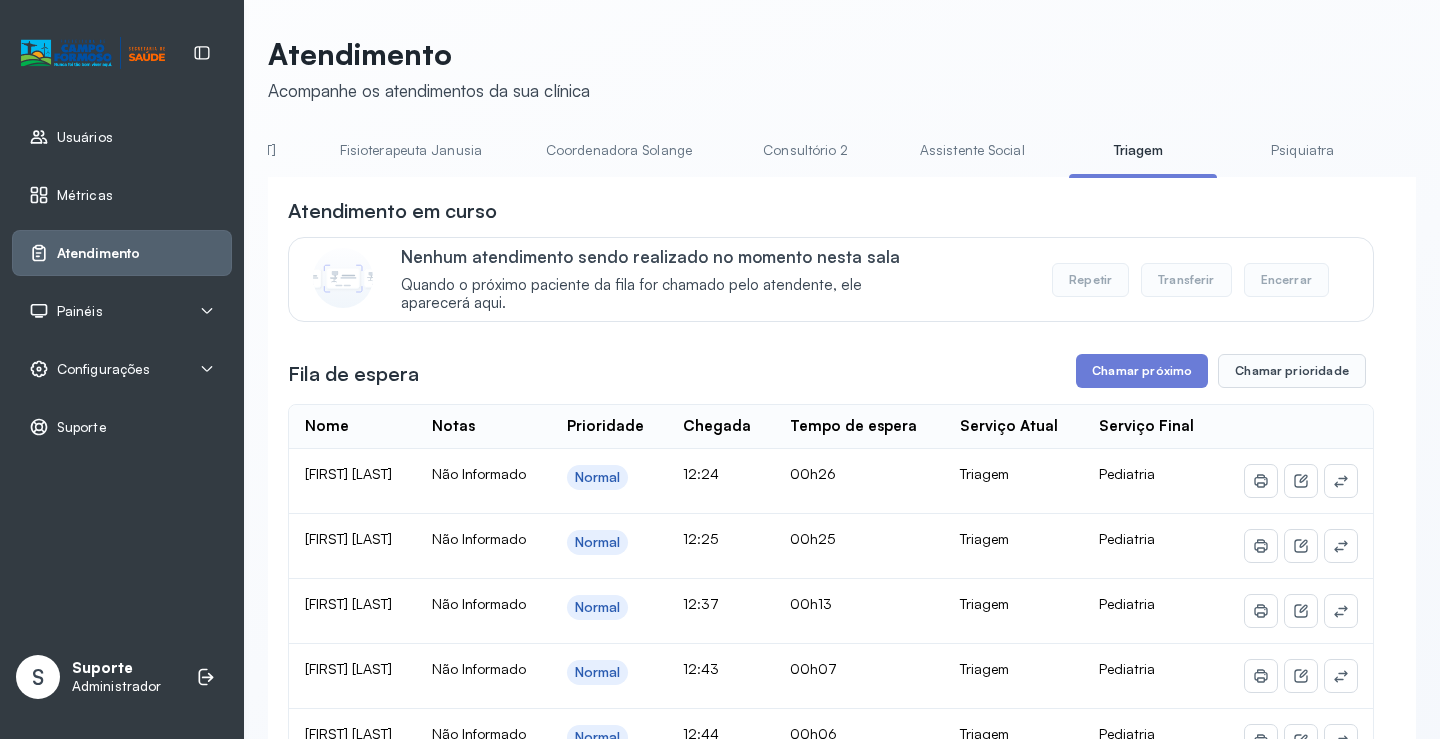 scroll, scrollTop: 0, scrollLeft: 1068, axis: horizontal 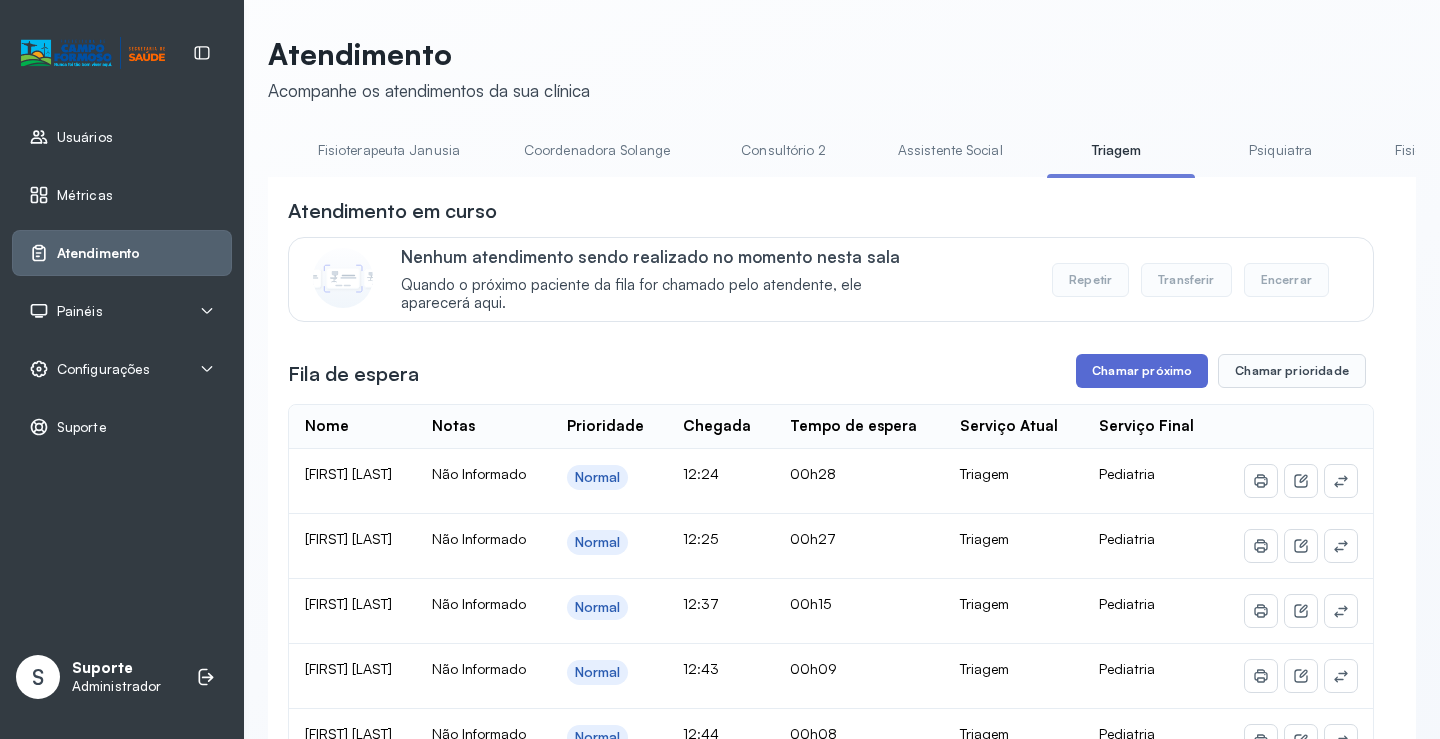 click on "Chamar próximo" at bounding box center (1142, 371) 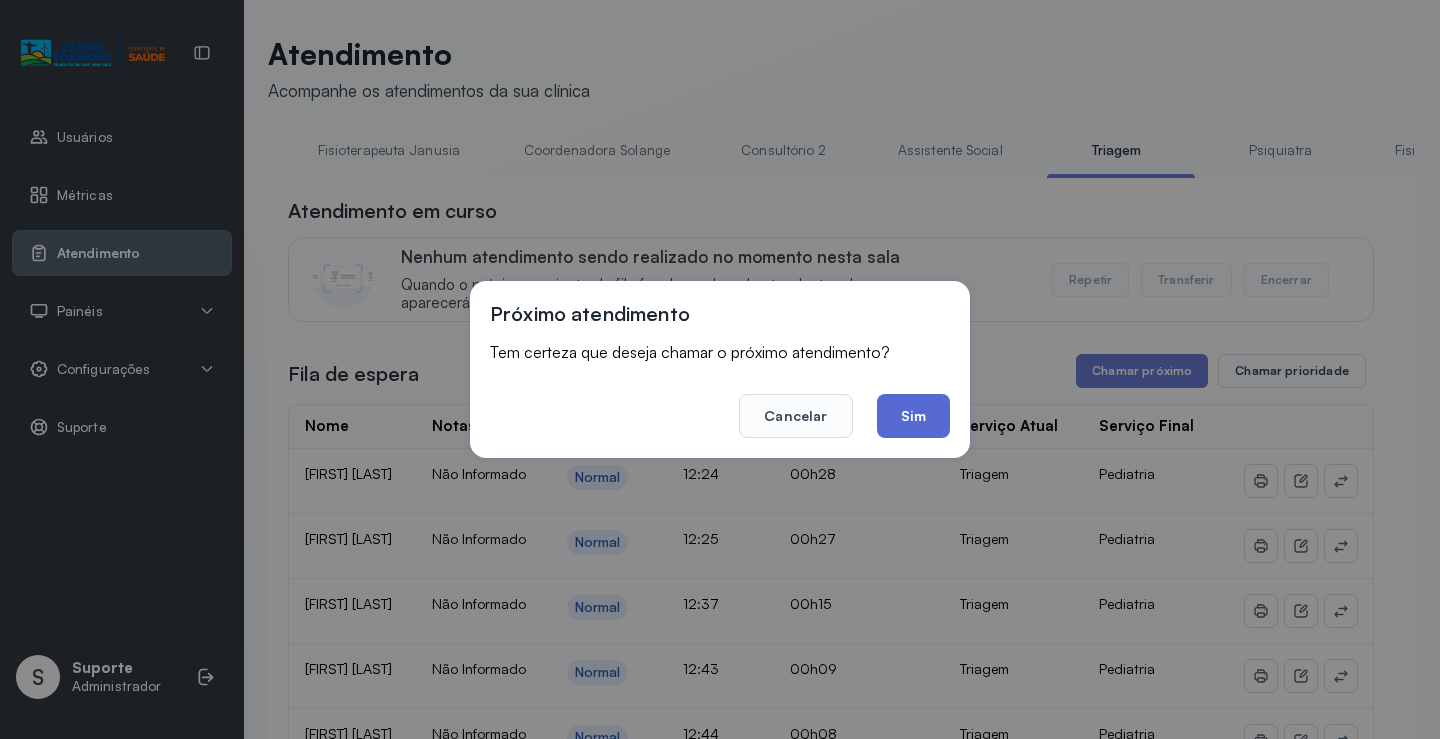 click on "Sim" 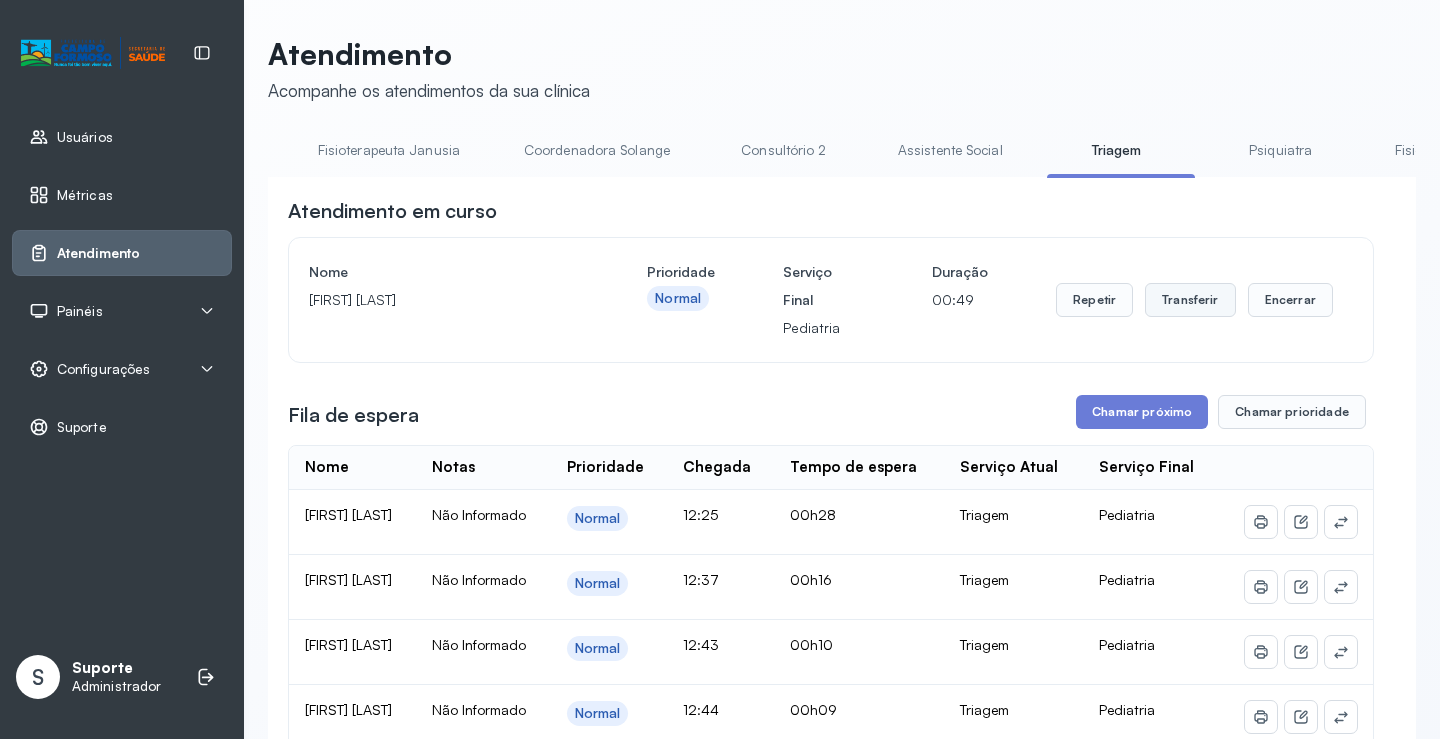 click on "Transferir" at bounding box center [1190, 300] 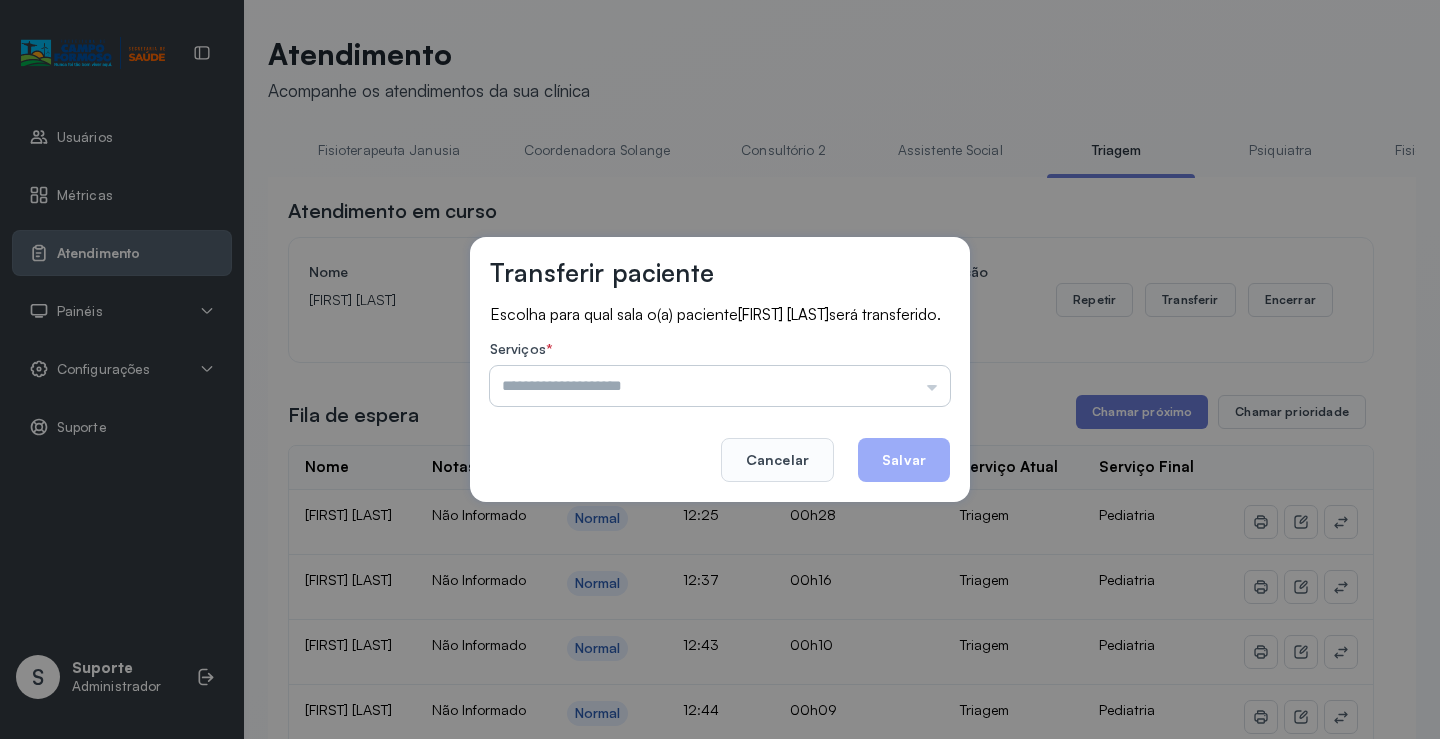 click at bounding box center [720, 386] 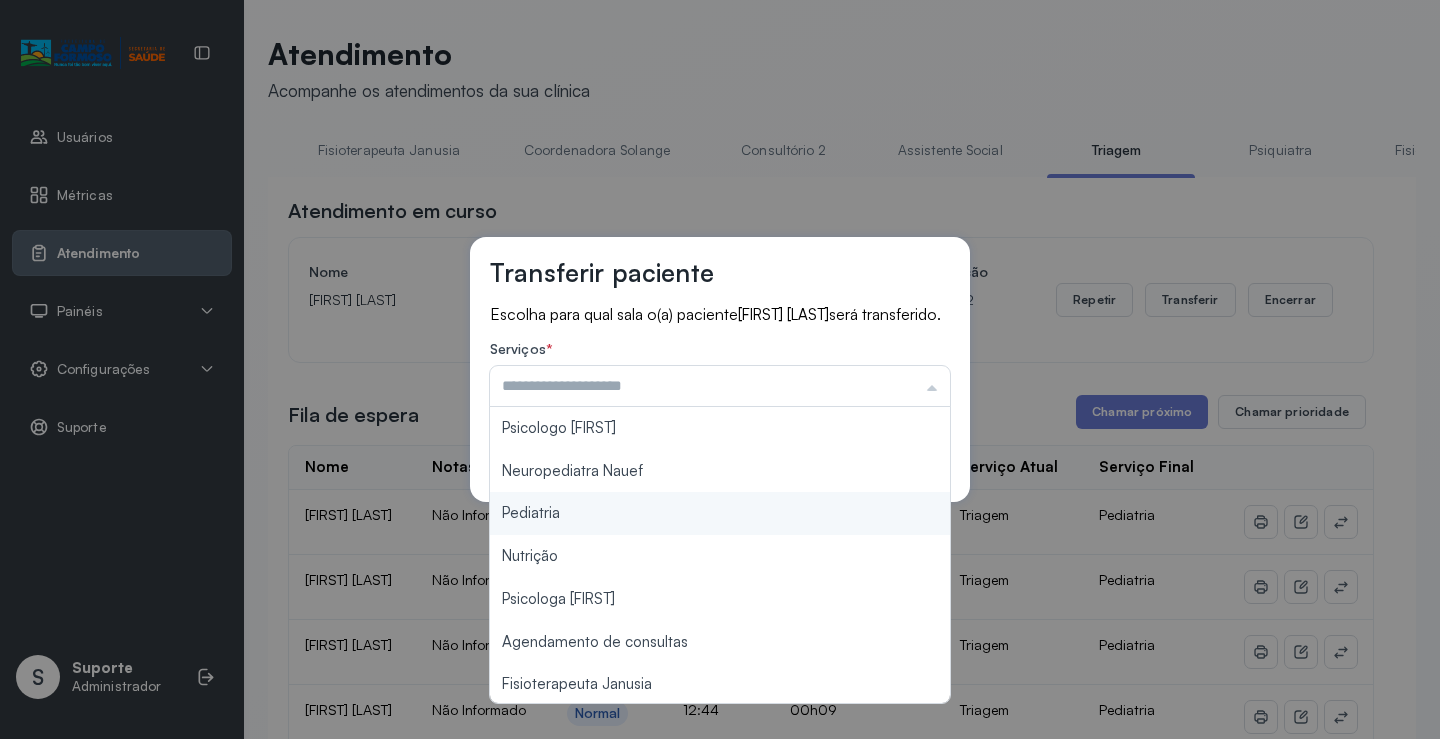 type on "*********" 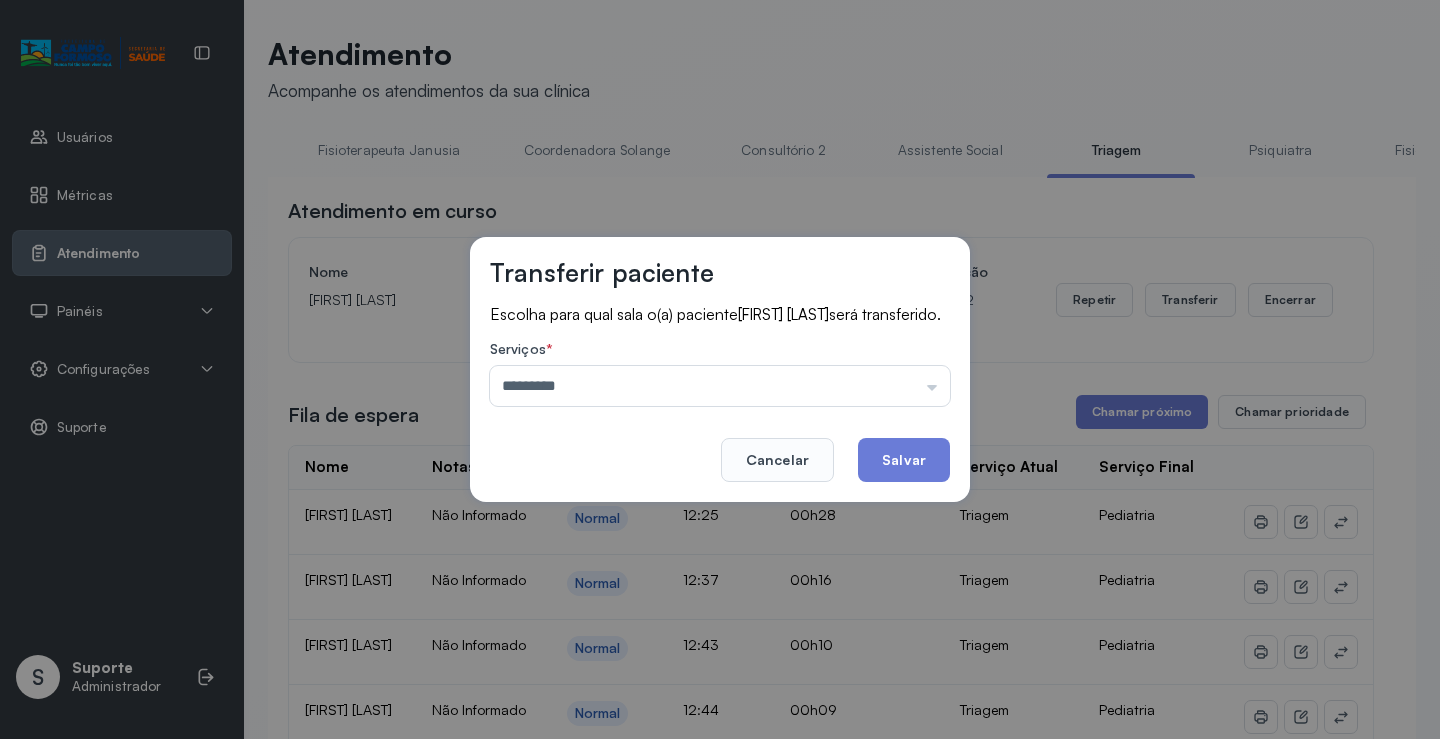 click on "Transferir paciente Escolha para qual sala o(a) paciente  [FIRST] [LAST]  será transferido.  Serviços  *  ********* Psicologo Pedro Neuropediatra Nauef Pediatria Nutrição Psicologa Alana Agendamento de consultas Fisioterapeuta Janusia Coordenadora Solange Consultório 2 Assistente Social Psiquiatra Fisioterapeuta Francyne Fisioterapeuta Morgana Neuropediatra João Cancelar Salvar" at bounding box center [720, 369] 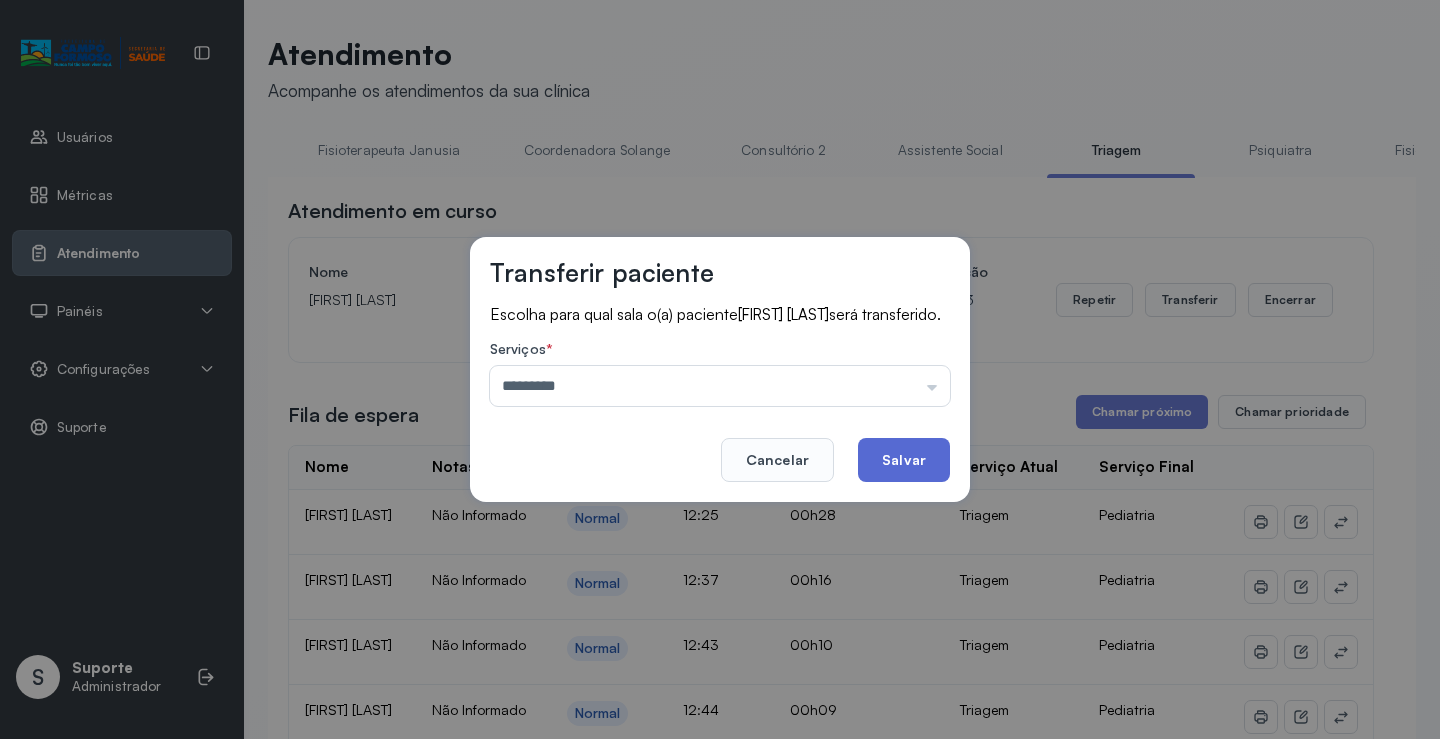 click on "Salvar" 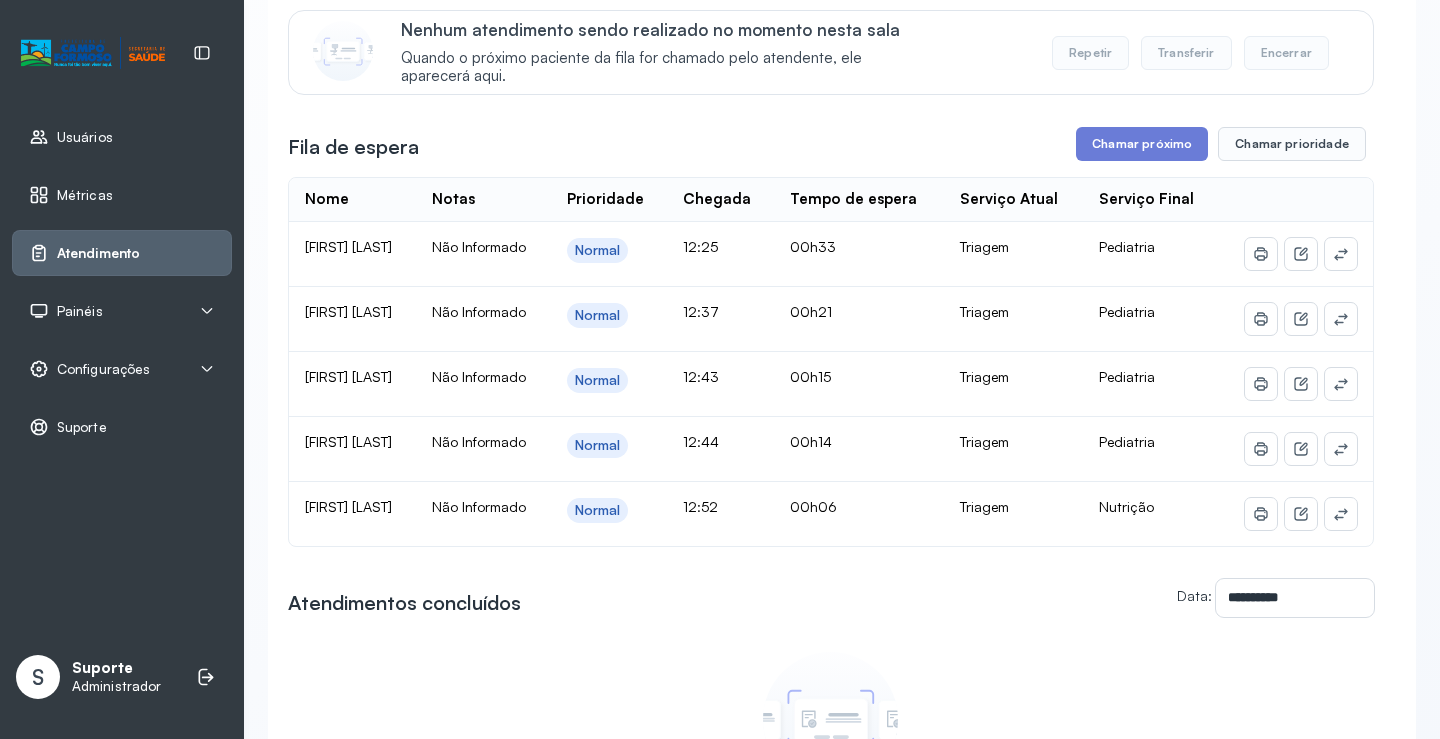scroll, scrollTop: 240, scrollLeft: 0, axis: vertical 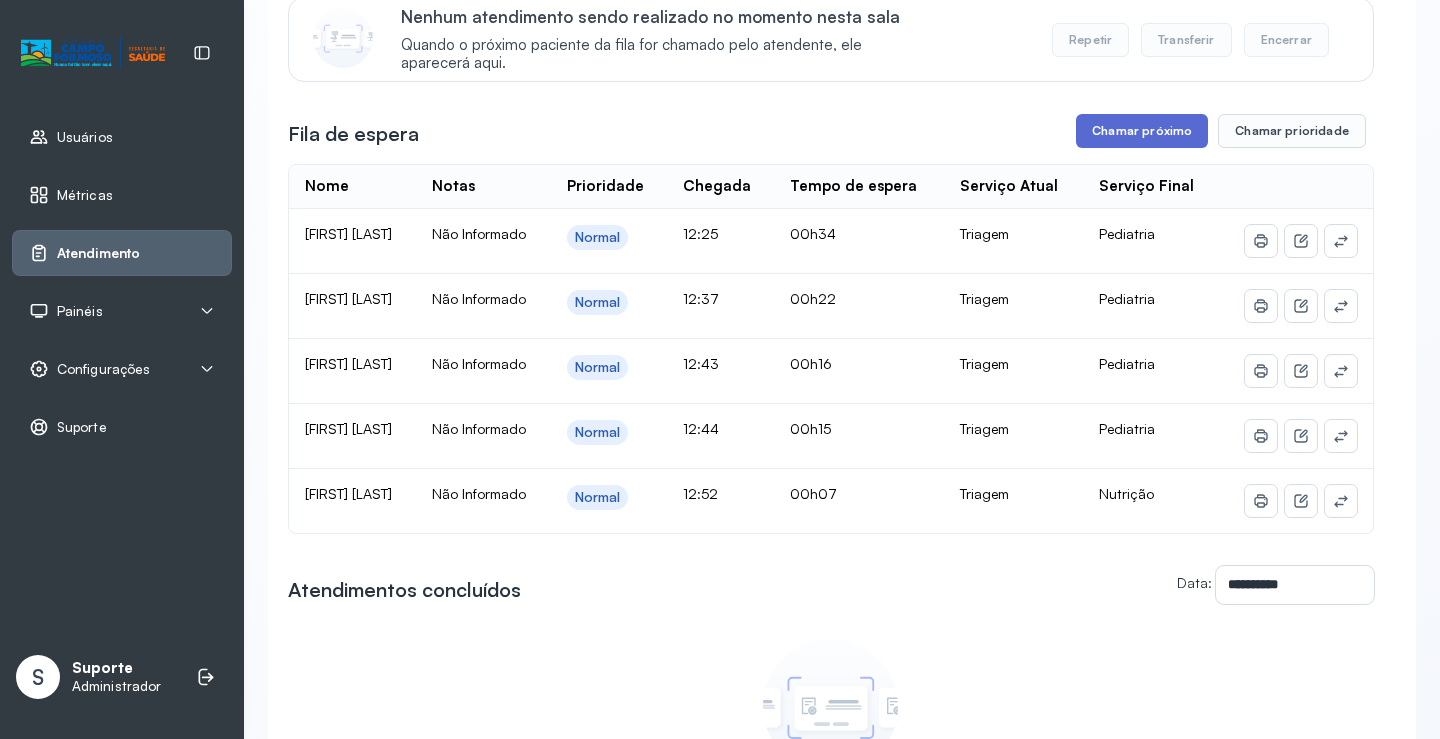 click on "Chamar próximo" at bounding box center [1142, 131] 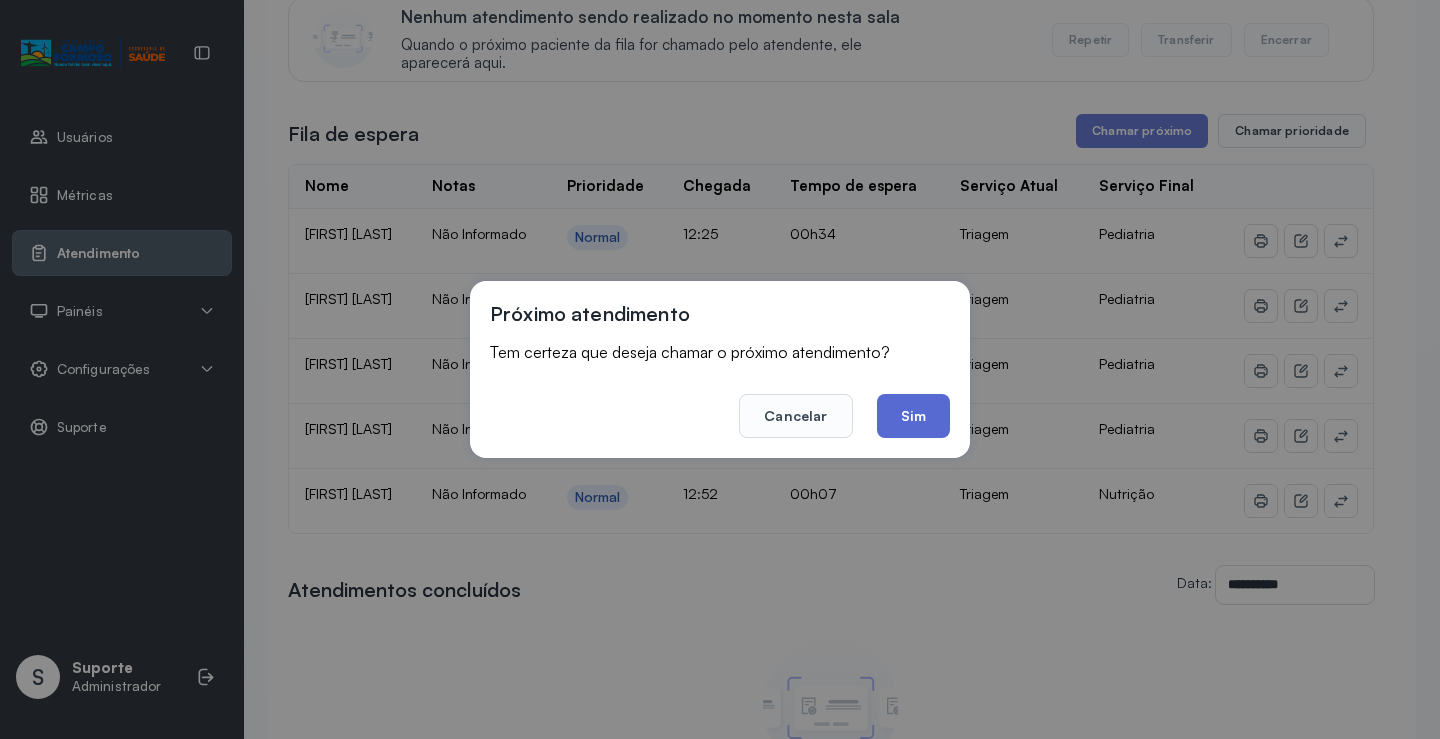 click on "Sim" 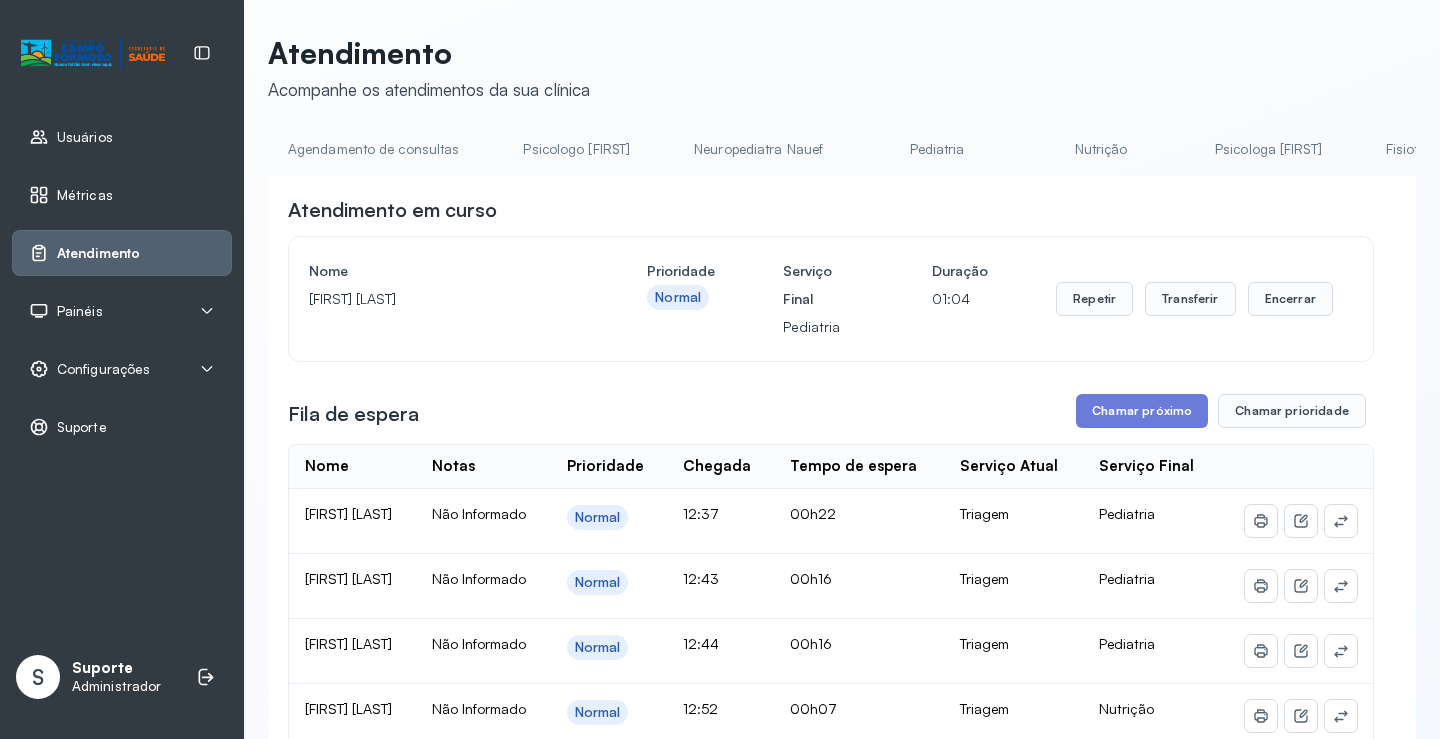 scroll, scrollTop: 240, scrollLeft: 0, axis: vertical 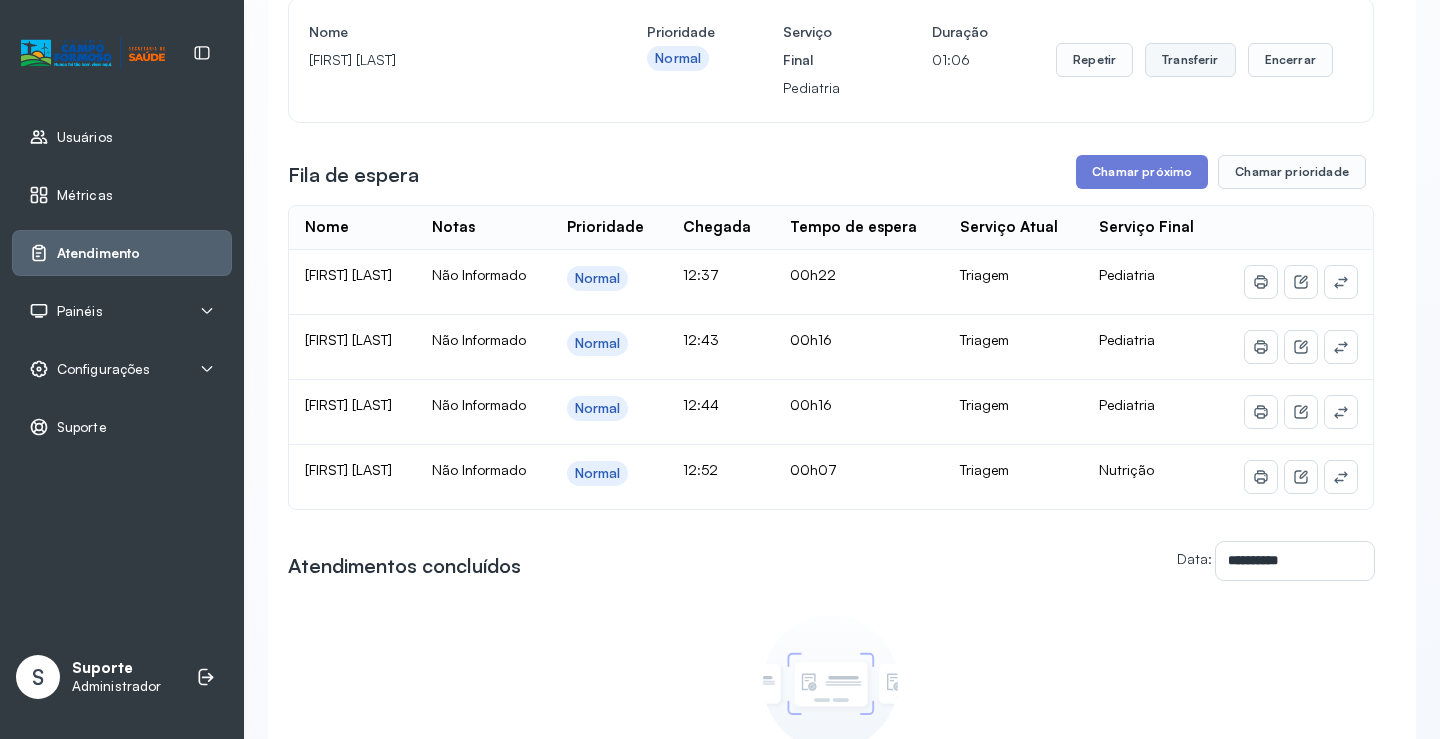 click on "Transferir" at bounding box center [1190, 60] 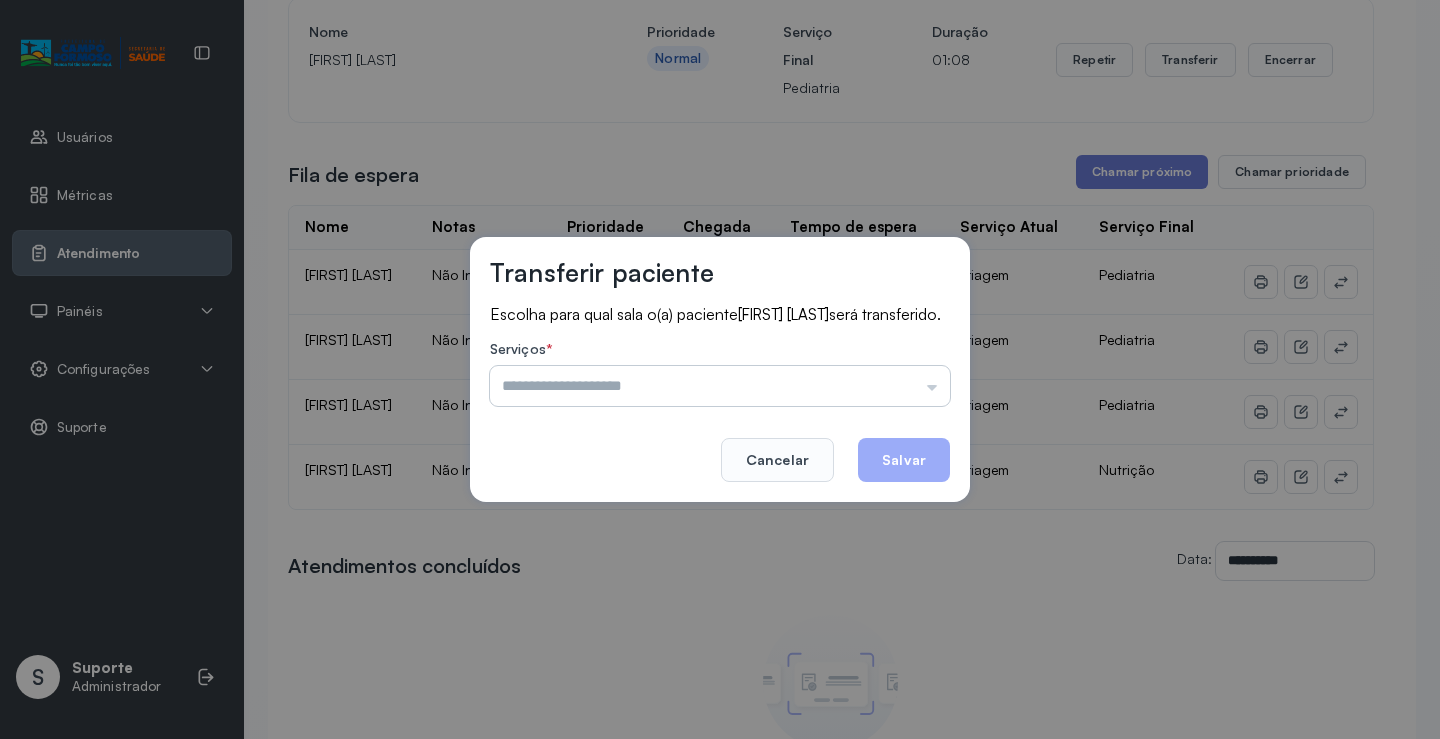 drag, startPoint x: 699, startPoint y: 390, endPoint x: 680, endPoint y: 416, distance: 32.202484 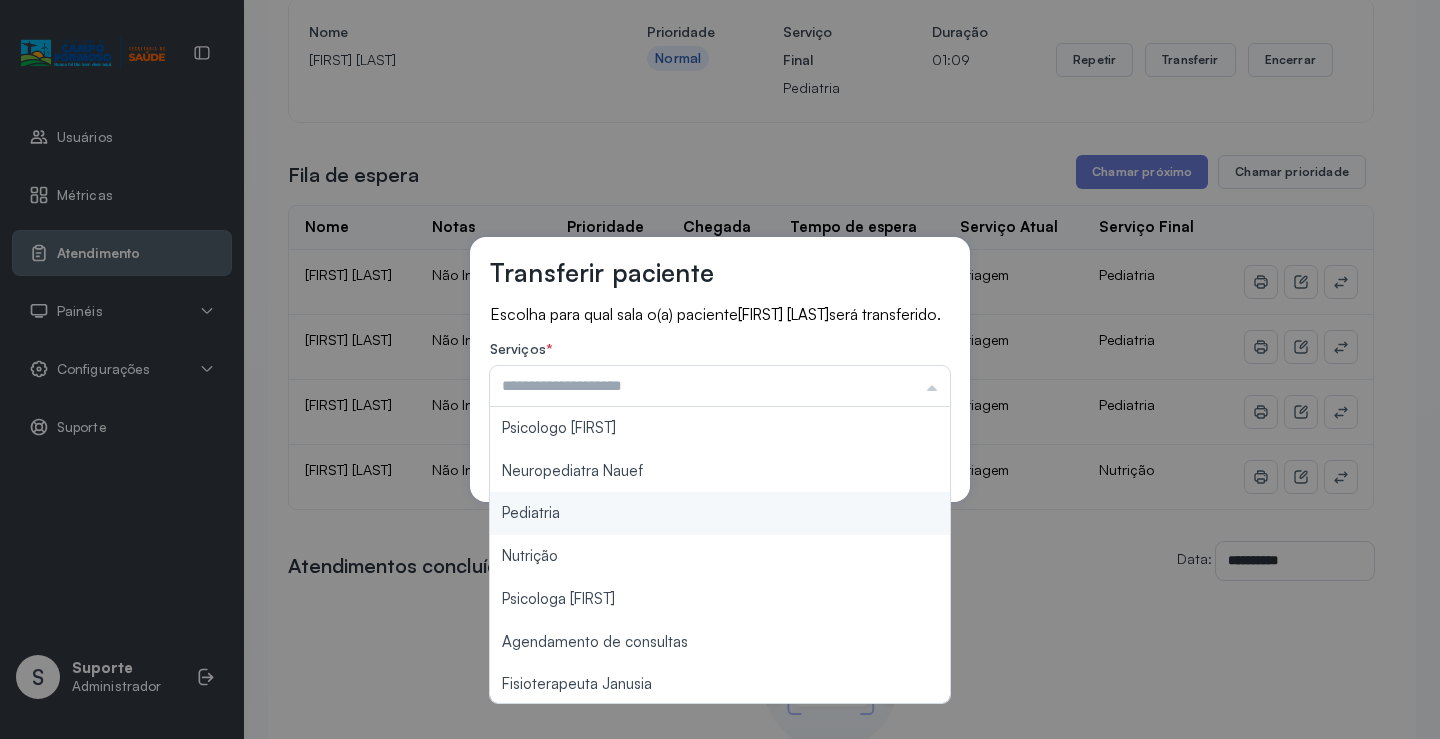 type on "*********" 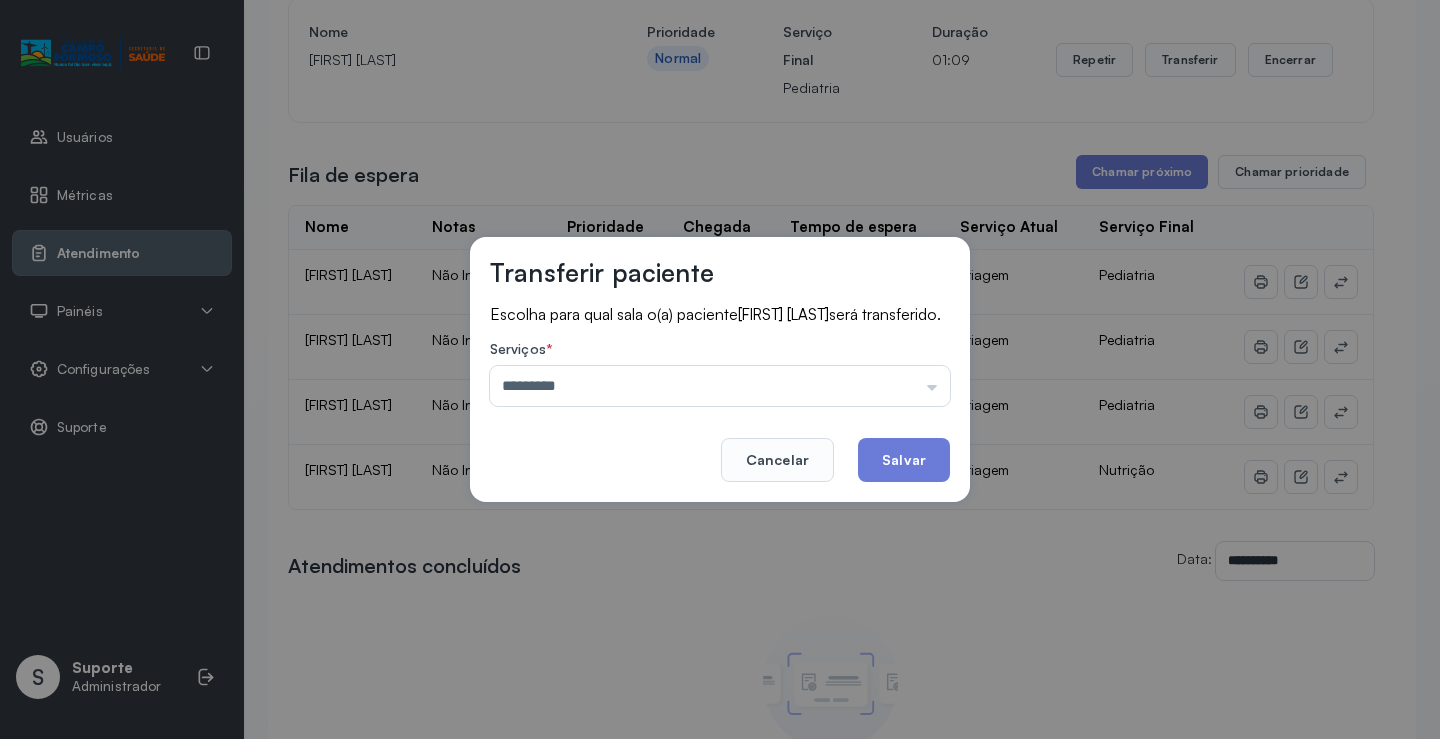 click on "Transferir paciente Escolha para qual sala o(a) paciente  [FIRST] [LAST]  será transferido.  Serviços  *  ********* Psicologo Pedro Neuropediatra Nauef Pediatria Nutrição Psicologa Alana Agendamento de consultas Fisioterapeuta Janusia Coordenadora Solange Consultório 2 Assistente Social Psiquiatra Fisioterapeuta Francyne Fisioterapeuta Morgana Neuropediatra João Cancelar Salvar" at bounding box center (720, 369) 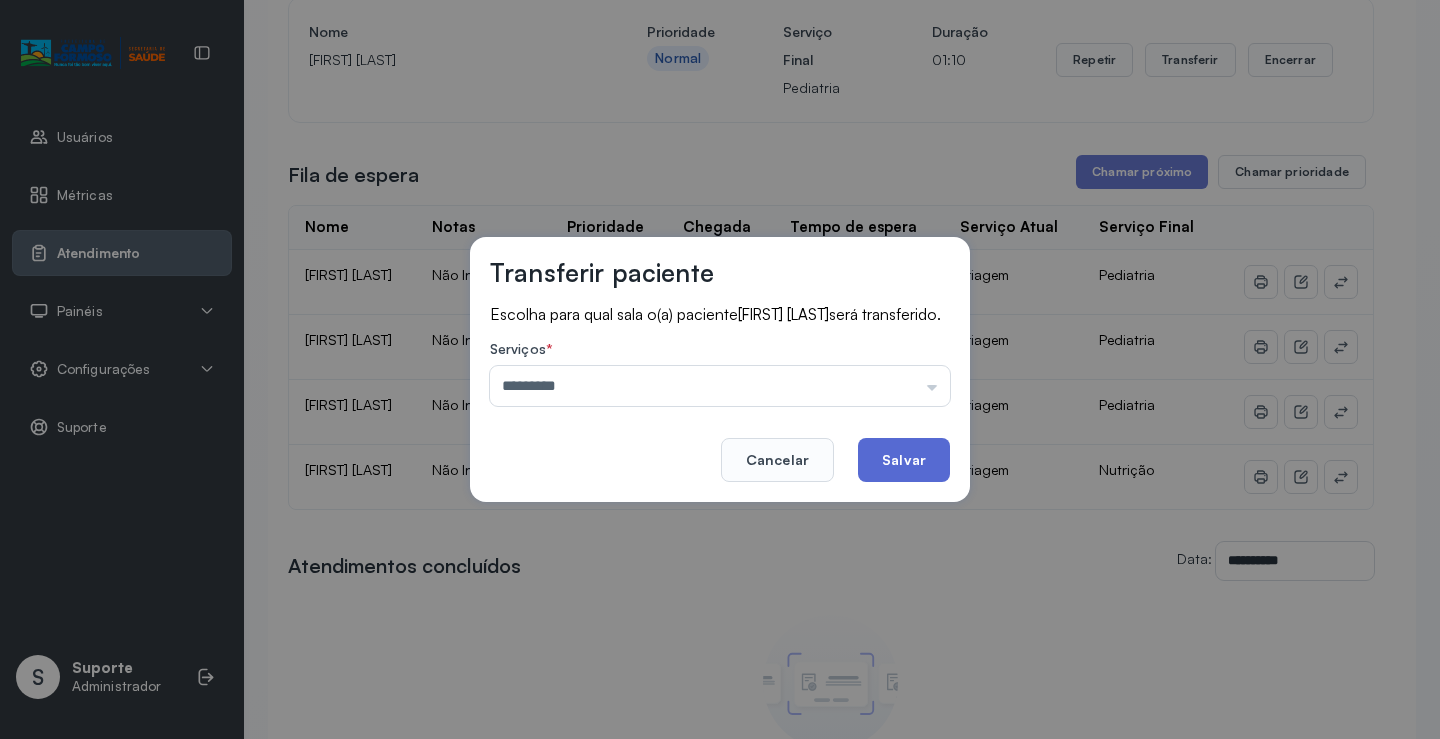 click on "Salvar" 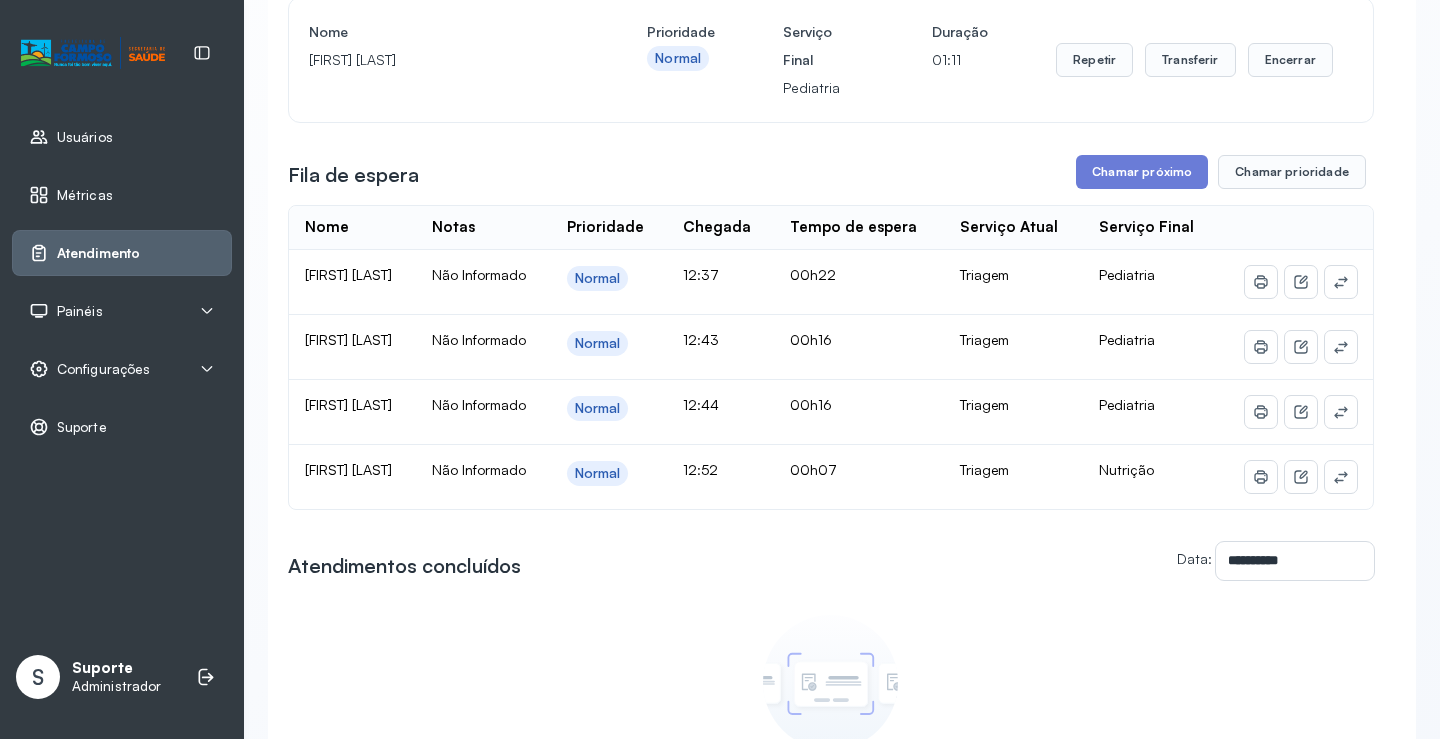 scroll, scrollTop: 1, scrollLeft: 0, axis: vertical 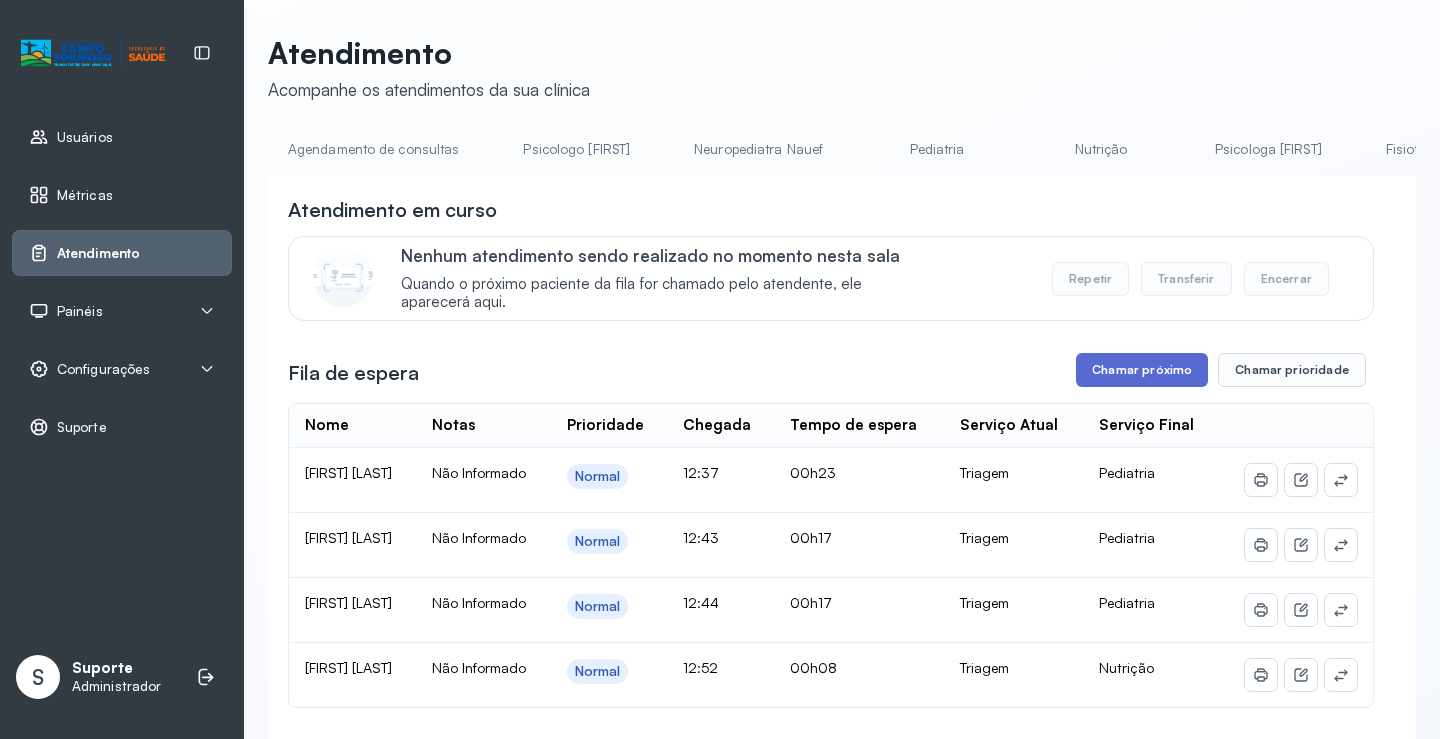 click on "Chamar próximo" at bounding box center (1142, 370) 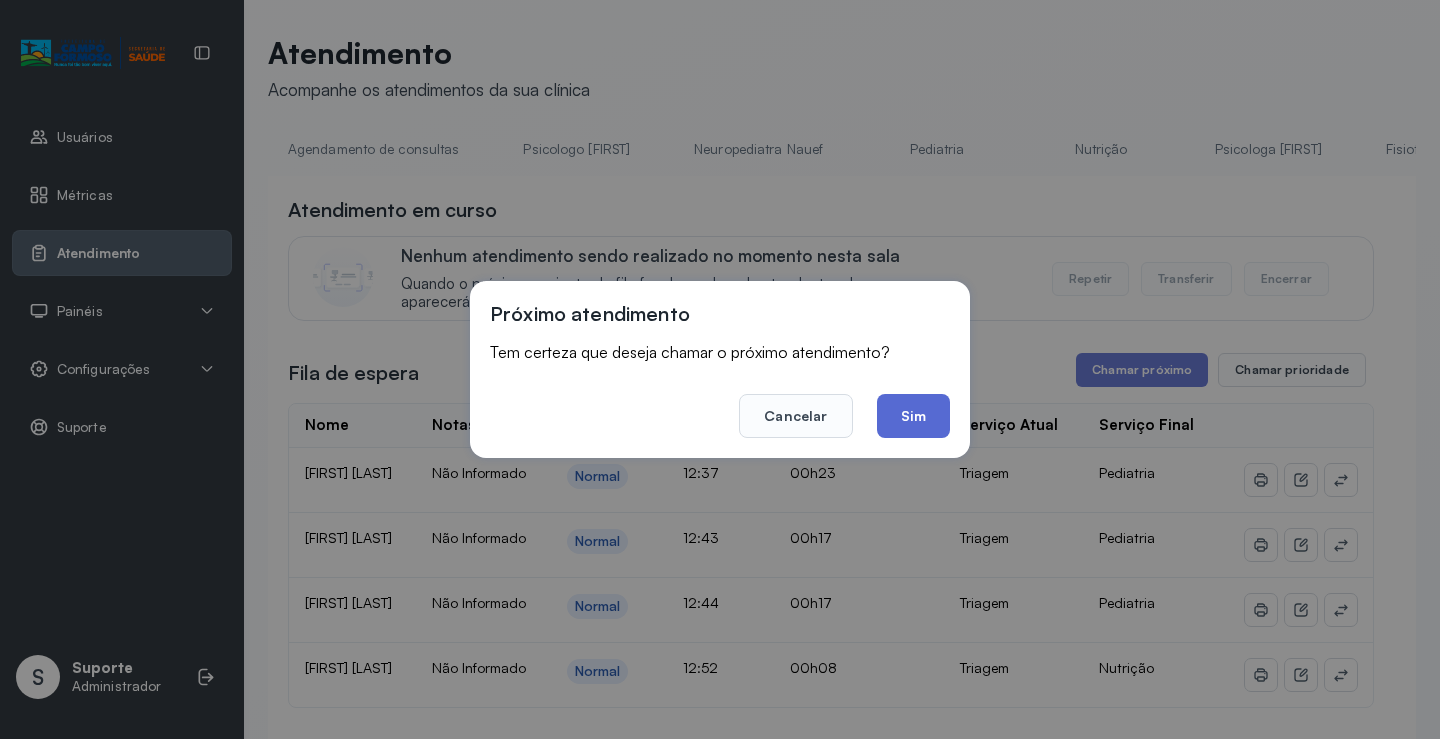 click on "Sim" 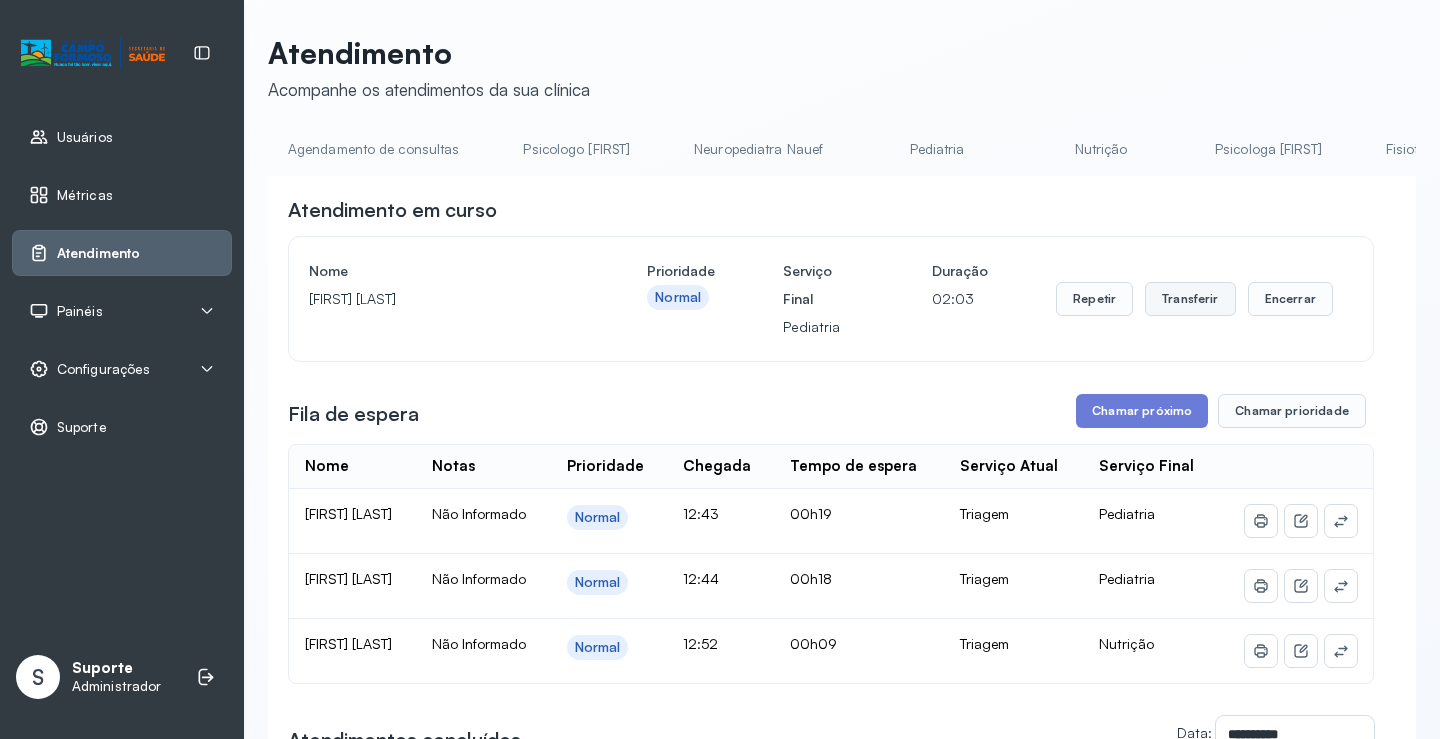 click on "Transferir" at bounding box center (1190, 299) 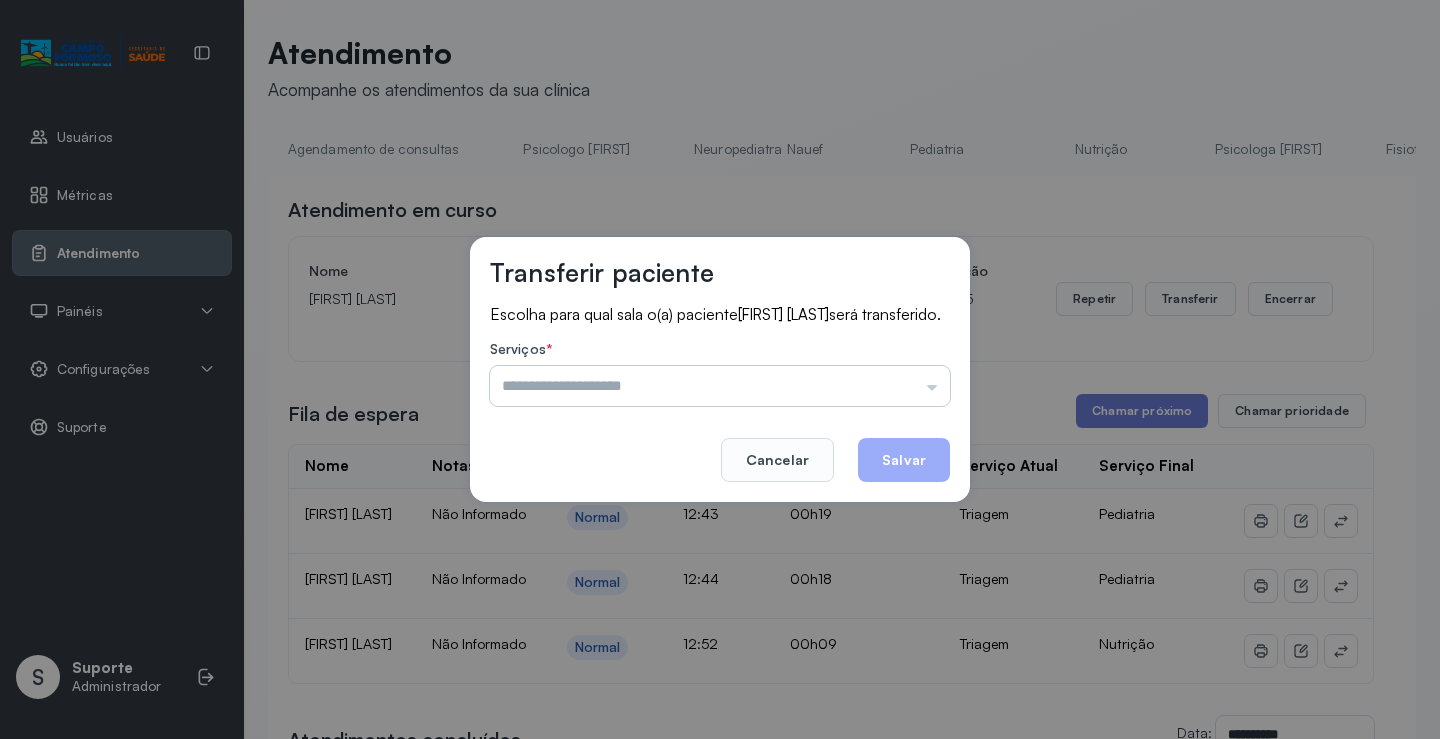 drag, startPoint x: 670, startPoint y: 385, endPoint x: 665, endPoint y: 405, distance: 20.615528 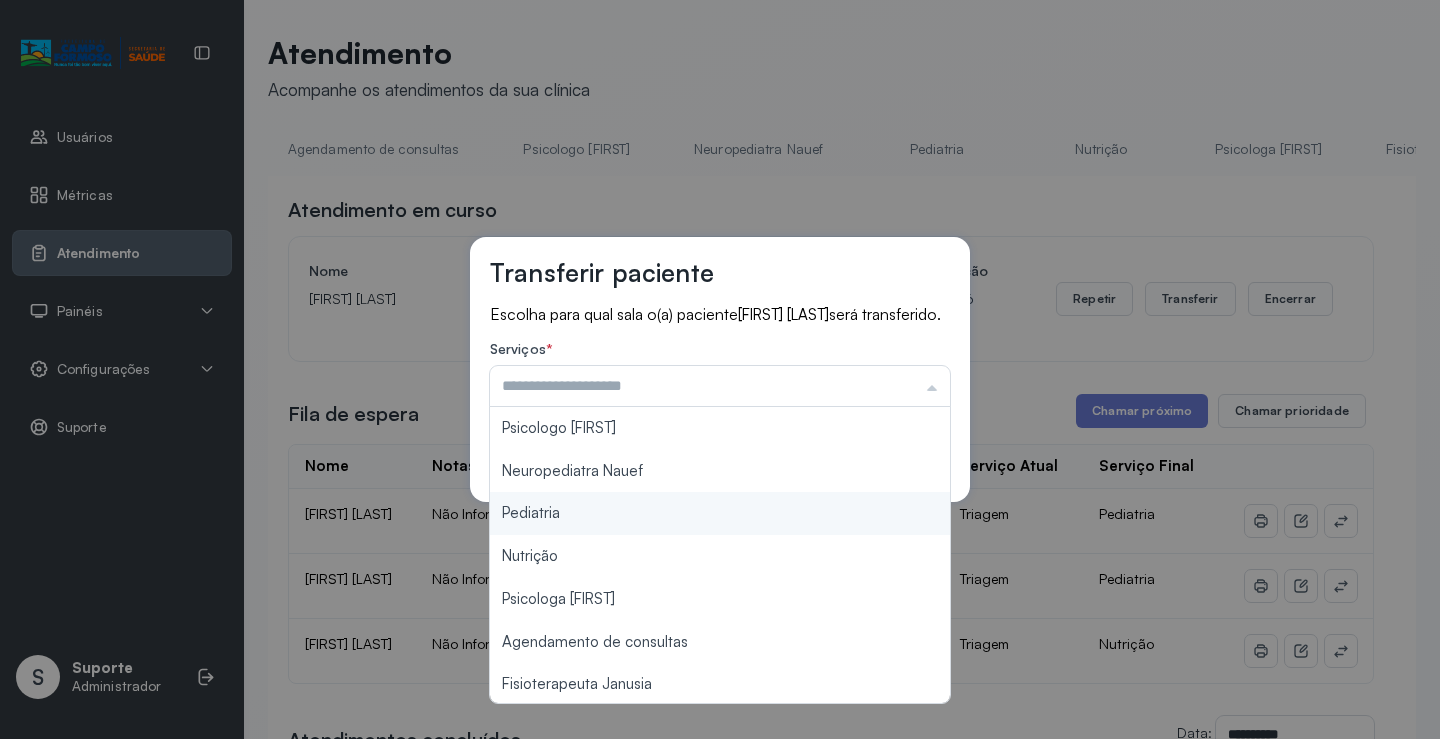 type on "*********" 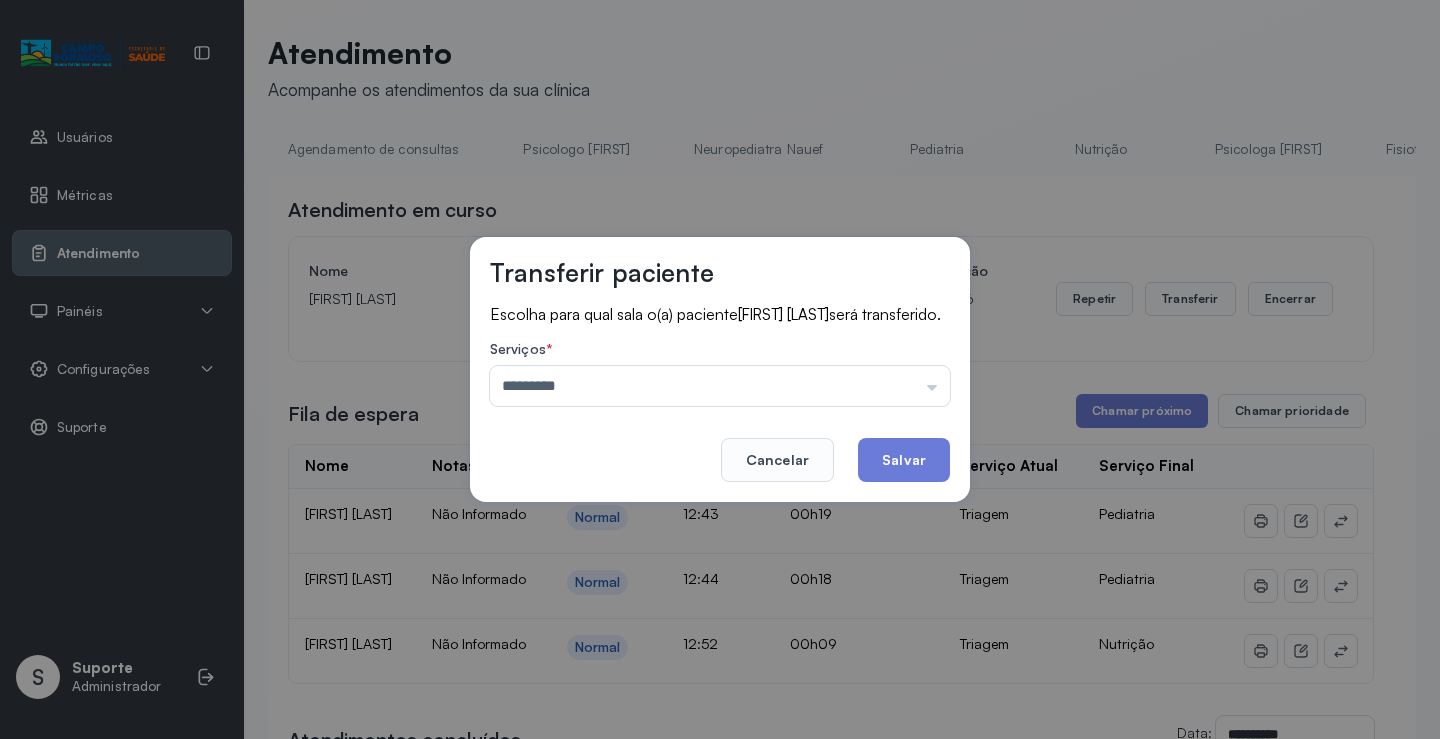 click on "Transferir paciente Escolha para qual sala o(a) paciente  [FIRST] [LAST]  será transferido.  Serviços  *  ********* Psicologo Pedro Neuropediatra Nauef Pediatria Nutrição Psicologa Alana Agendamento de consultas Fisioterapeuta Janusia Coordenadora Solange Consultório 2 Assistente Social Psiquiatra Fisioterapeuta Francyne Fisioterapeuta Morgana Neuropediatra João Cancelar Salvar" at bounding box center (720, 369) 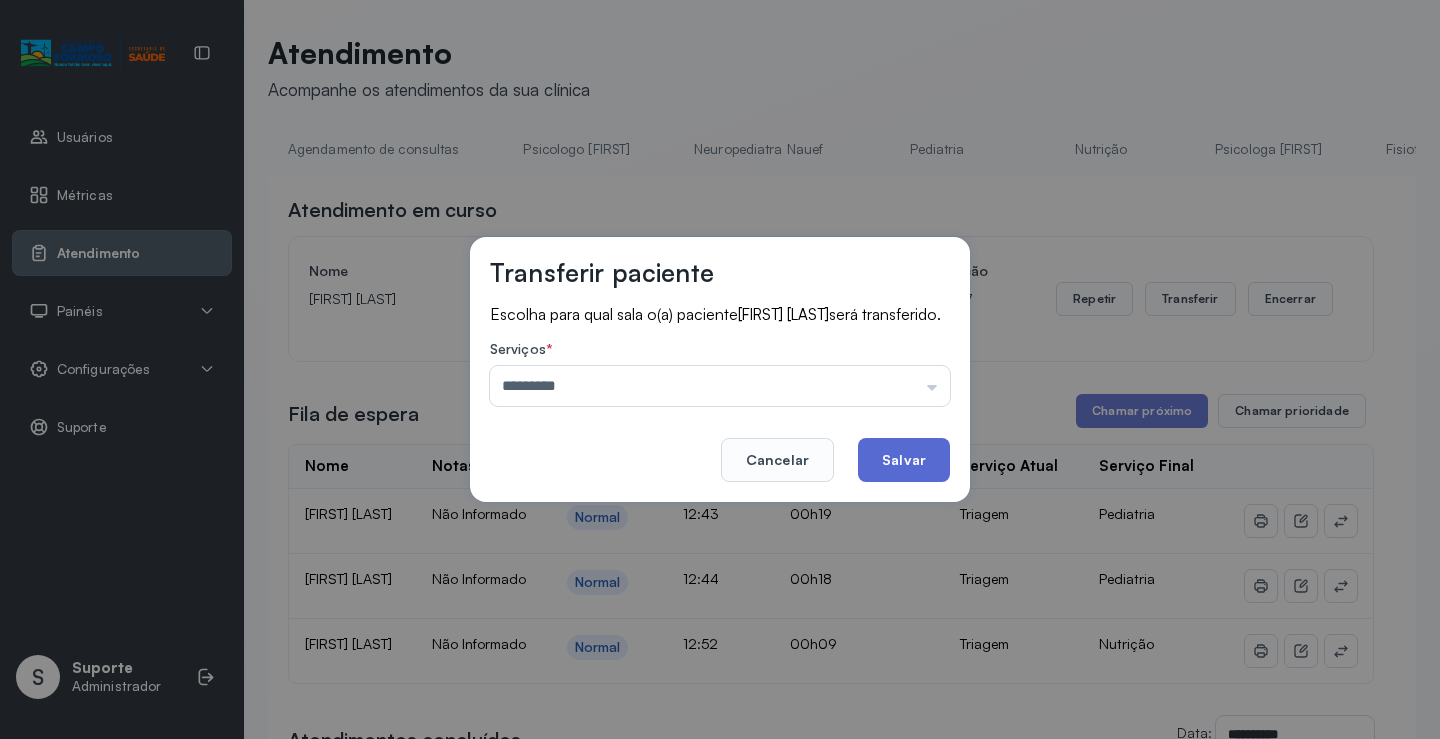 click on "Salvar" 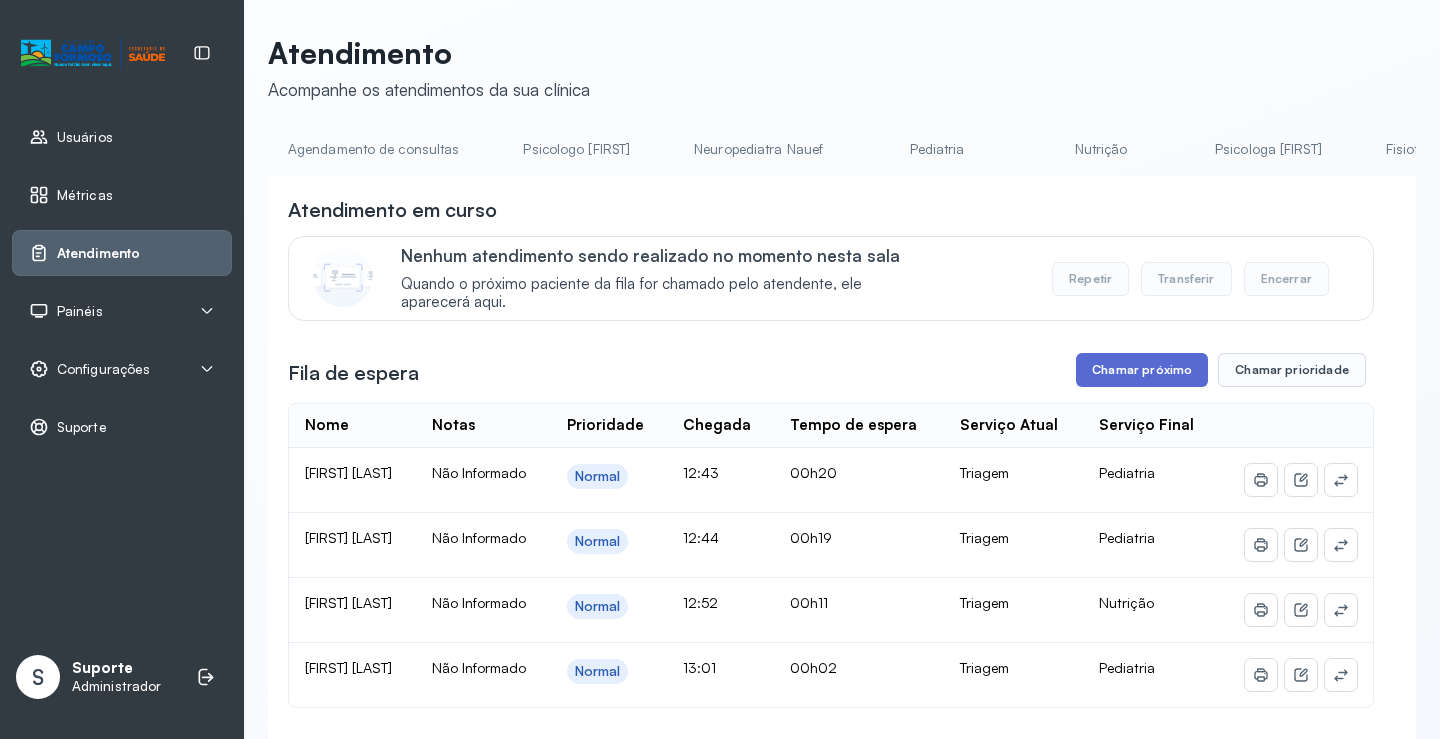 click on "Chamar próximo" at bounding box center (1142, 370) 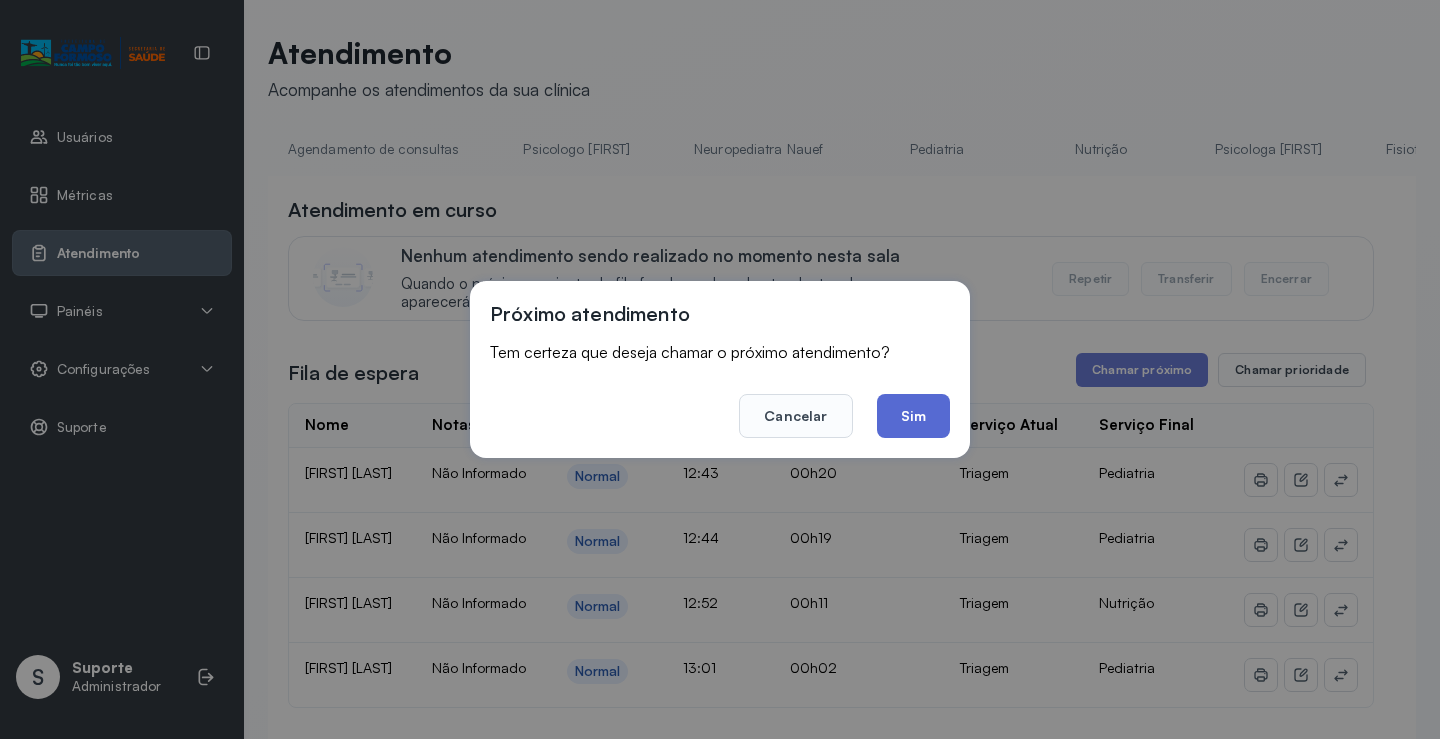 click on "Sim" 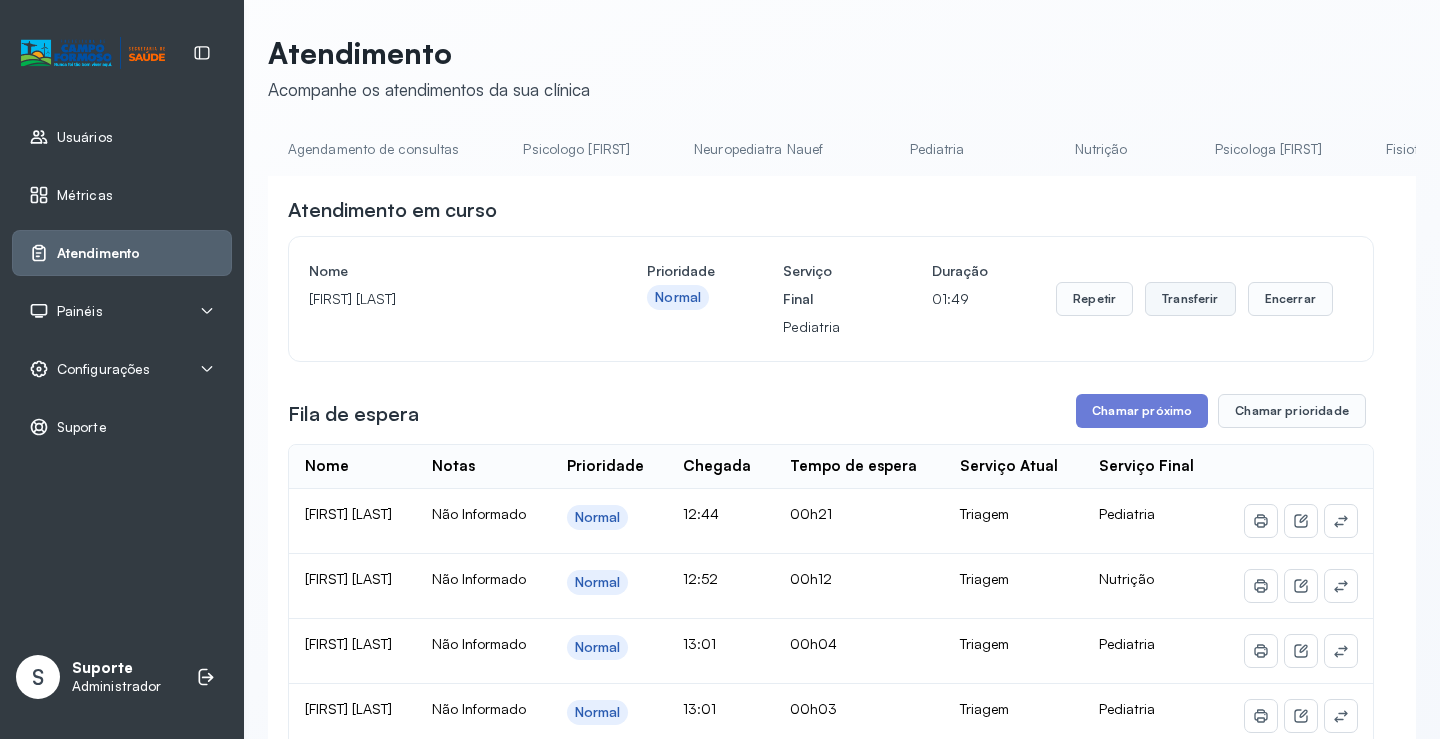 click on "Transferir" at bounding box center (1190, 299) 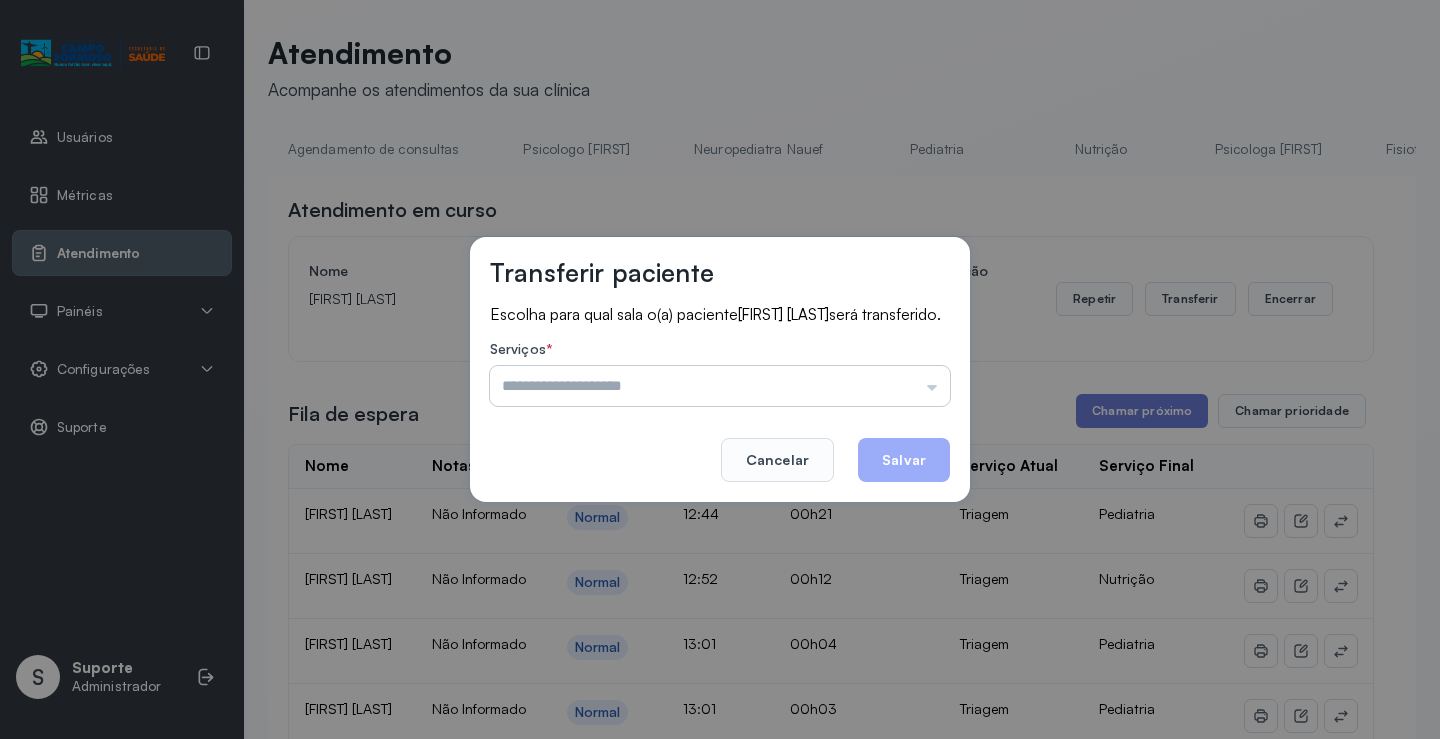 click at bounding box center [720, 386] 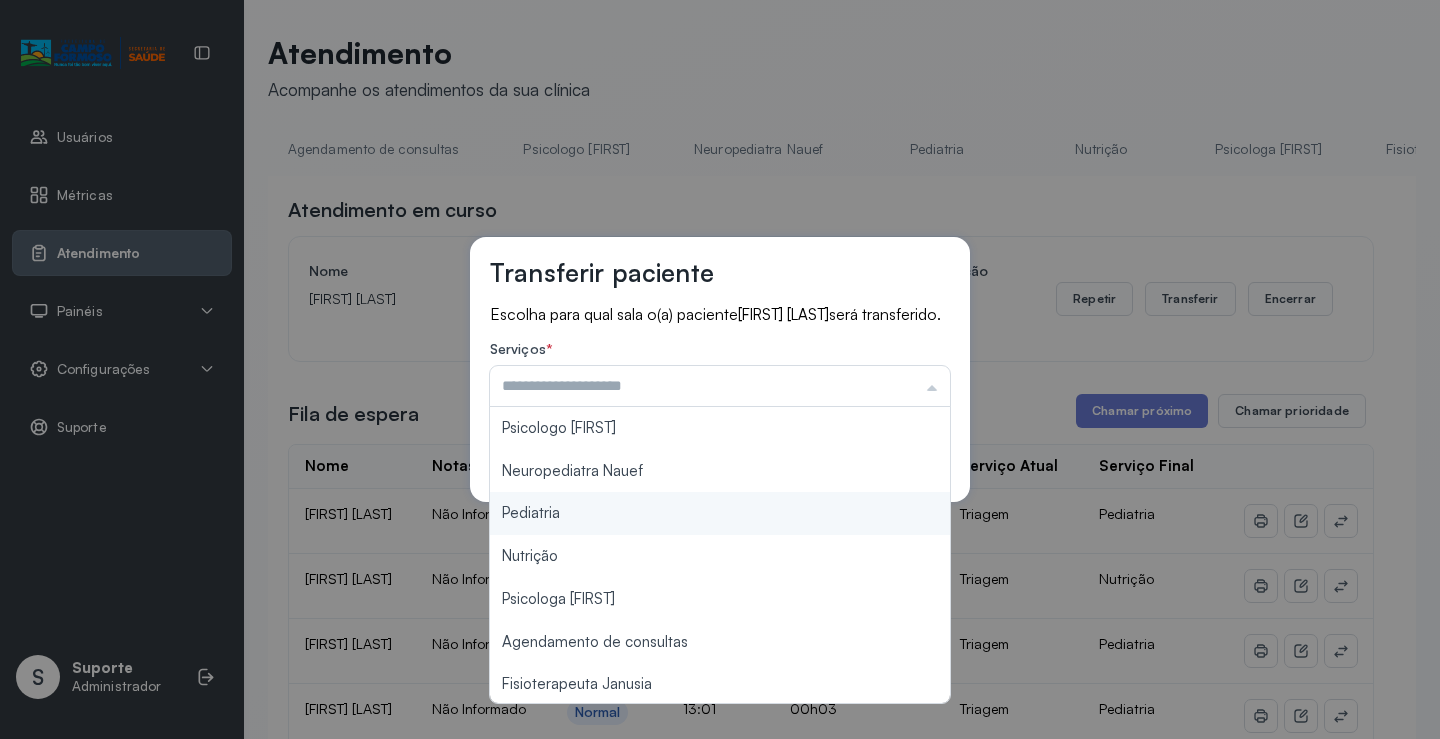 type on "*********" 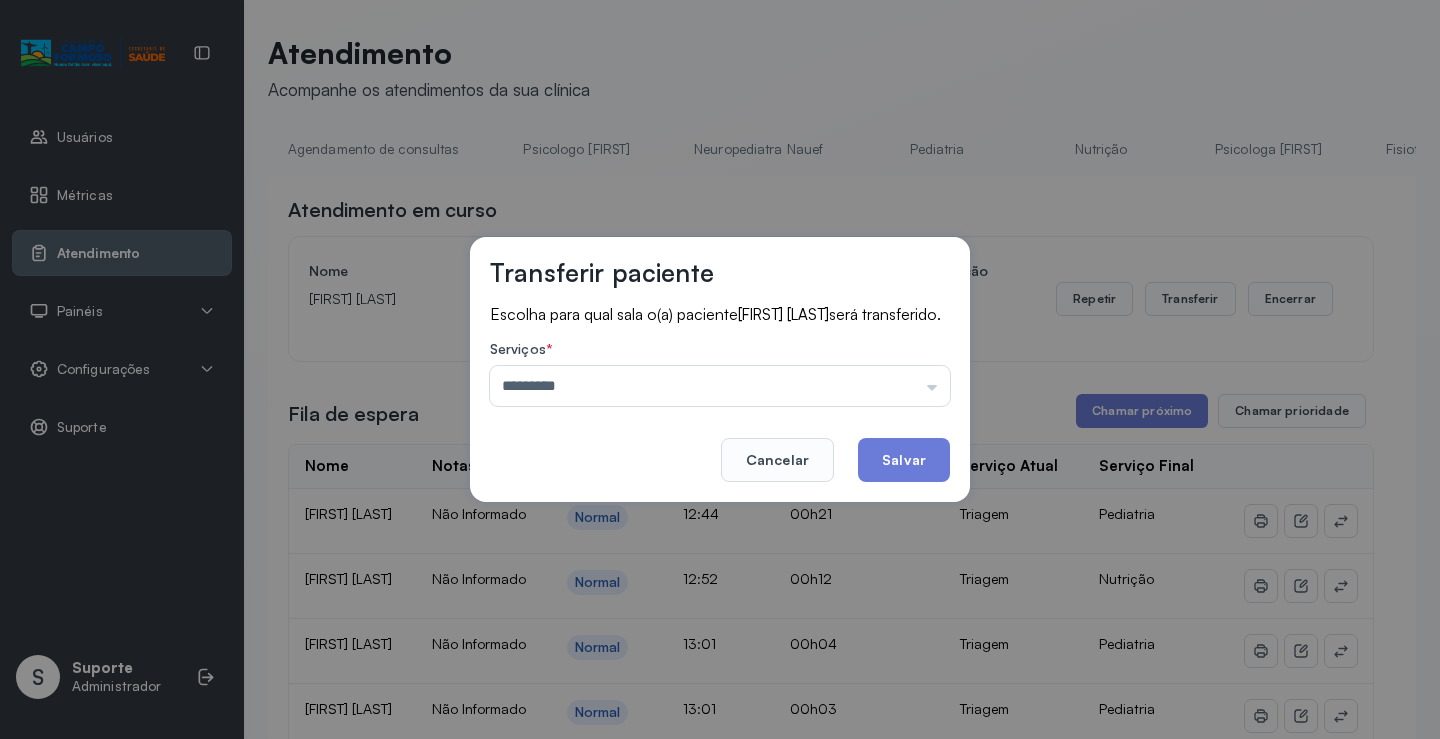 click on "Transferir paciente Escolha para qual sala o(a) paciente  [FIRST] [LAST]  será transferido.  Serviços  *  ********* Psicologo Pedro Neuropediatra Nauef Pediatria Nutrição Psicologa Alana Agendamento de consultas Fisioterapeuta Janusia Coordenadora Solange Consultório 2 Assistente Social Psiquiatra Fisioterapeuta Francyne Fisioterapeuta Morgana Neuropediatra João Cancelar Salvar" at bounding box center [720, 369] 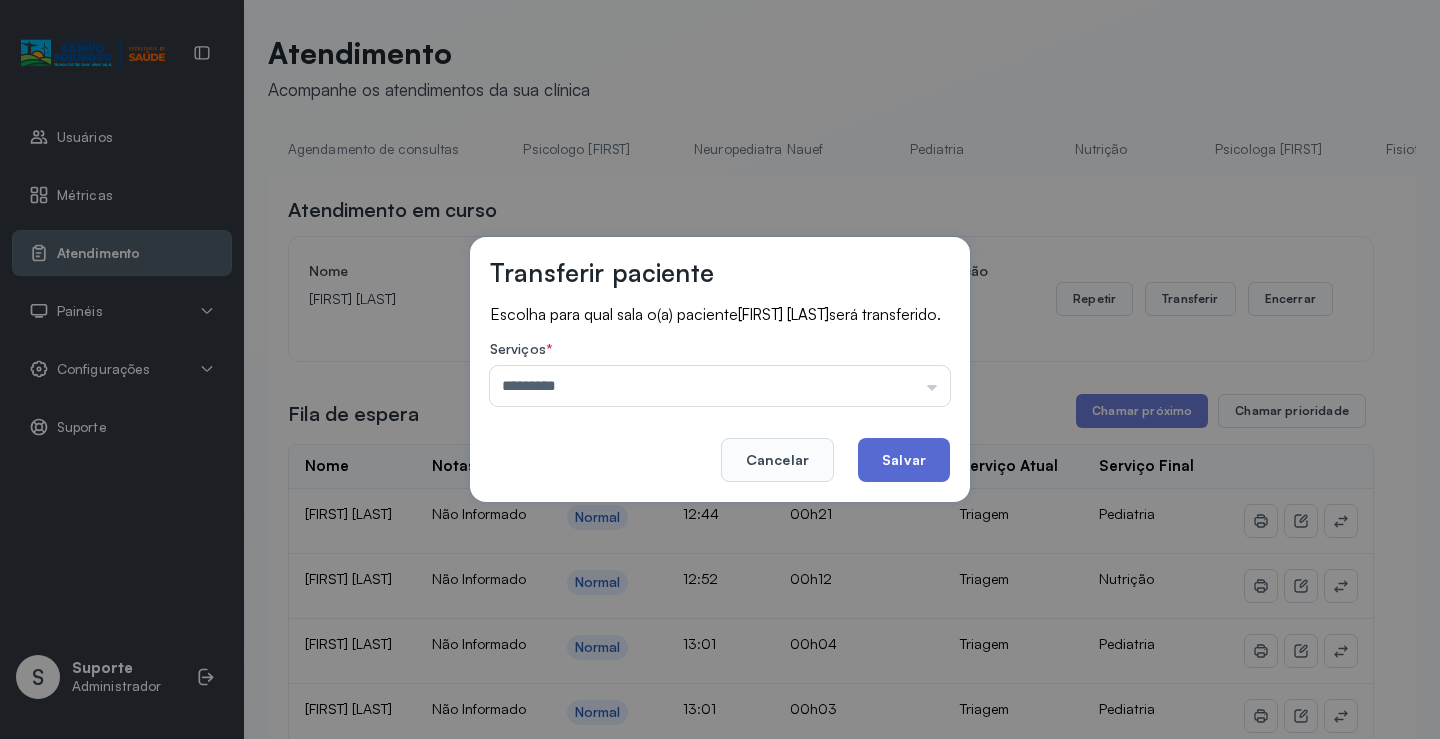click on "Salvar" 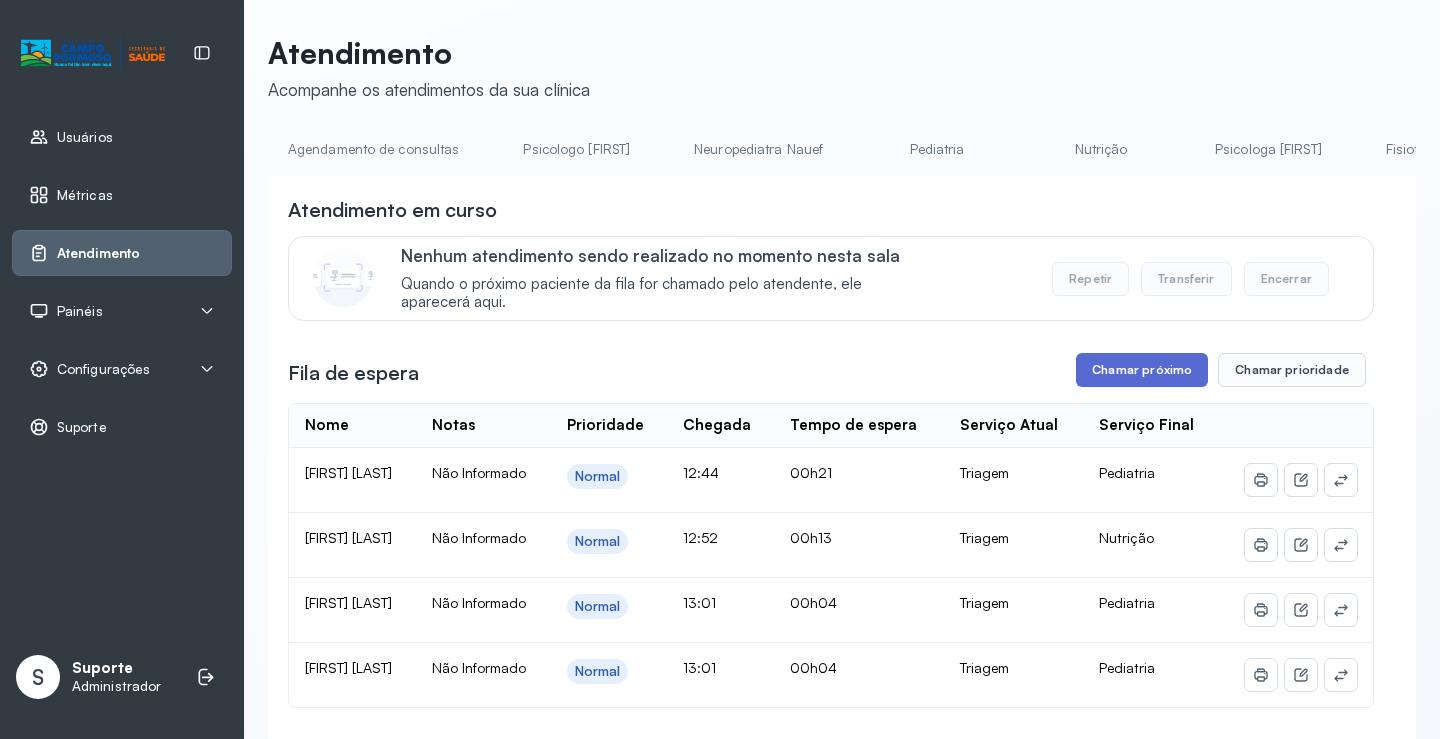 click on "Chamar próximo" at bounding box center (1142, 370) 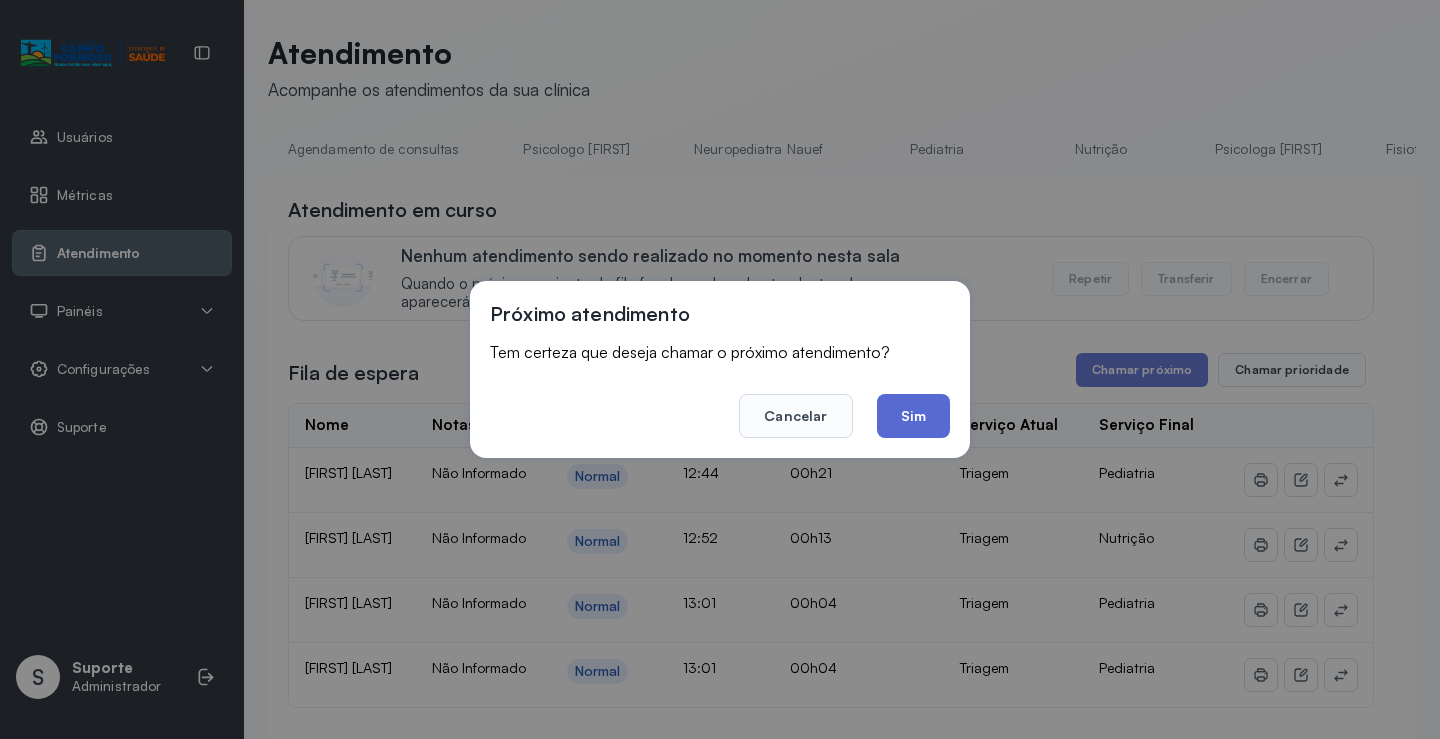 click on "Sim" 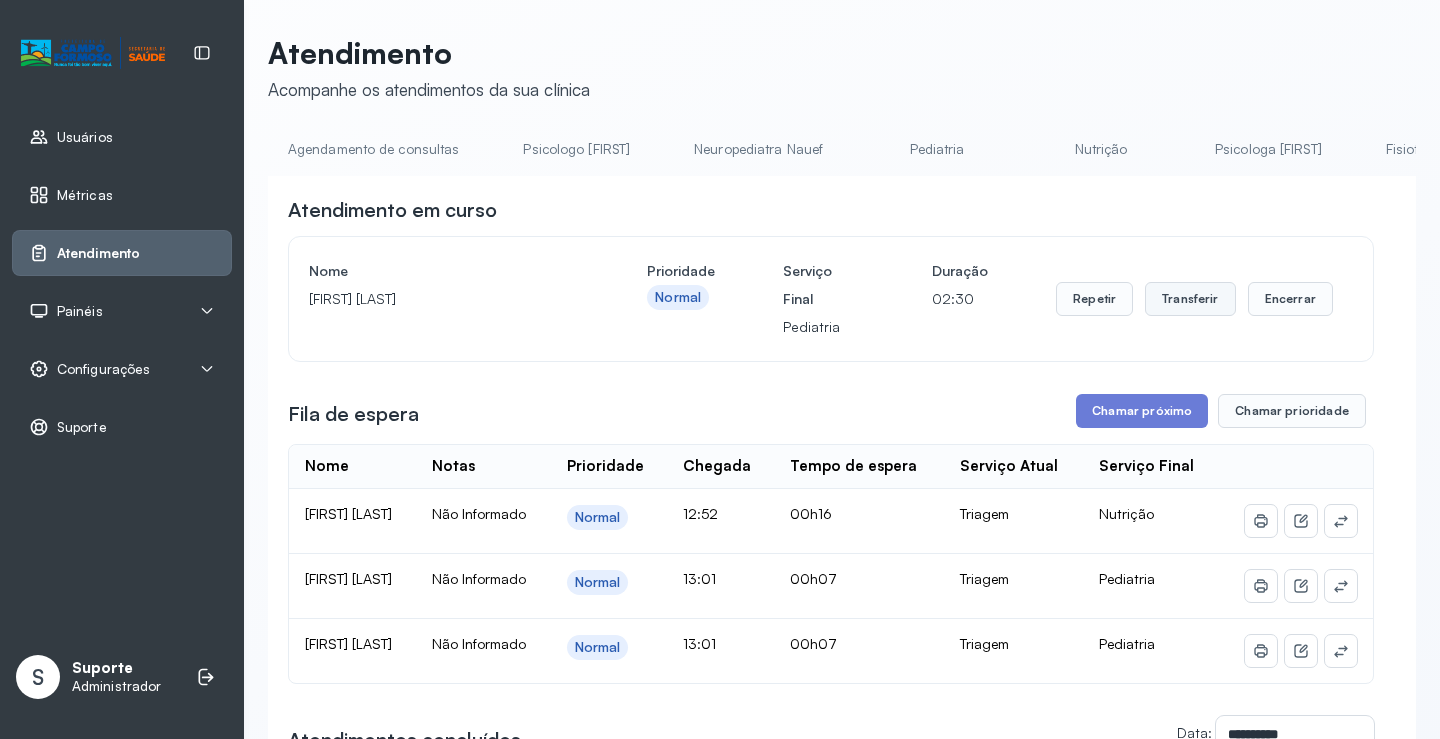 click on "Transferir" at bounding box center [1190, 299] 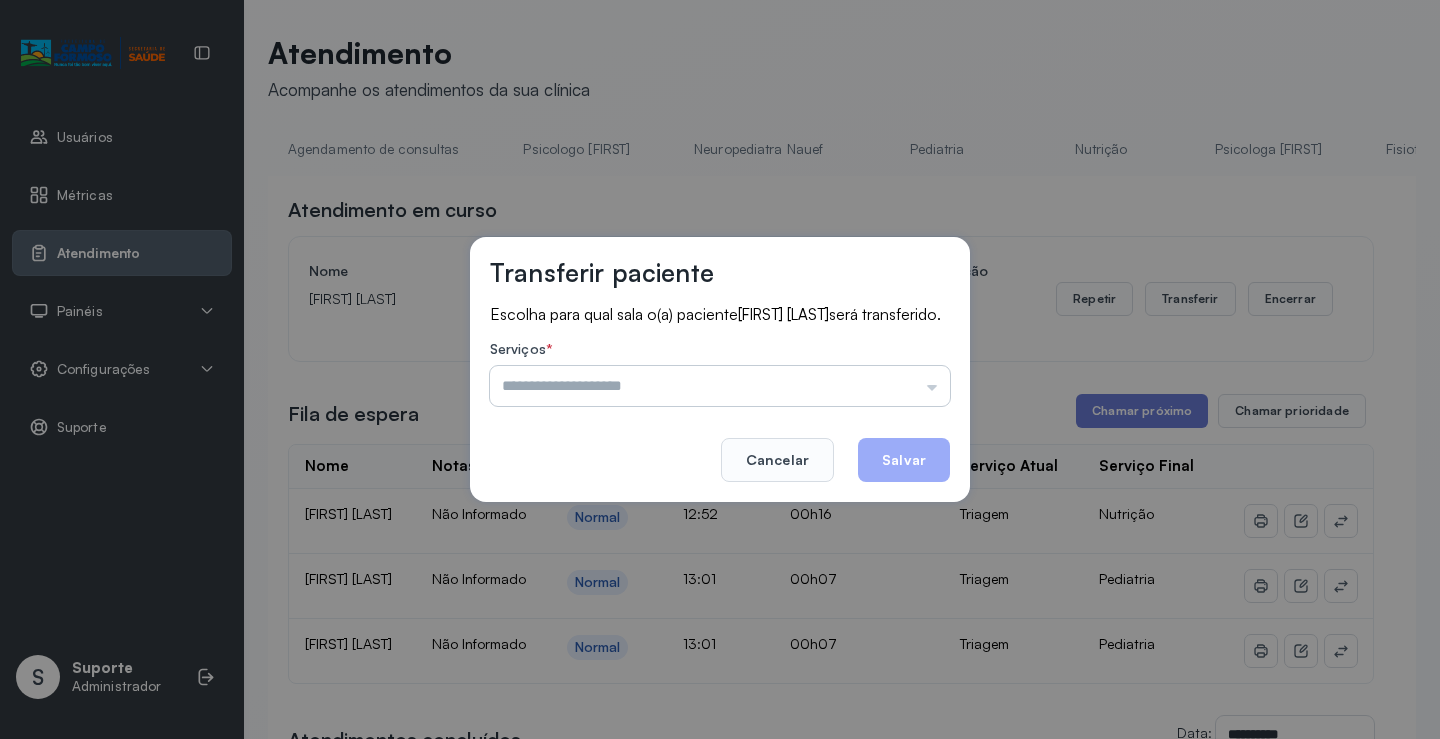 click at bounding box center (720, 386) 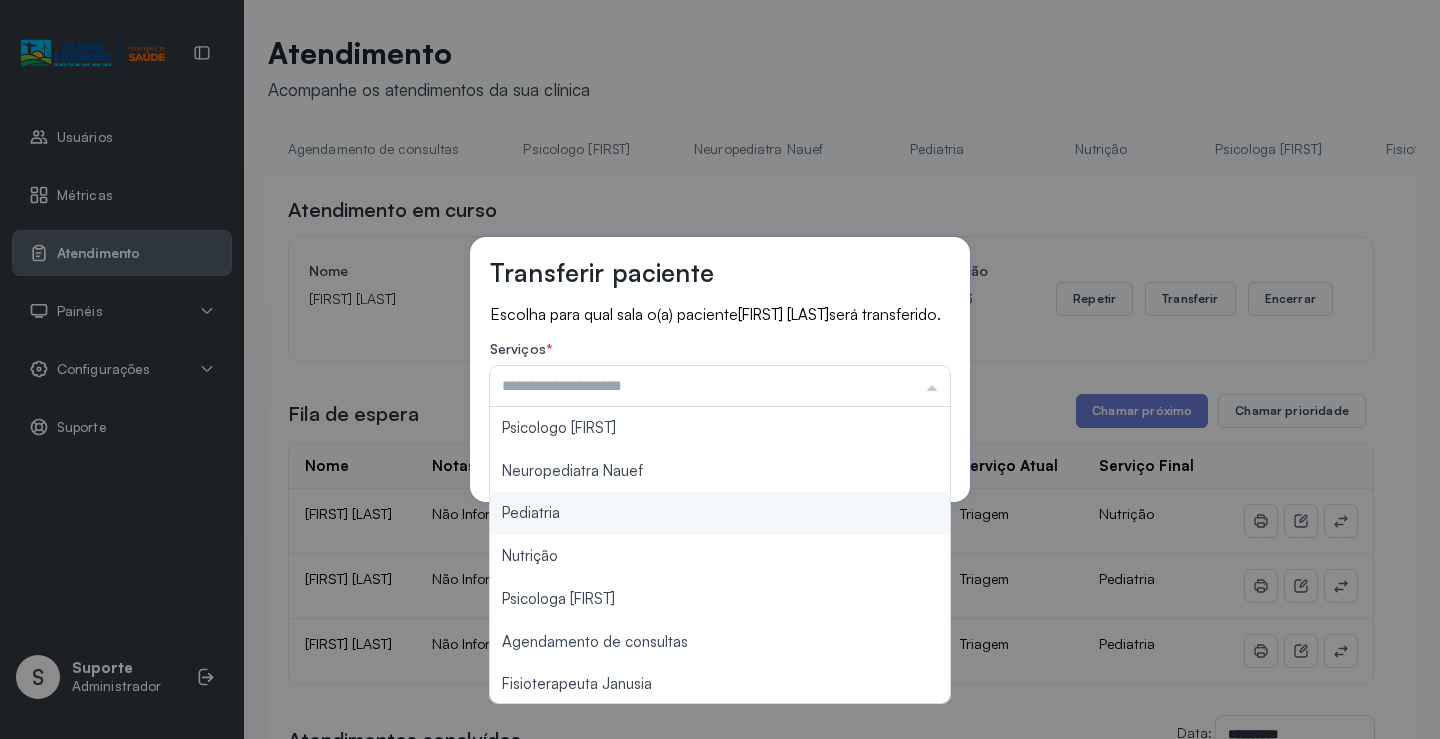 type on "*********" 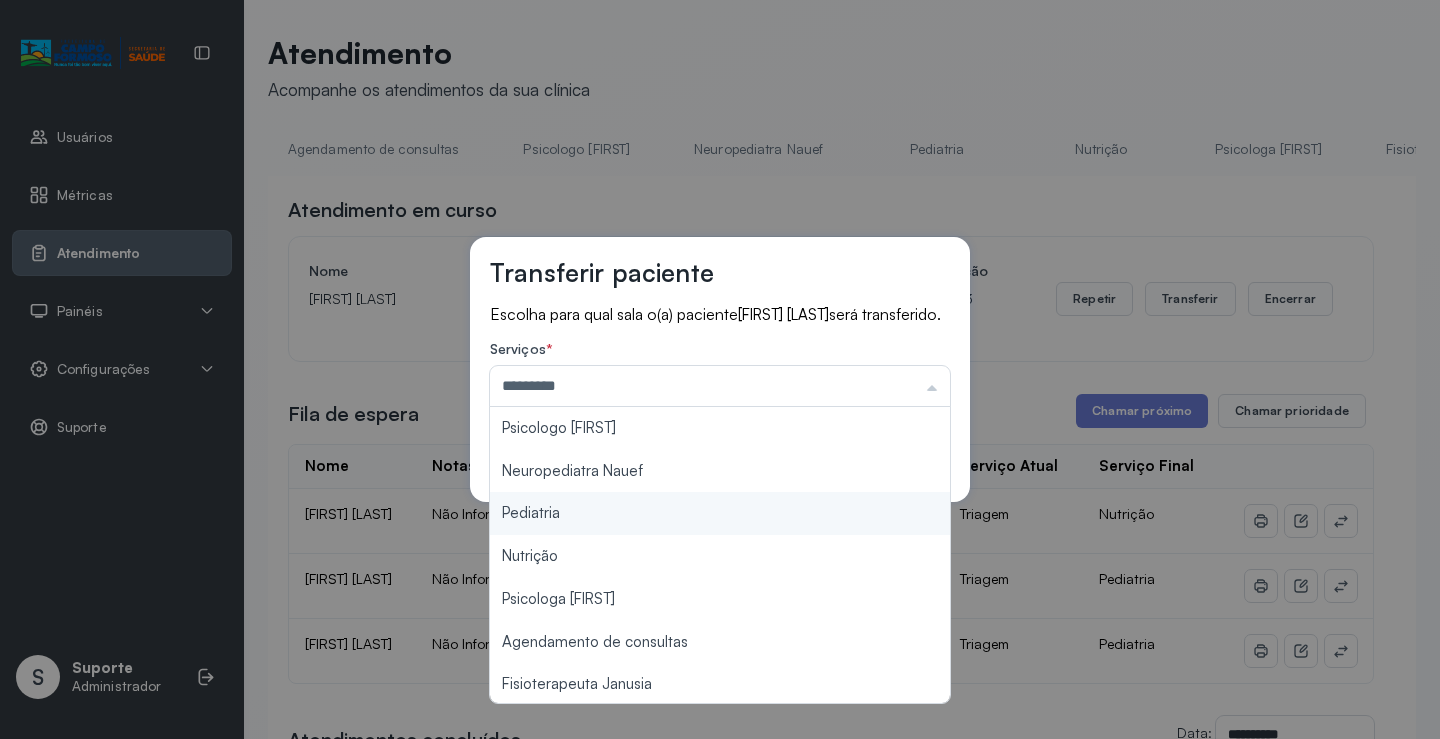 click on "Transferir paciente Escolha para qual sala o(a) paciente  [FIRST] [LAST]  será transferido.  Serviços  *  ********* Psicologo Pedro Neuropediatra Nauef Pediatria Nutrição Psicologa Alana Agendamento de consultas Fisioterapeuta Janusia Coordenadora Solange Consultório 2 Assistente Social Psiquiatra Fisioterapeuta Francyne Fisioterapeuta Morgana Neuropediatra João Cancelar Salvar" at bounding box center (720, 369) 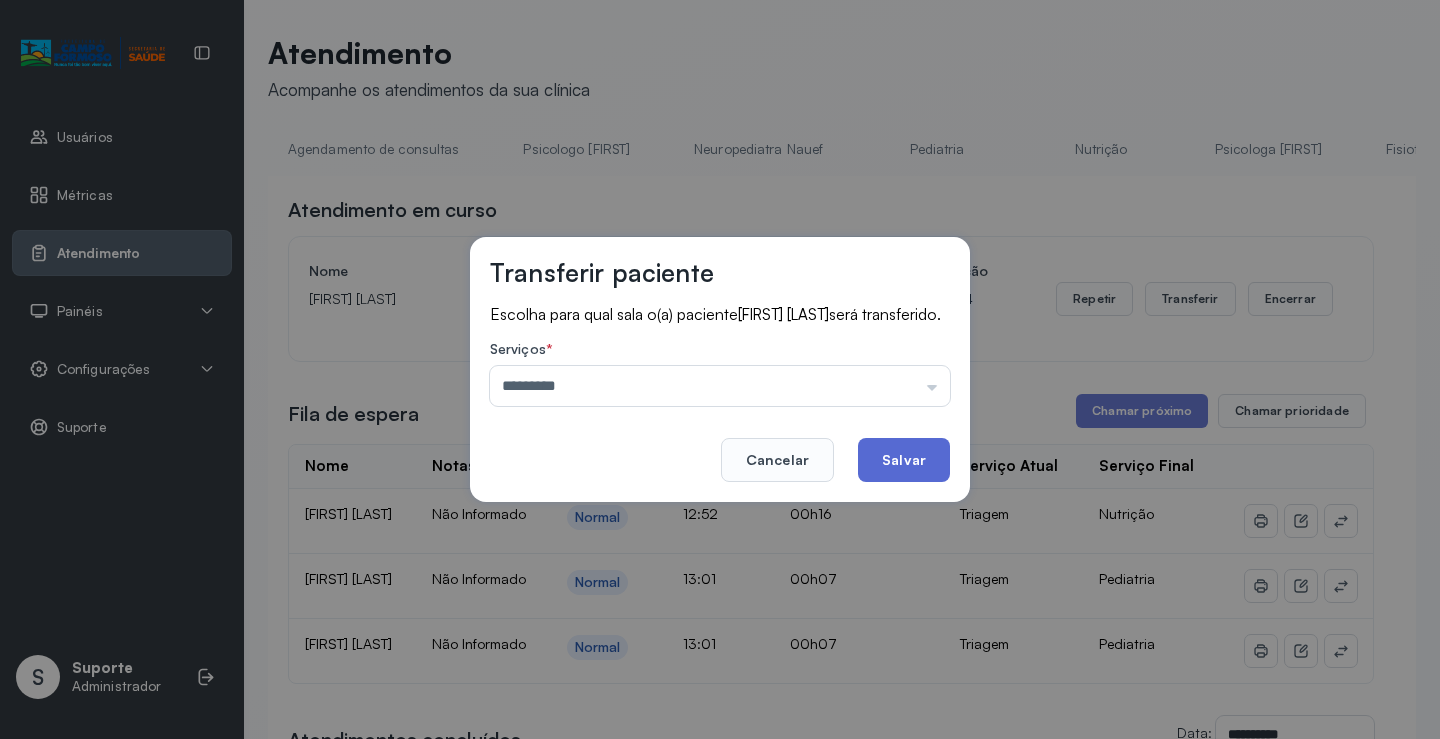 click on "Salvar" 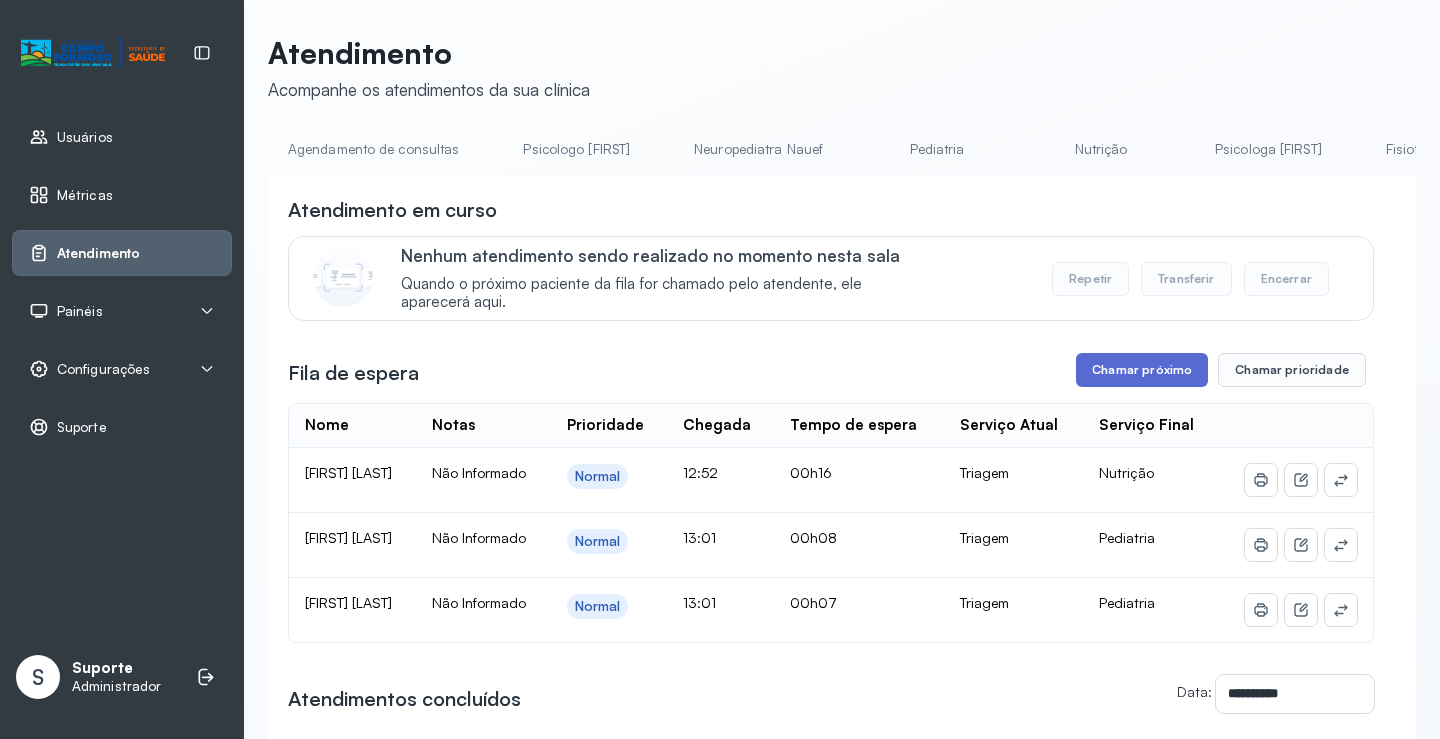 click on "Chamar próximo" at bounding box center [1142, 370] 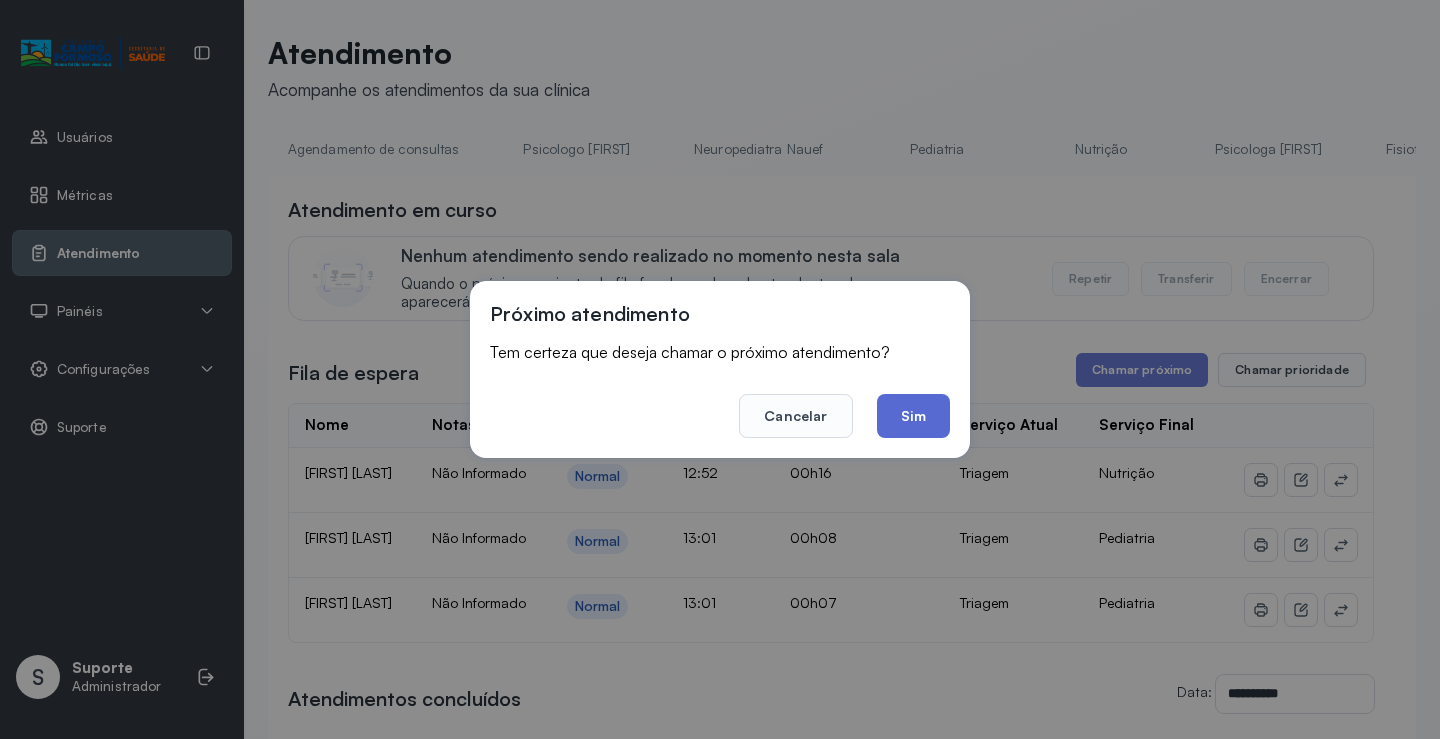 click on "Sim" 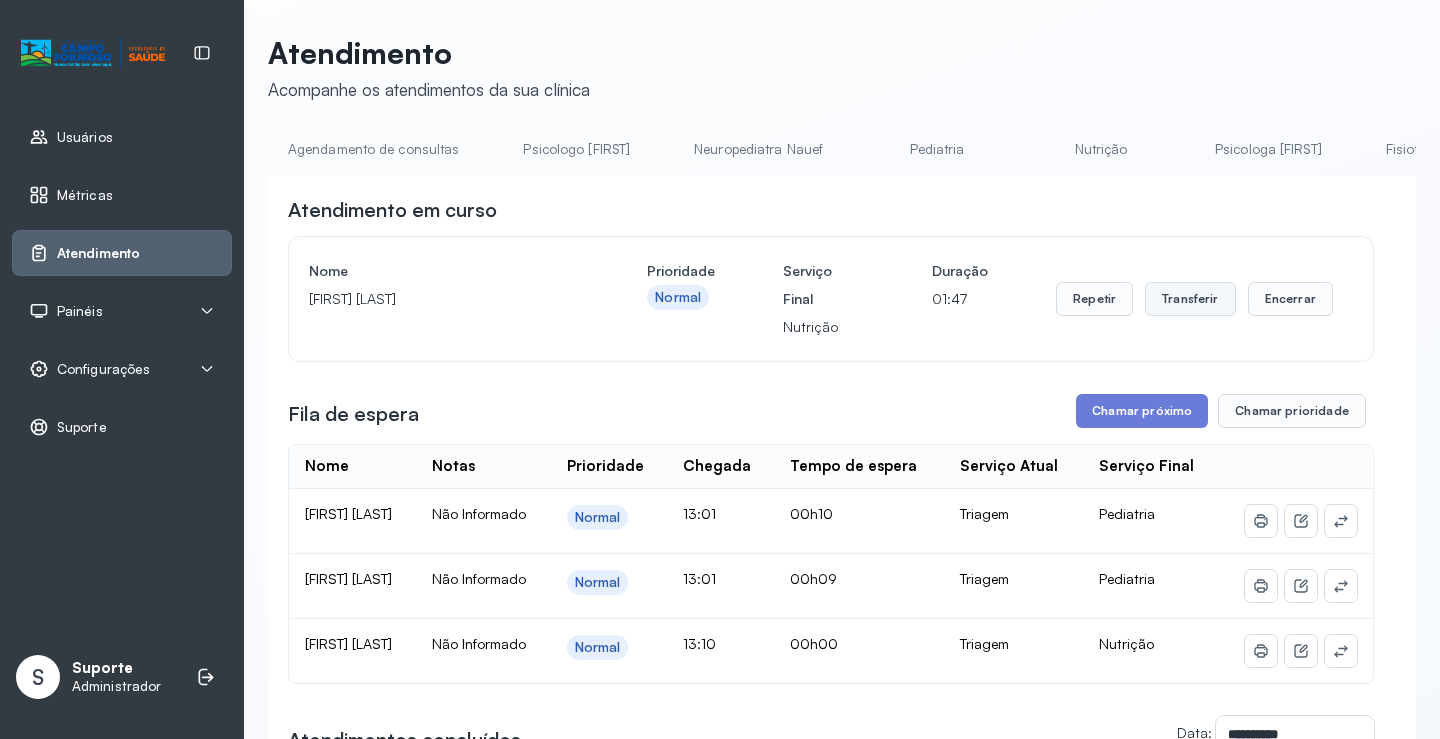 click on "Transferir" at bounding box center (1190, 299) 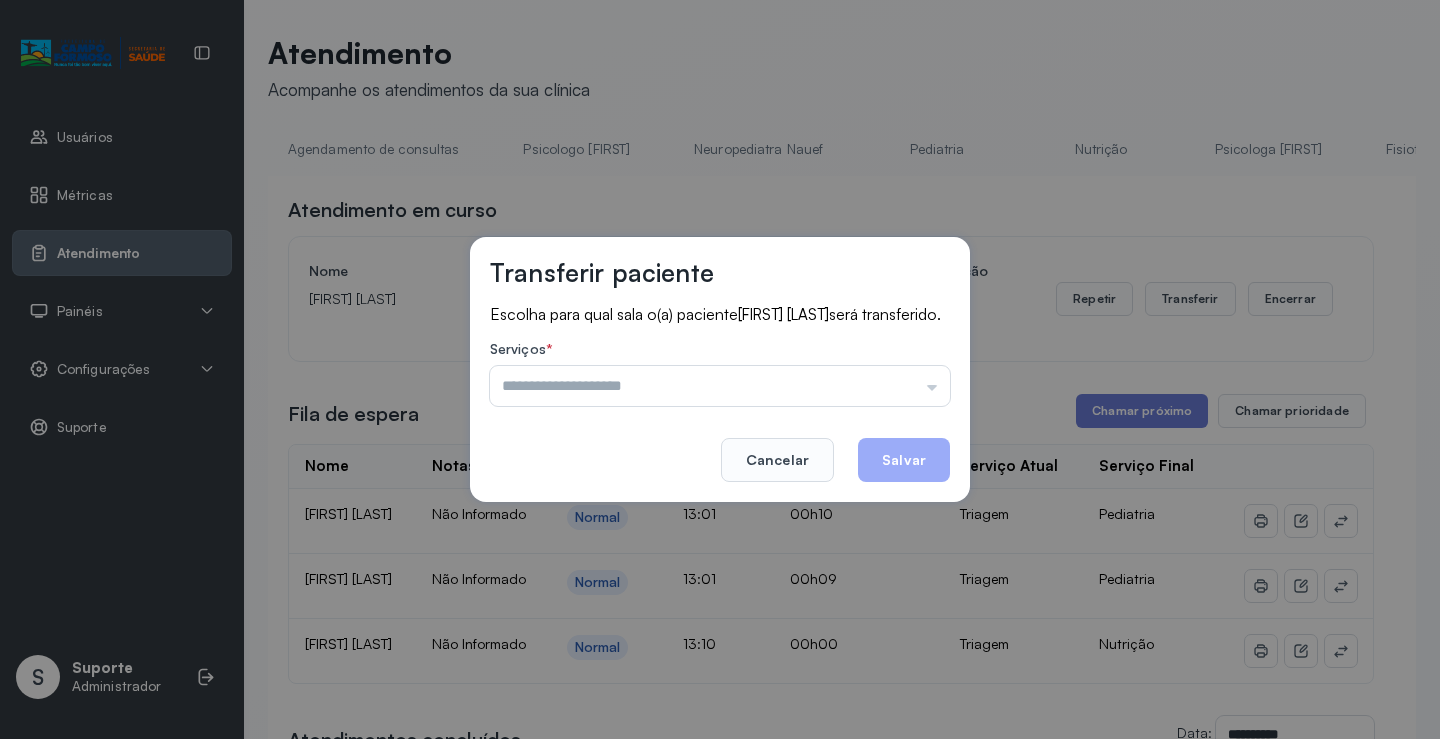 click at bounding box center (720, 386) 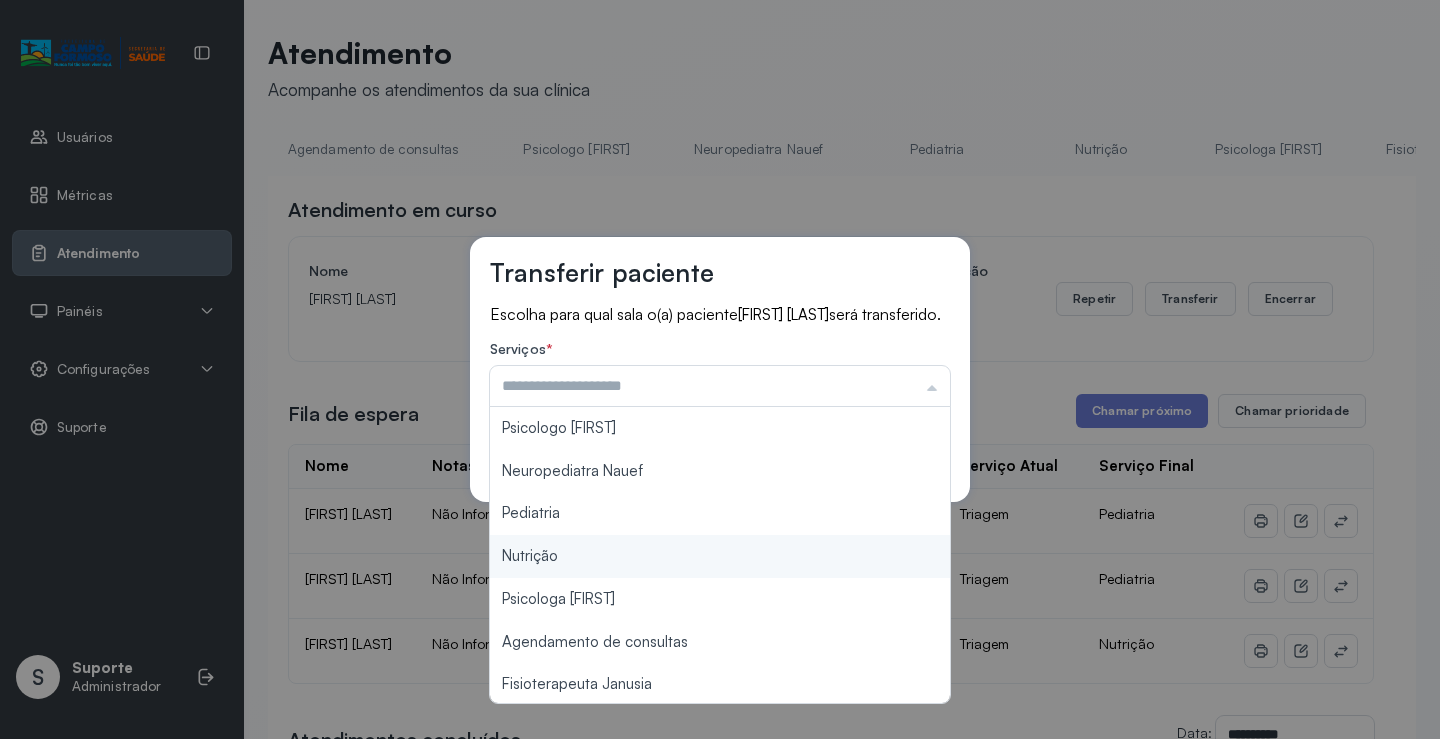 type on "********" 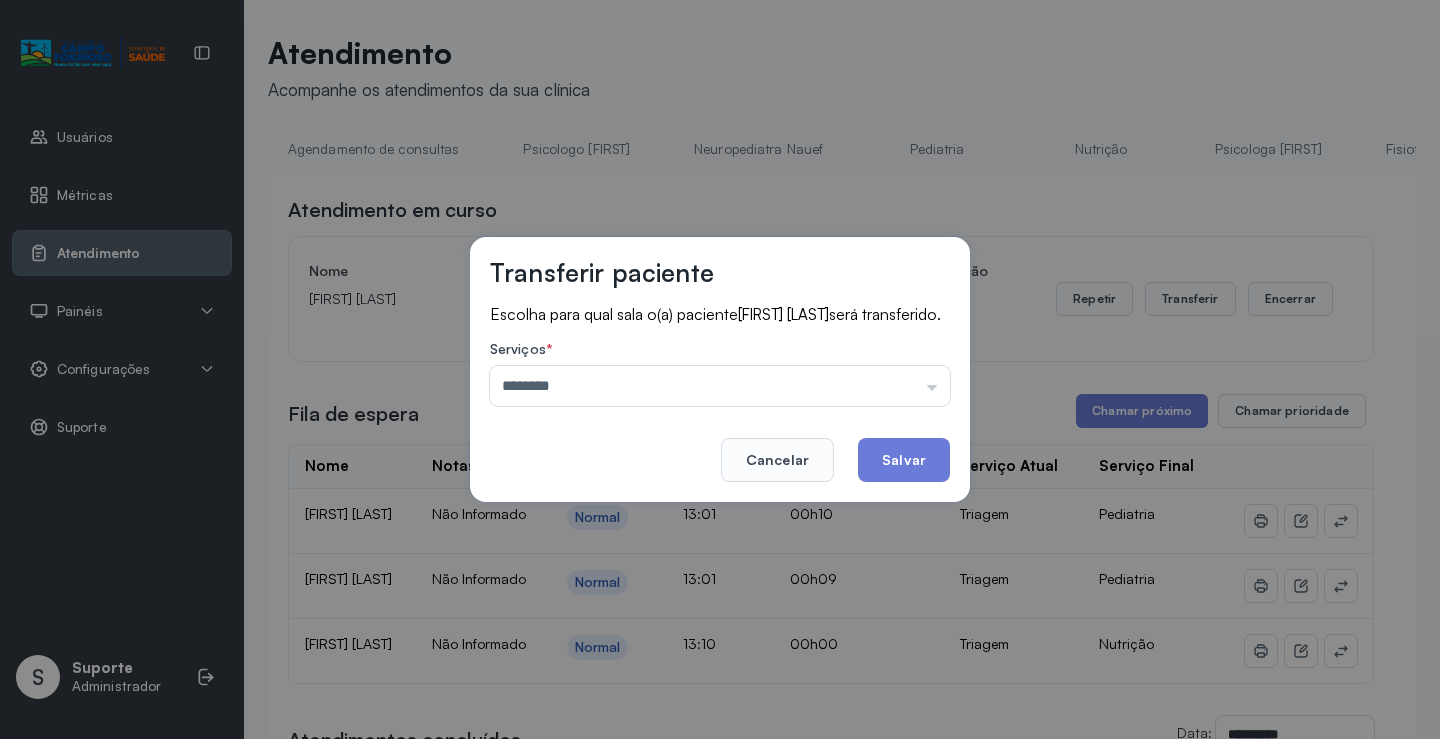 click on "Transferir paciente Escolha para qual sala o(a) paciente  [FIRST] [LAST]  será transferido.  Serviços  *  ******** Psicologo Pedro Neuropediatra Nauef Pediatria Nutrição Psicologa Alana Agendamento de consultas Fisioterapeuta Janusia Coordenadora Solange Consultório 2 Assistente Social Psiquiatra Fisioterapeuta Francyne Fisioterapeuta Morgana Neuropediatra João Cancelar Salvar" at bounding box center [720, 369] 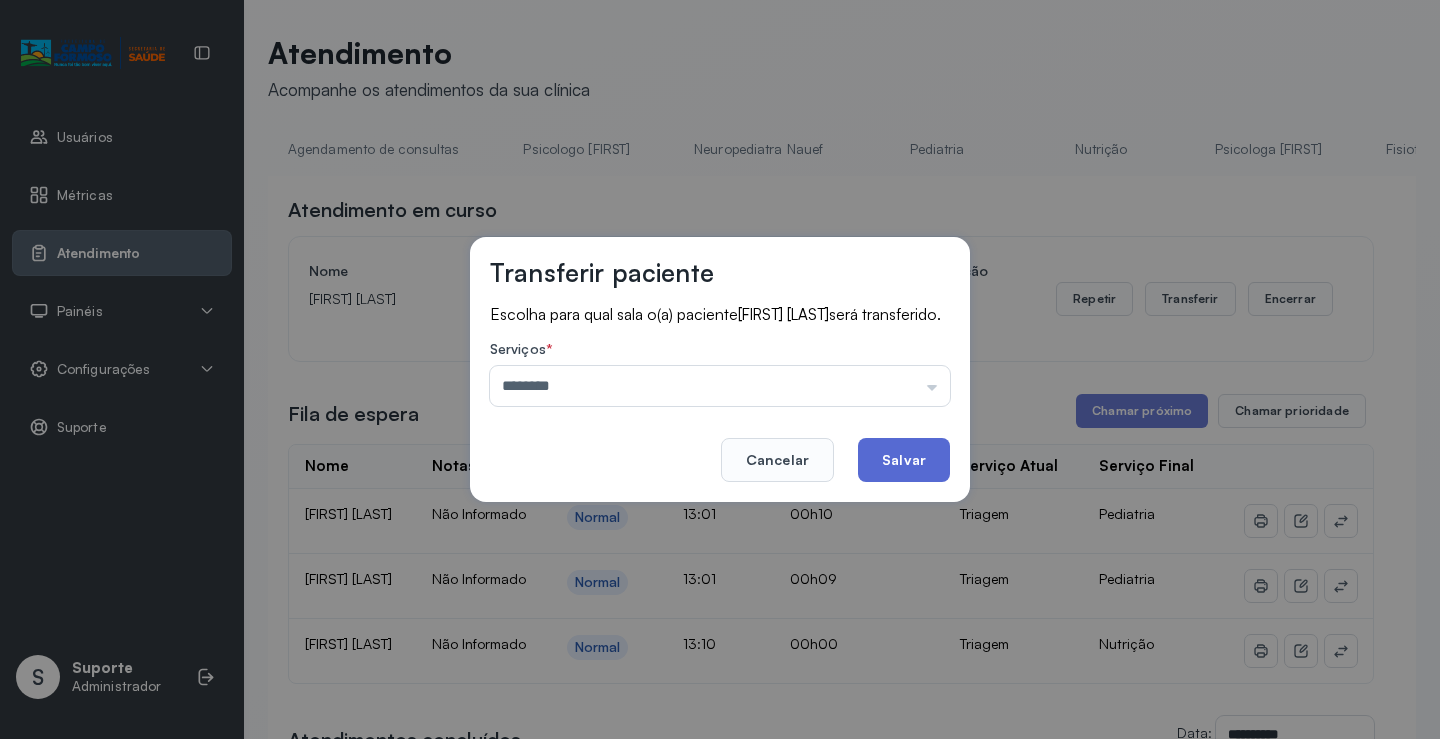 click on "Salvar" 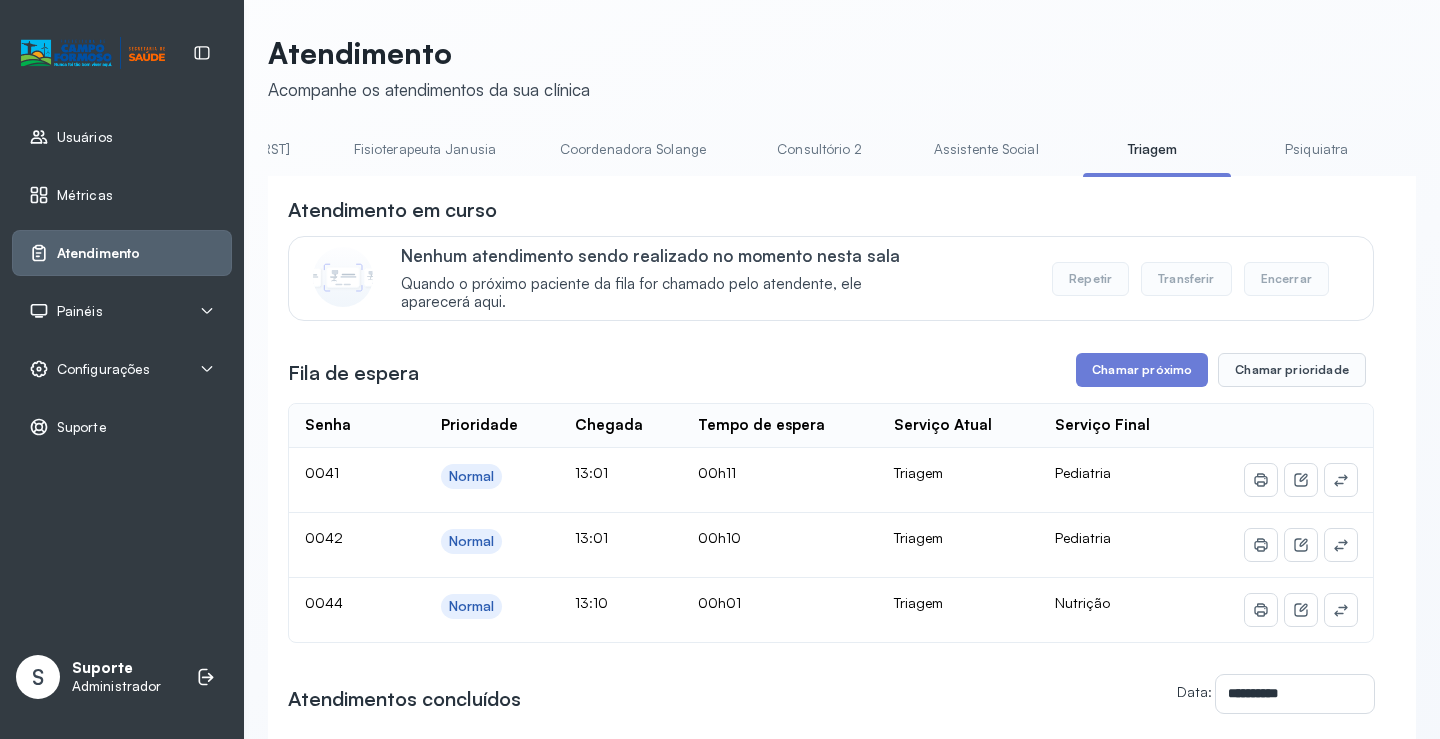scroll, scrollTop: 0, scrollLeft: 1042, axis: horizontal 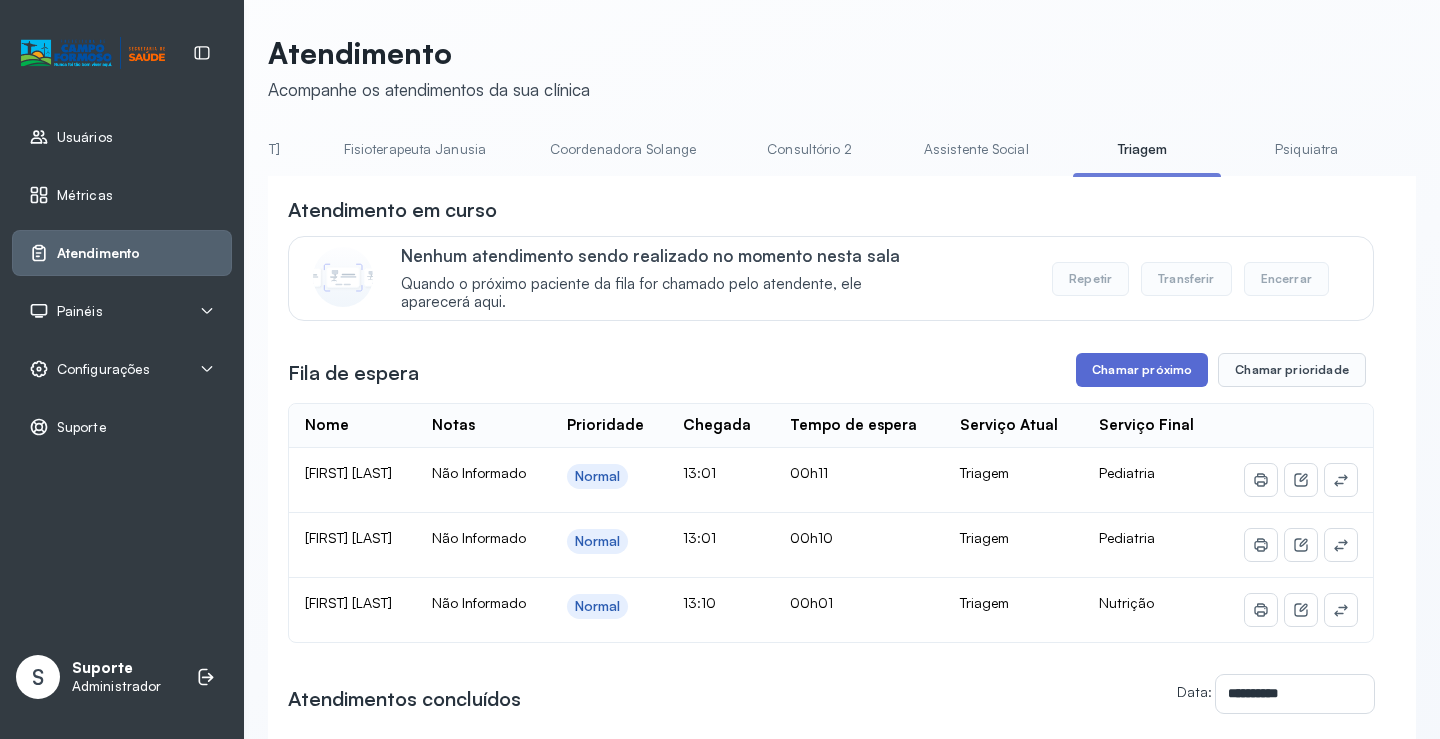 click on "Chamar próximo" at bounding box center [1142, 370] 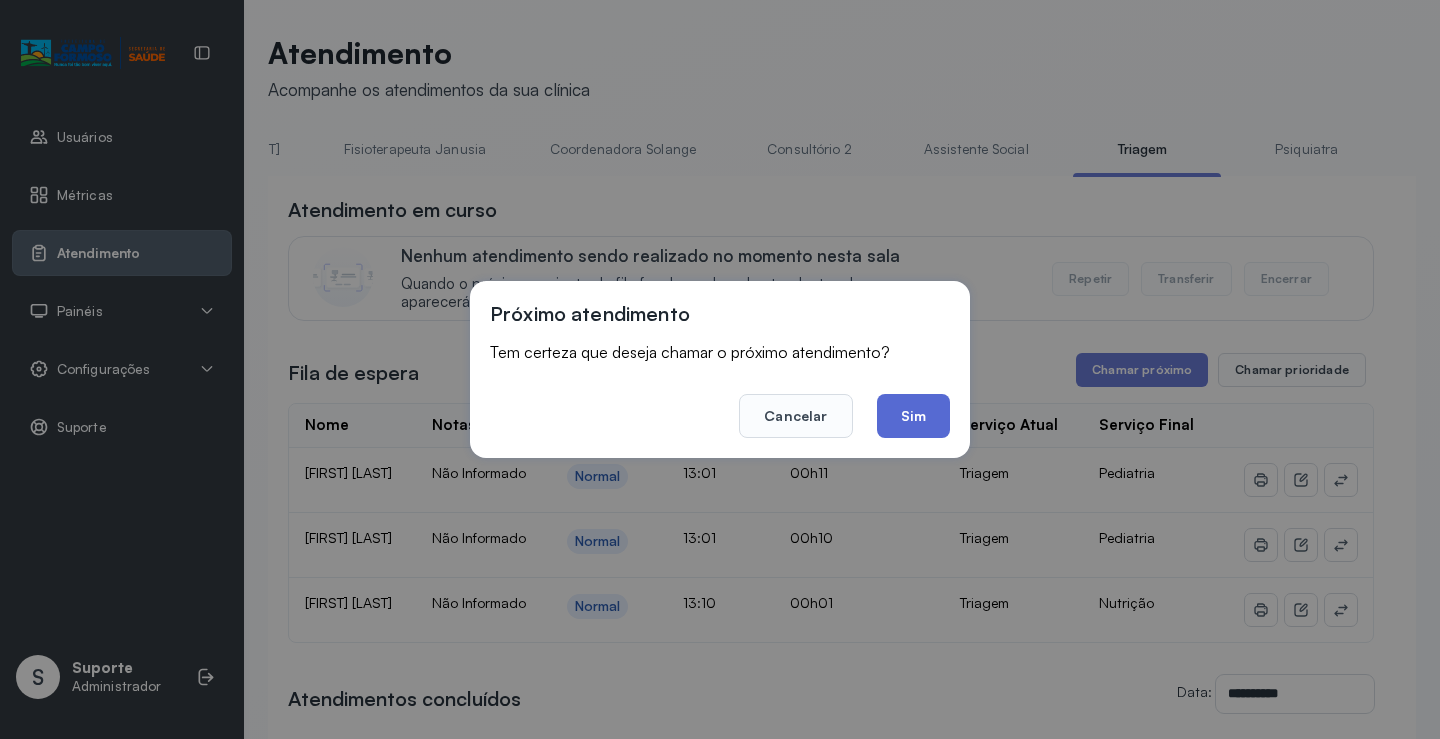 click on "Sim" 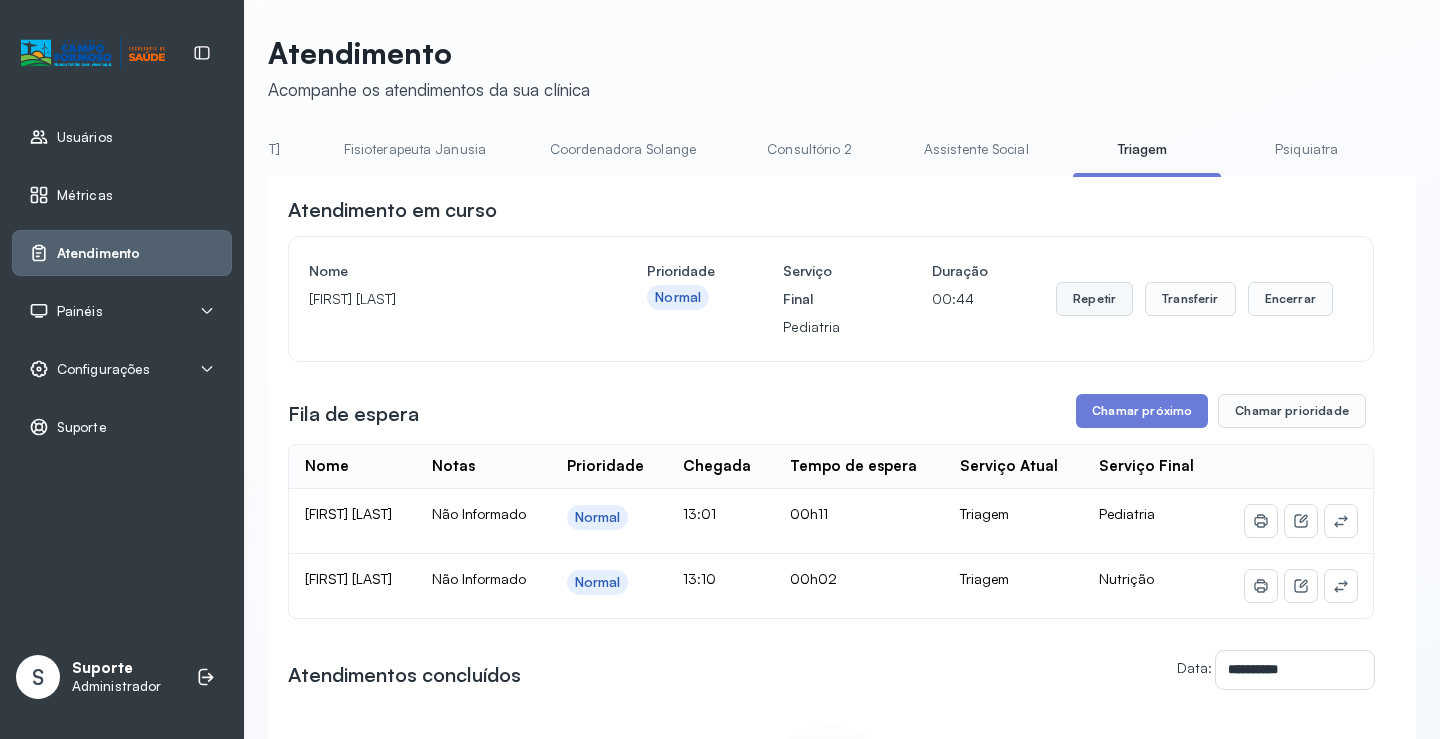 click on "Repetir" at bounding box center (1094, 299) 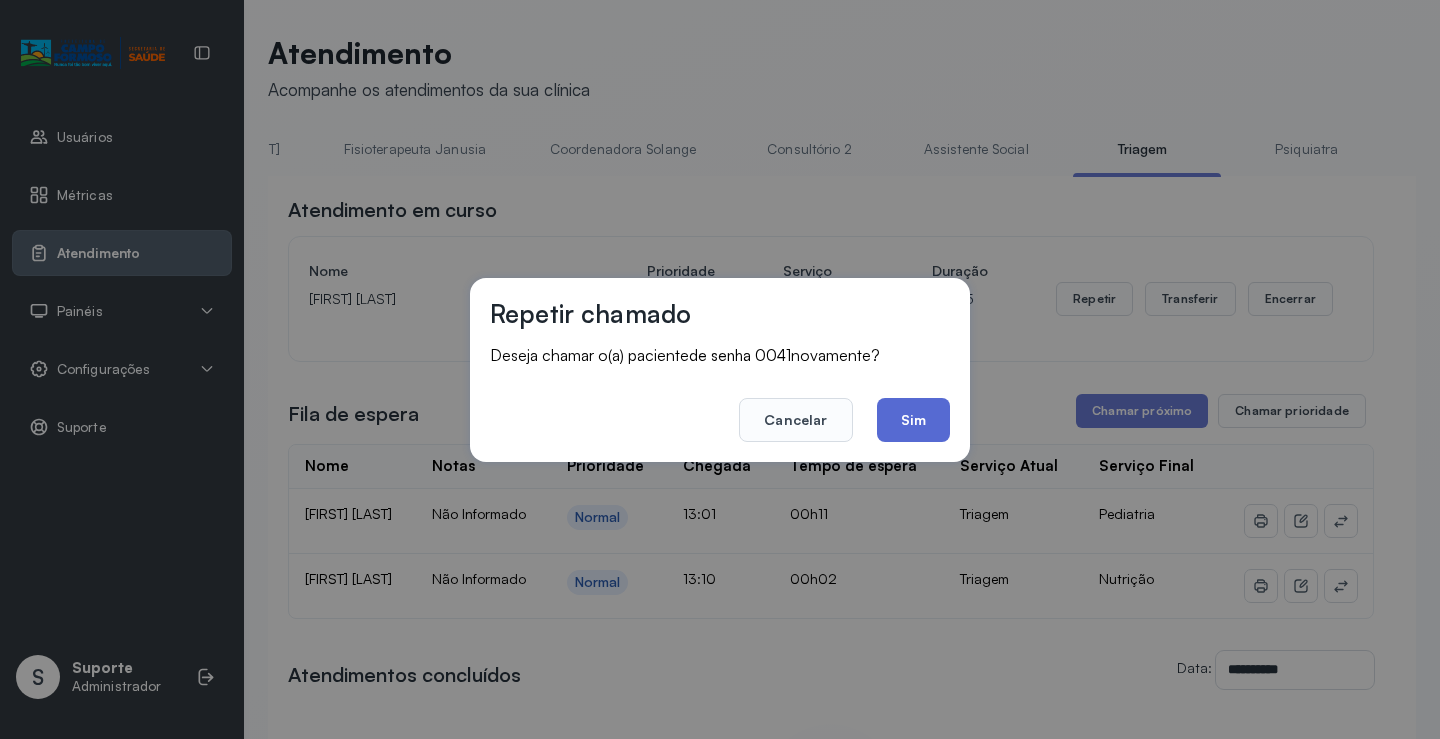 click on "Sim" 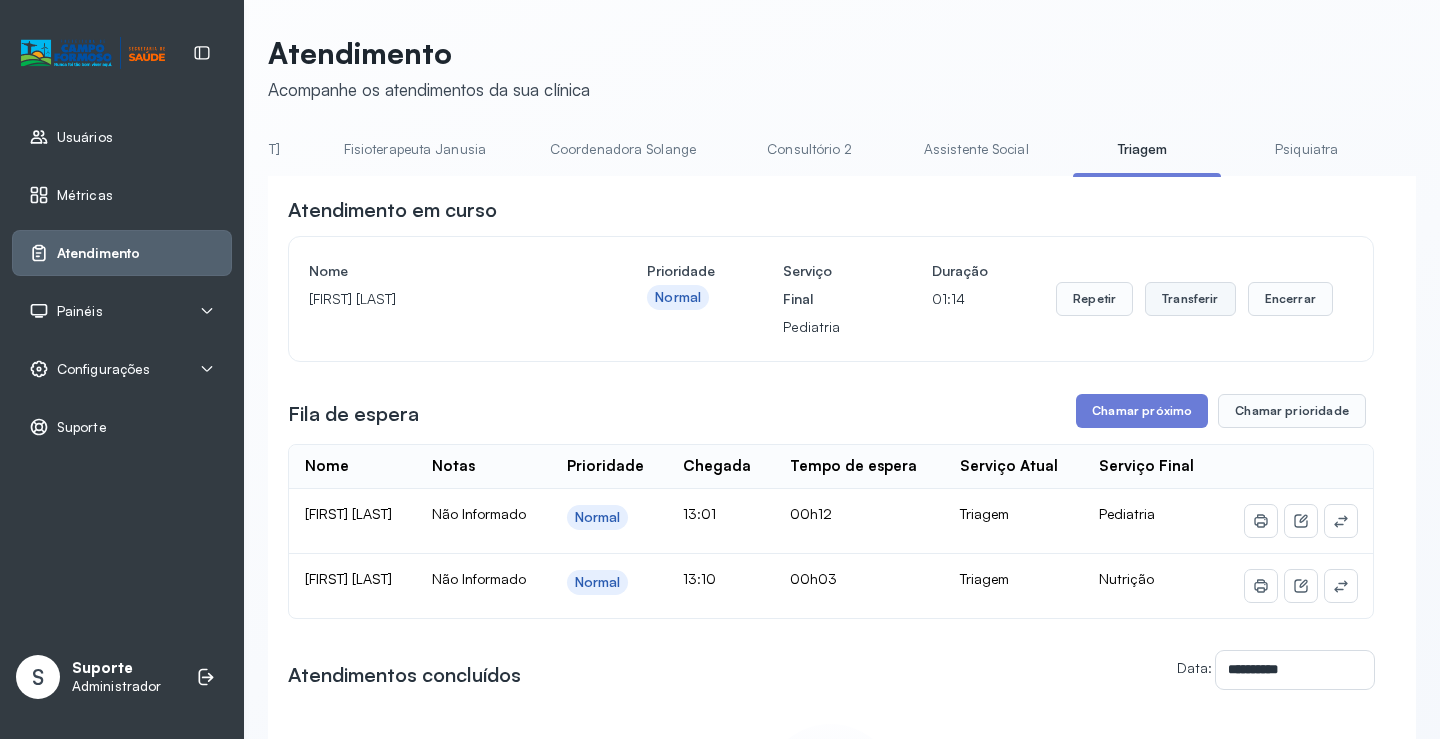 click on "Transferir" at bounding box center [1190, 299] 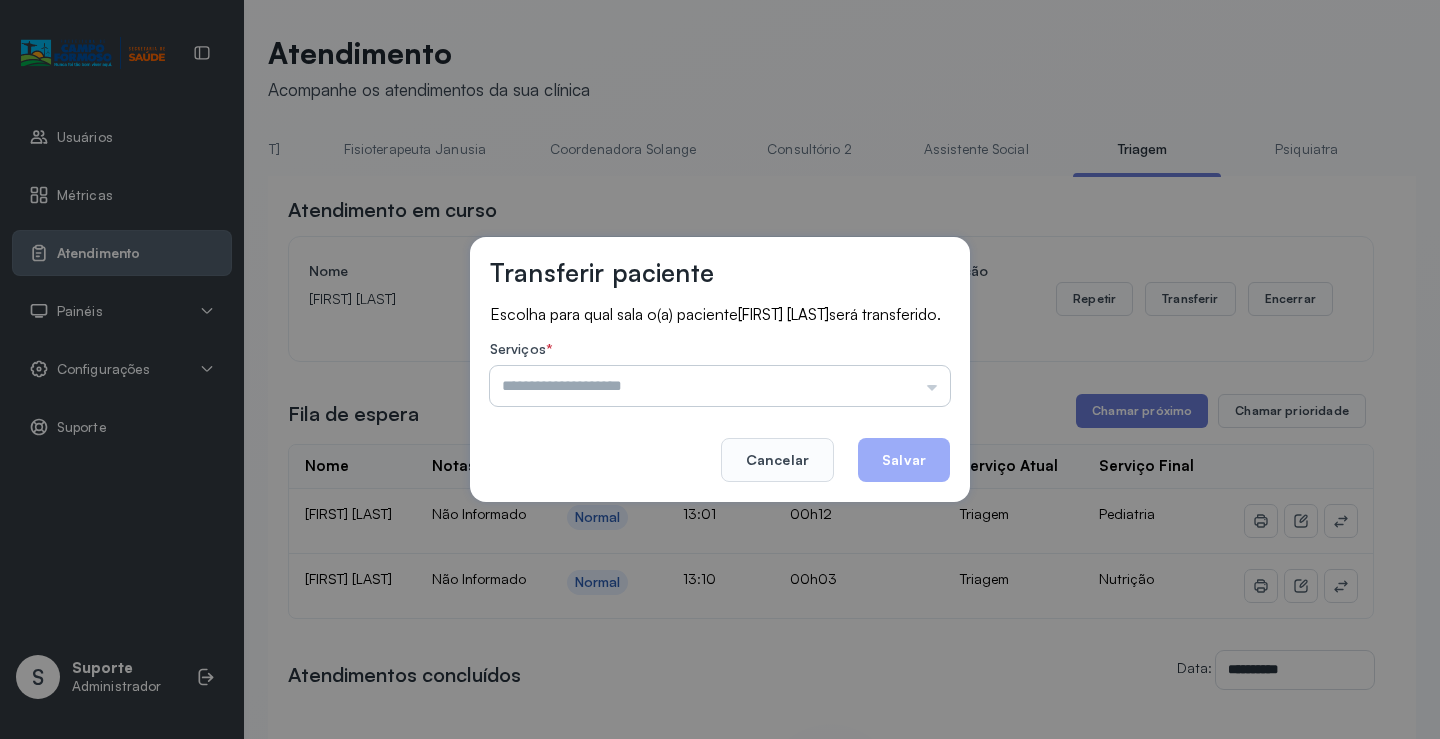 click at bounding box center (720, 386) 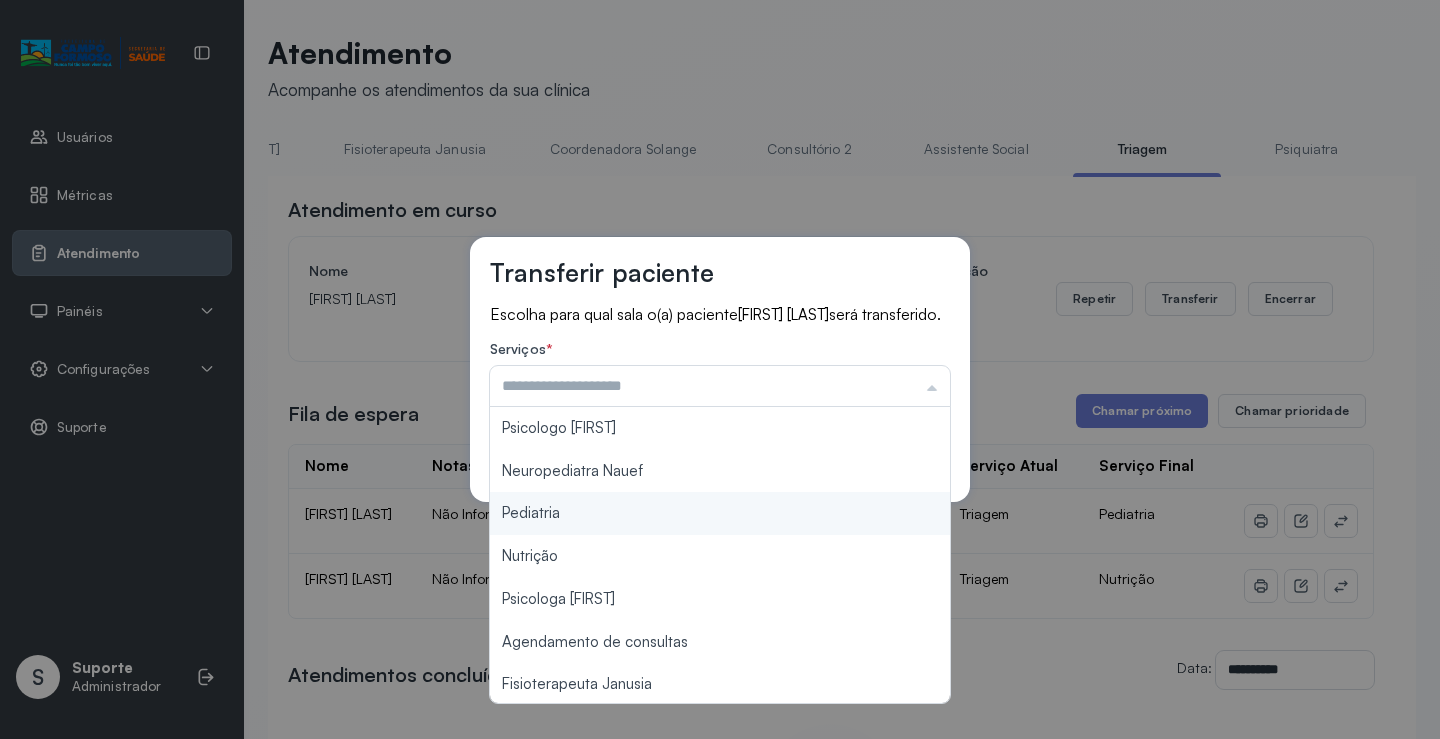 type on "*********" 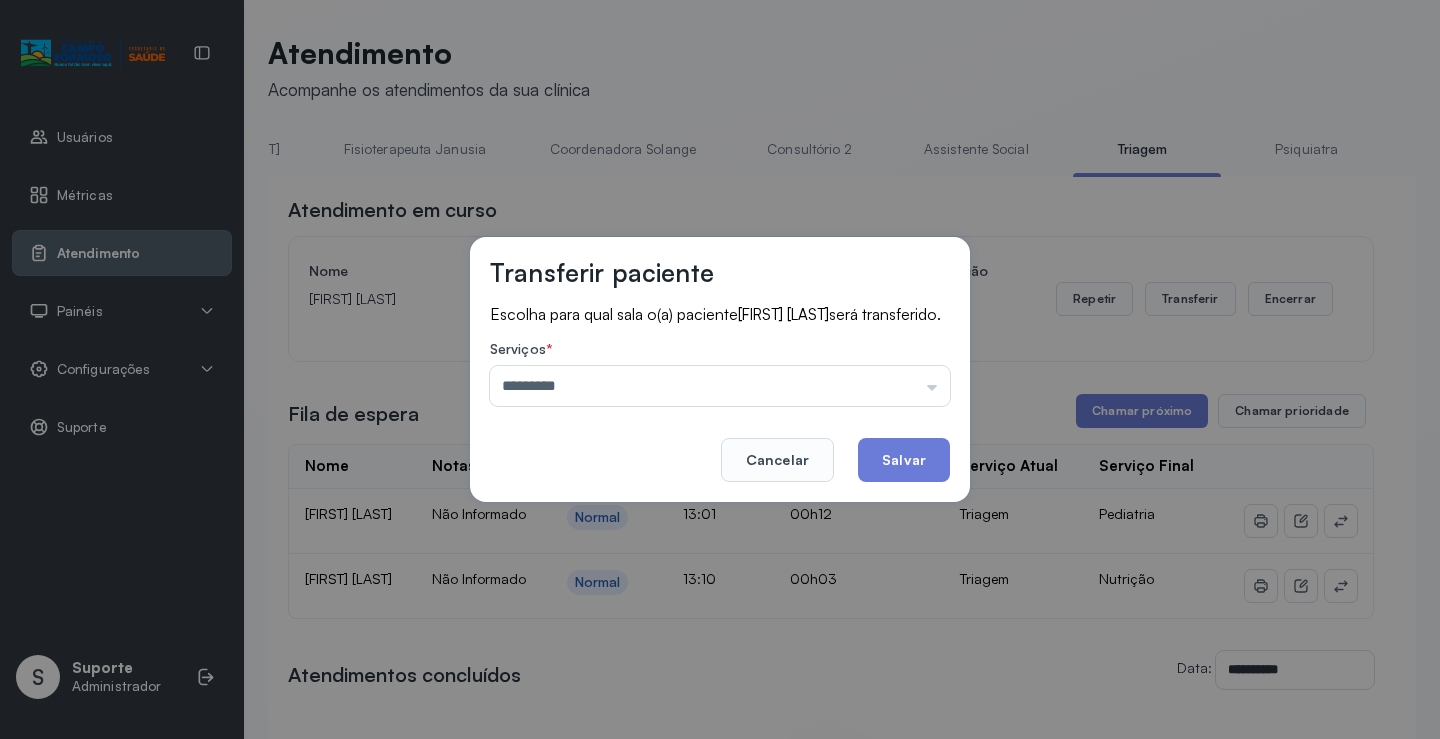 click on "Transferir paciente Escolha para qual sala o(a) paciente  [FIRST] [LAST]  será transferido.  Serviços  *  ********* Psicologo Pedro Neuropediatra Nauef Pediatria Nutrição Psicologa Alana Agendamento de consultas Fisioterapeuta Janusia Coordenadora Solange Consultório 2 Assistente Social Psiquiatra Fisioterapeuta Francyne Fisioterapeuta Morgana Neuropediatra João Cancelar Salvar" at bounding box center [720, 369] 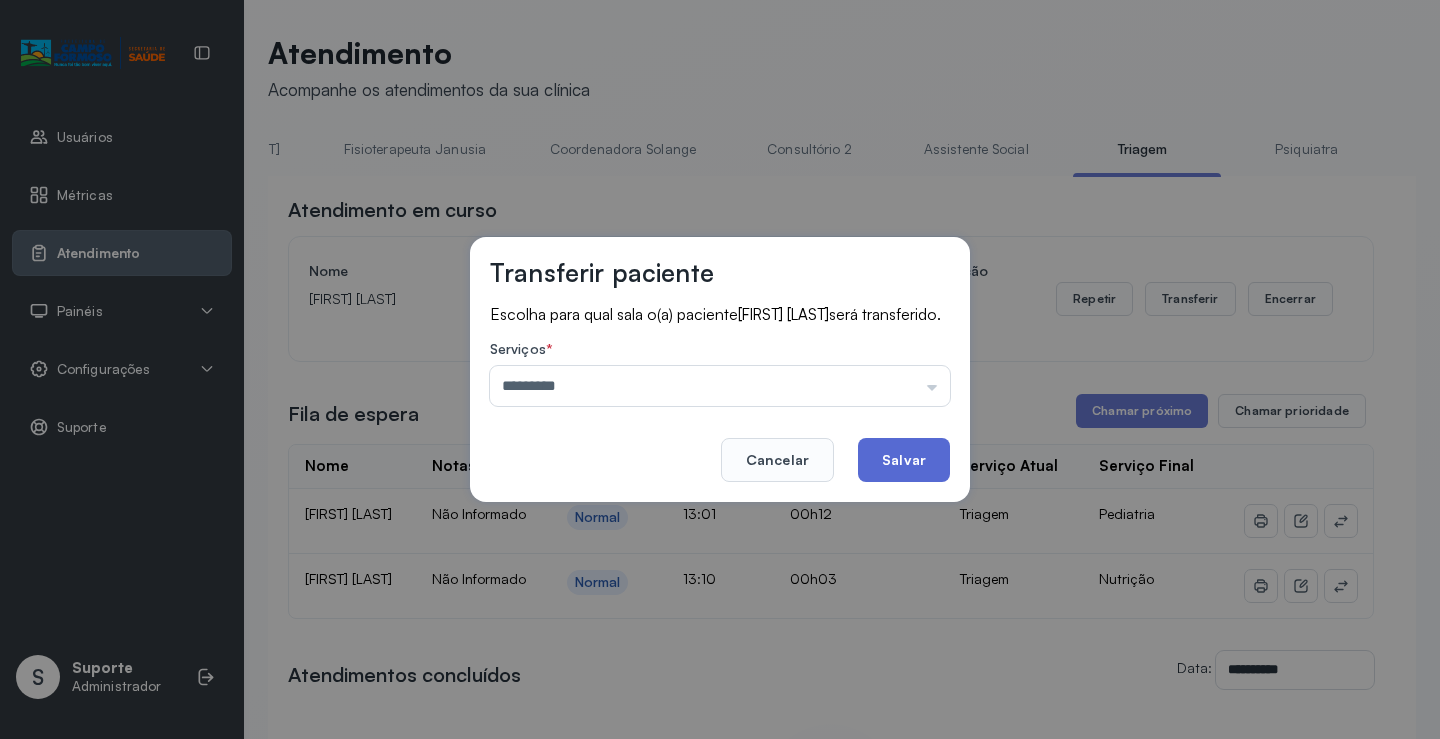 click on "Salvar" 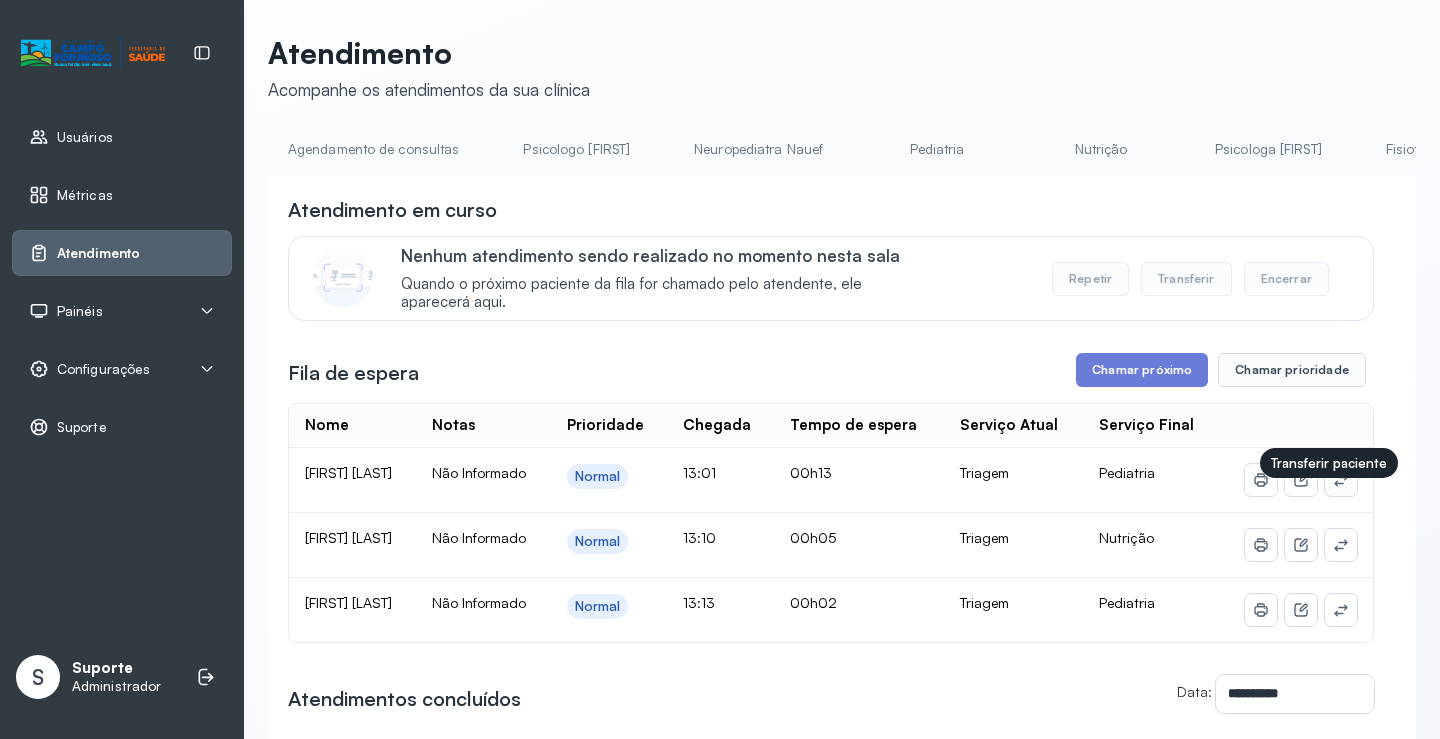 click 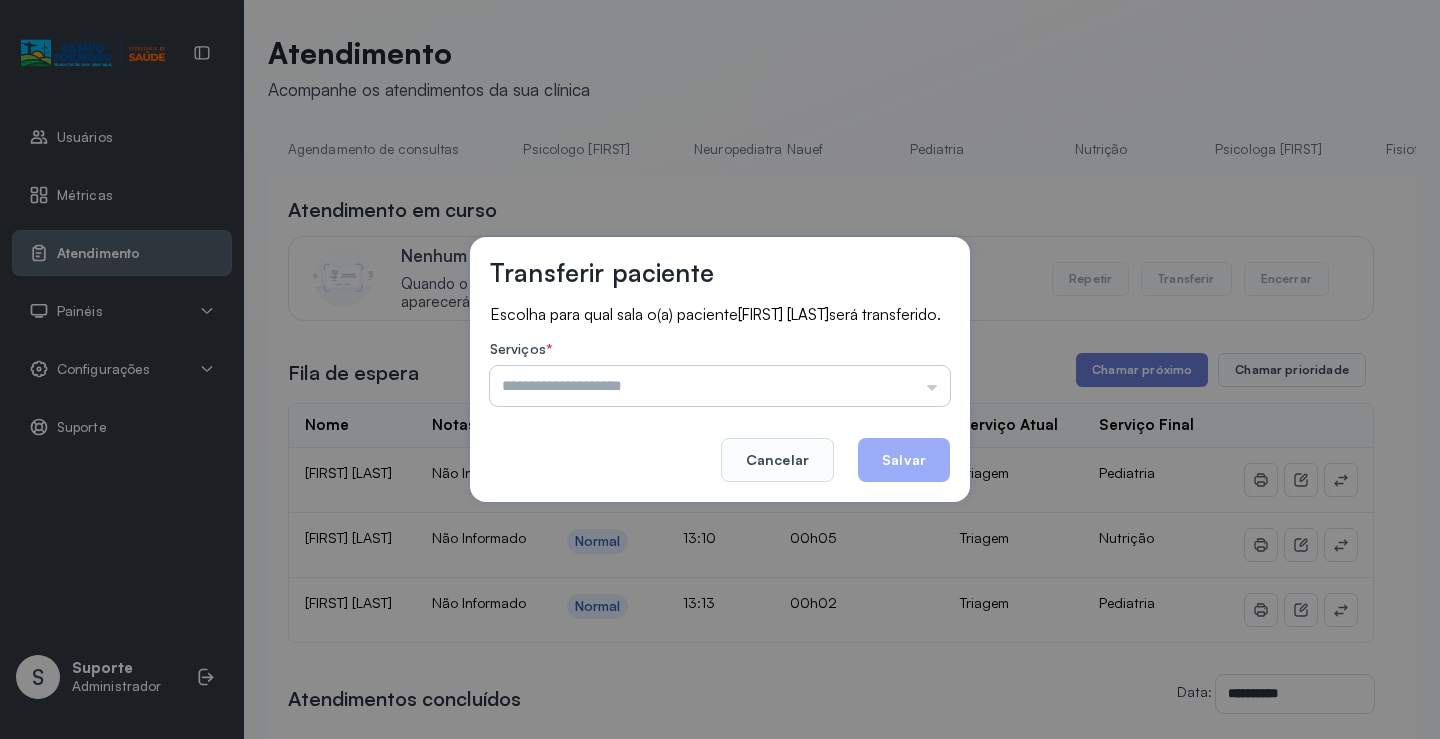 click at bounding box center [720, 386] 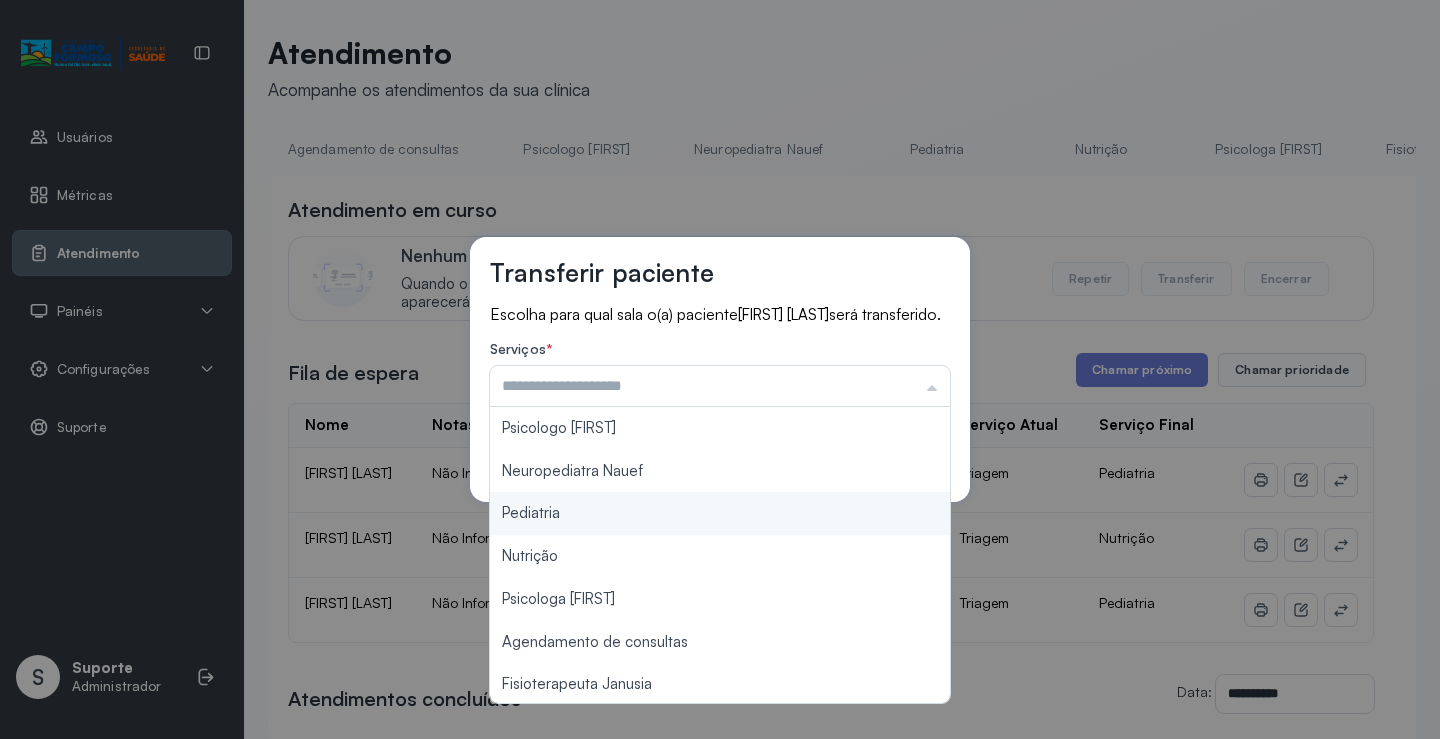 type on "*********" 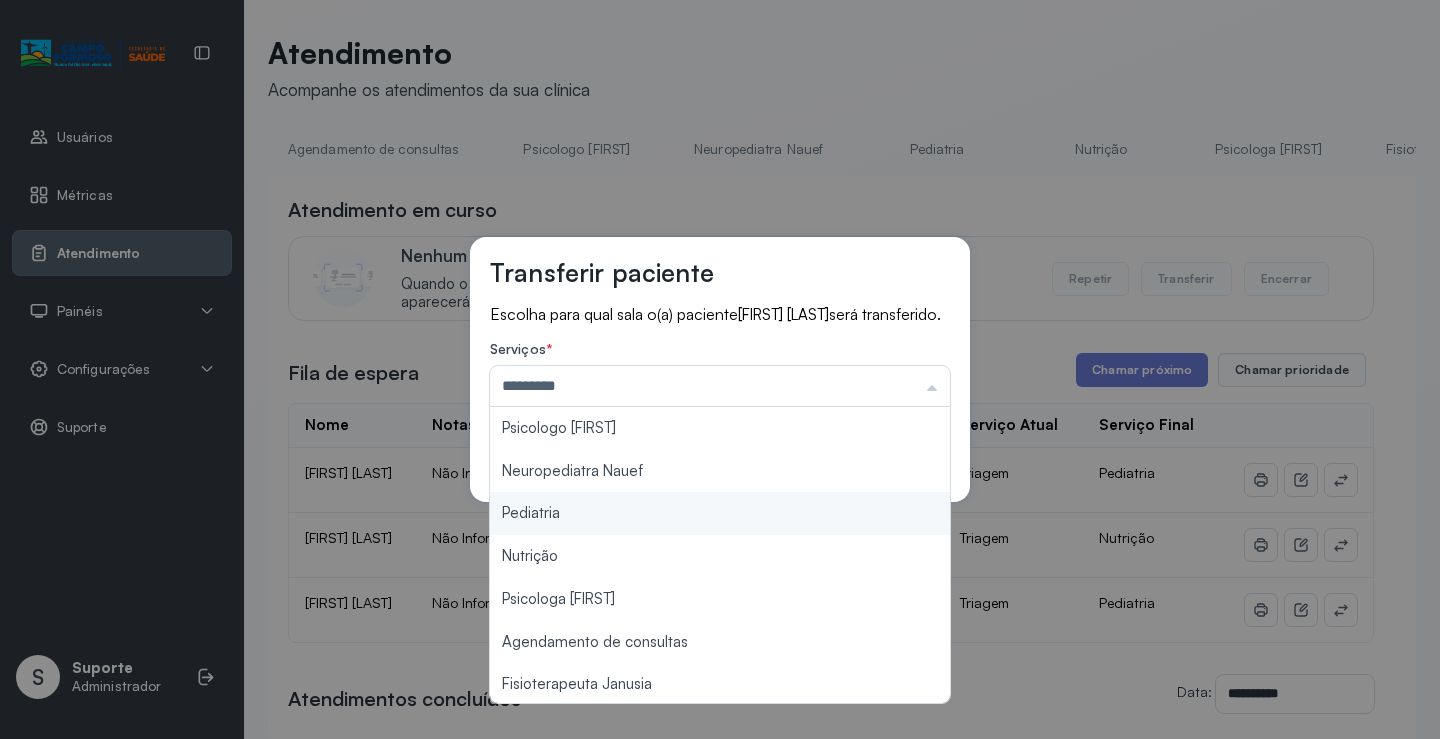 click on "Transferir paciente Escolha para qual sala o(a) paciente  [FIRST] [LAST]  será transferido.  Serviços  *  ********* Psicologo Pedro Neuropediatra Nauef Pediatria Nutrição Psicologa Alana Agendamento de consultas Fisioterapeuta Janusia Coordenadora Solange Consultório 2 Assistente Social Psiquiatra Fisioterapeuta Francyne Fisioterapeuta Morgana Neuropediatra João Cancelar Salvar" at bounding box center (720, 369) 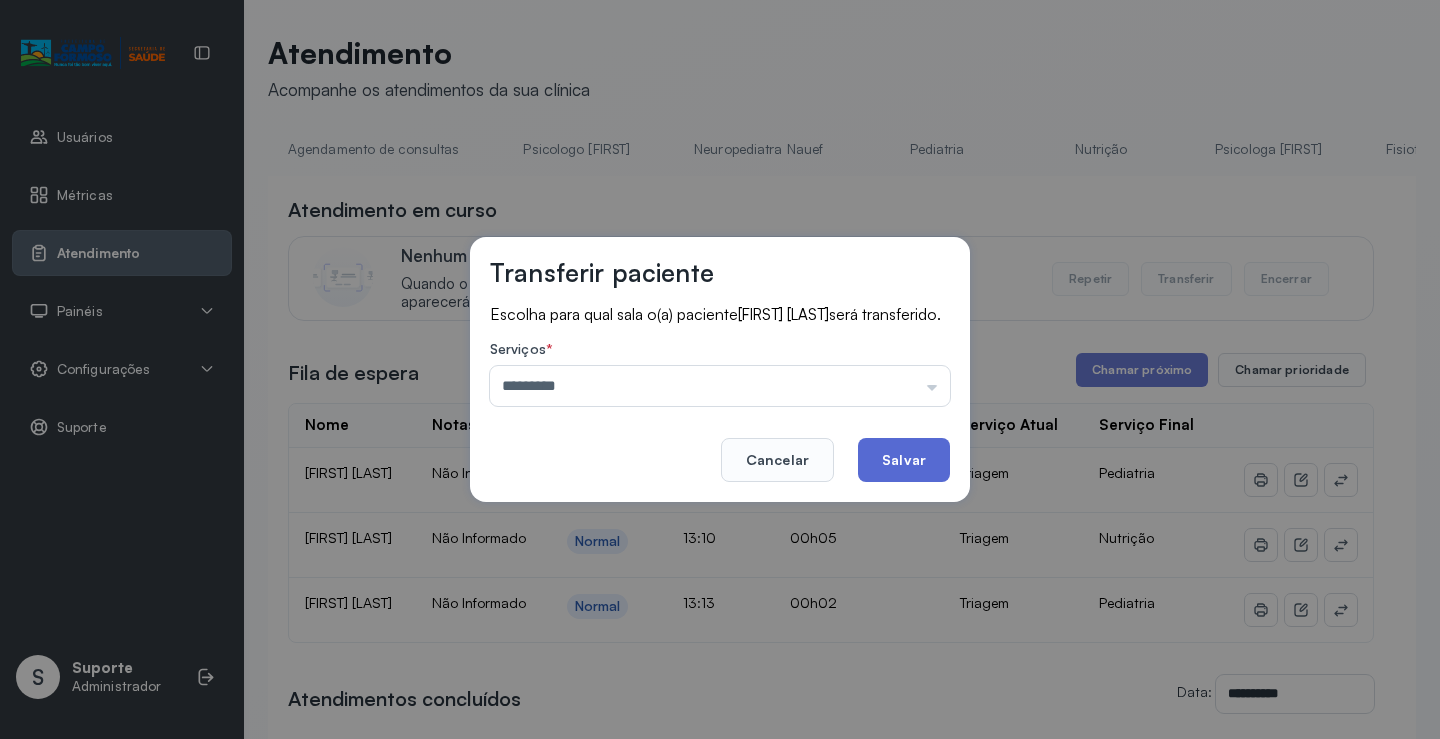 click on "Salvar" 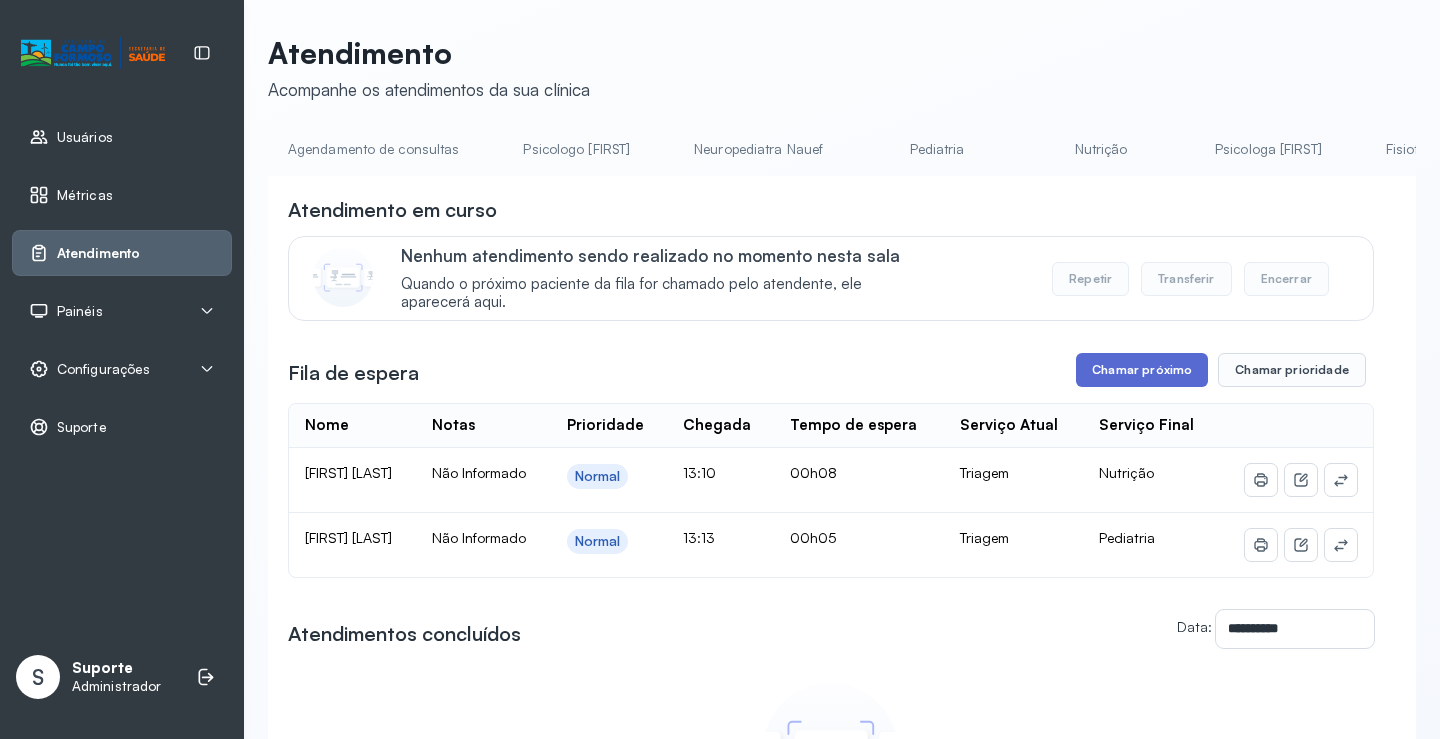 click on "Chamar próximo" at bounding box center [1142, 370] 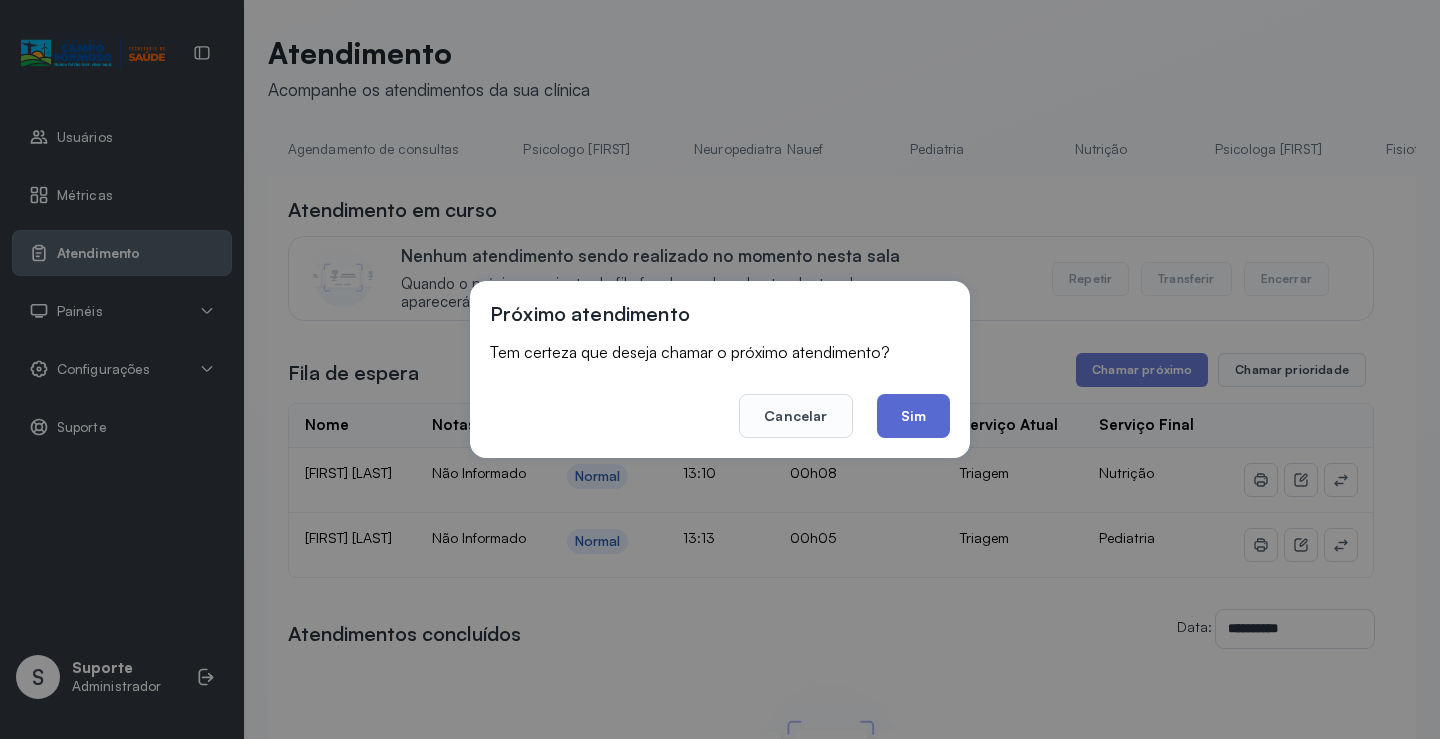 click on "Sim" 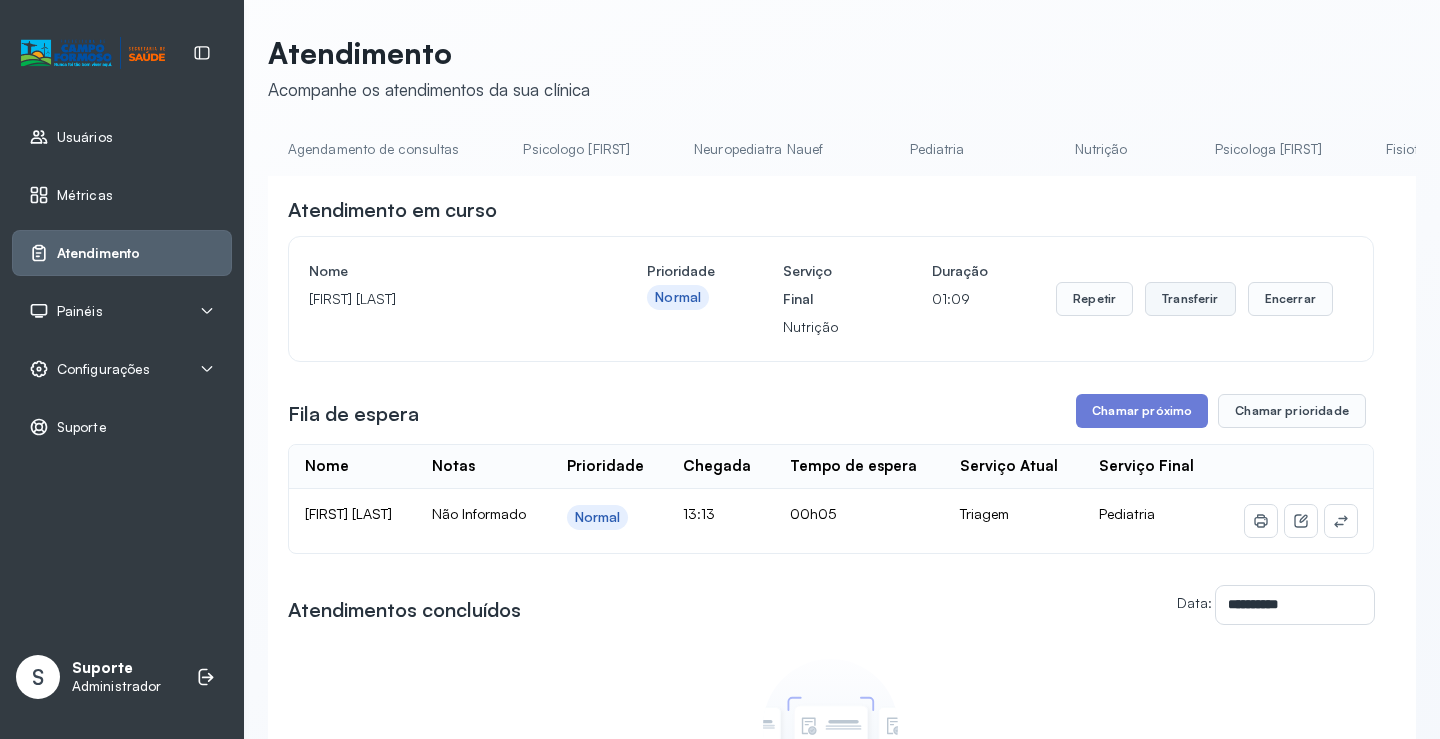 click on "Transferir" at bounding box center (1190, 299) 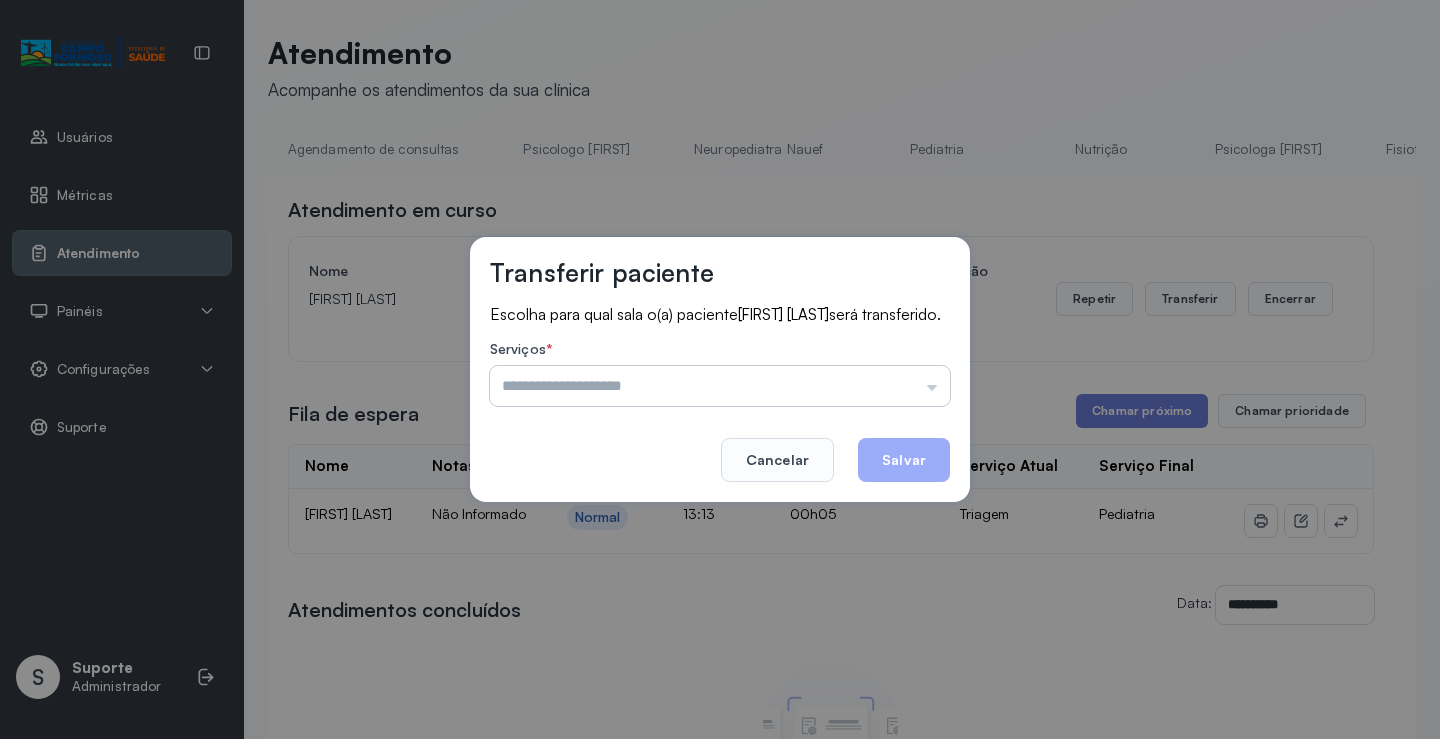 click at bounding box center (720, 386) 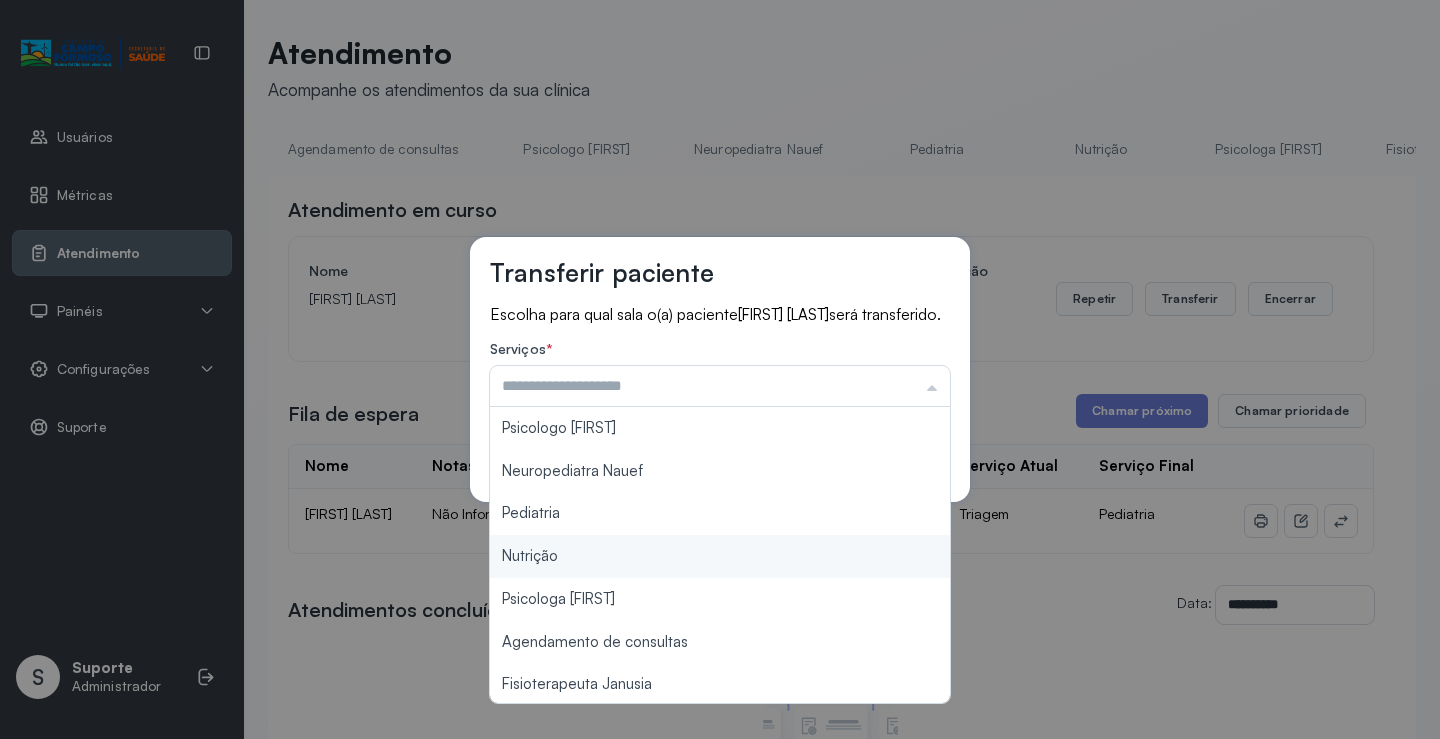 type on "********" 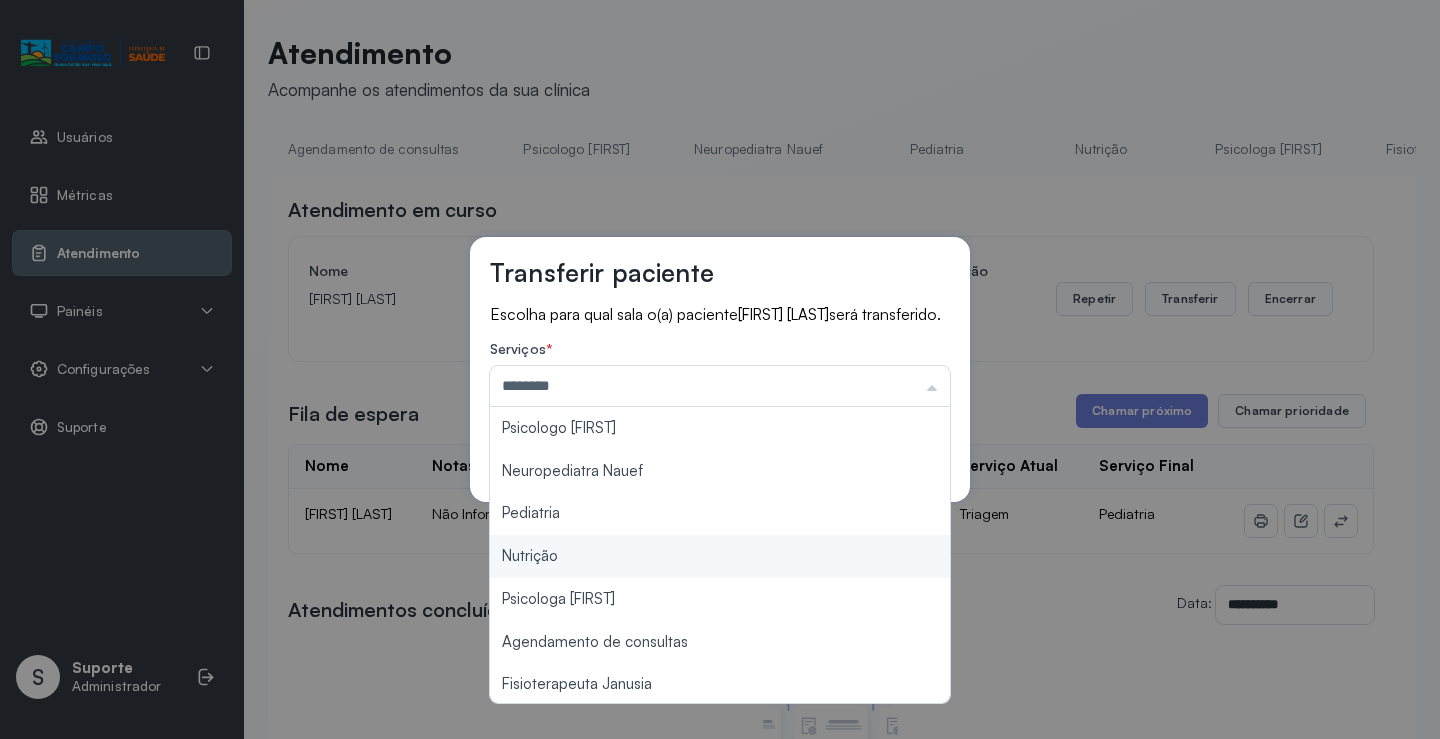 drag, startPoint x: 559, startPoint y: 555, endPoint x: 616, endPoint y: 550, distance: 57.21888 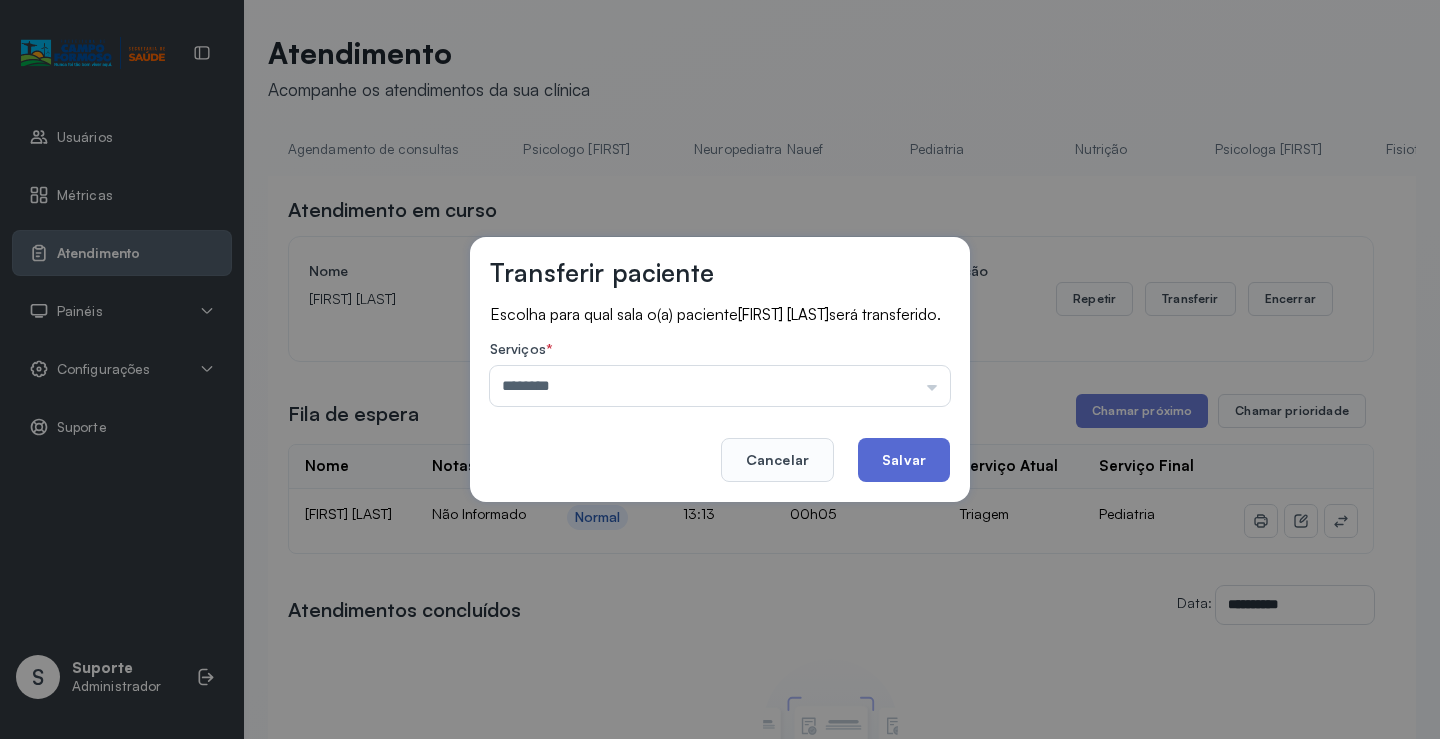 click on "Salvar" 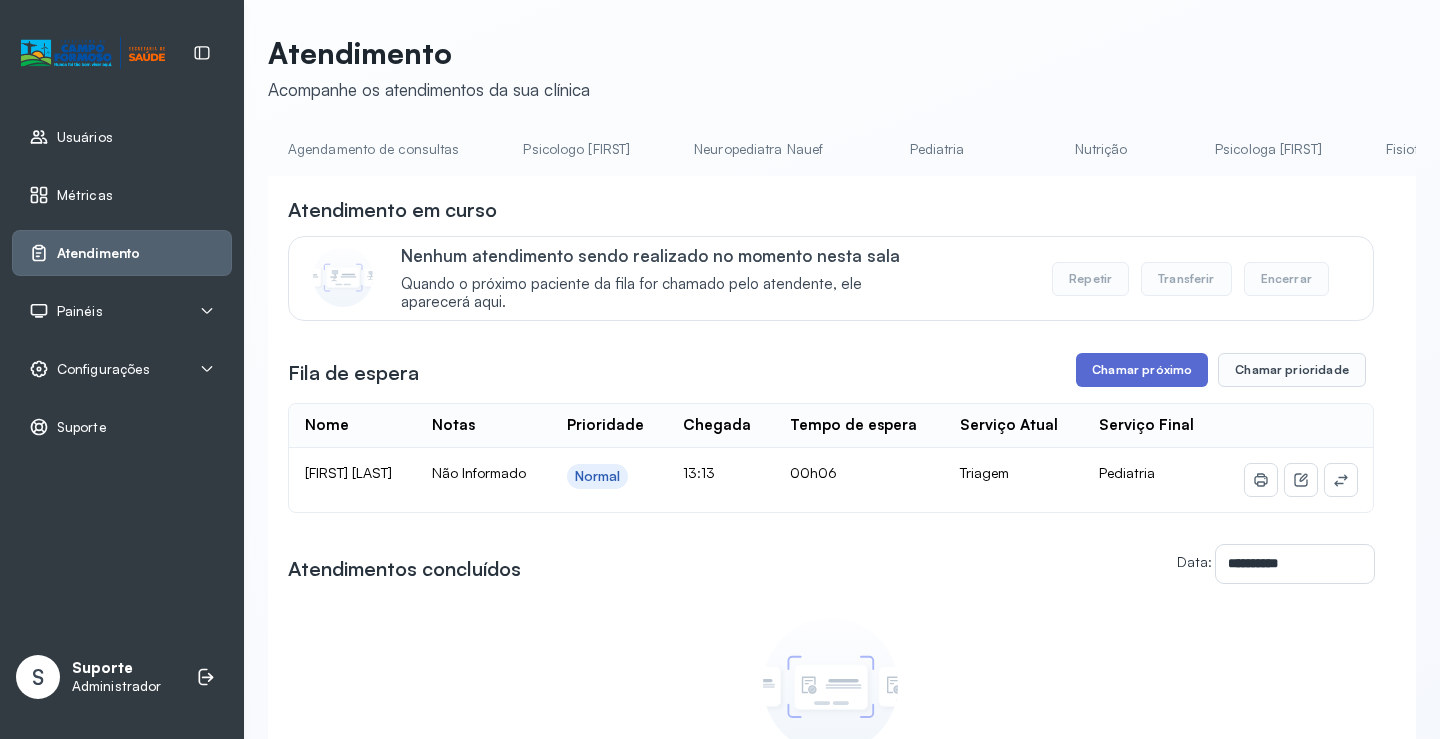 click on "Chamar próximo" at bounding box center [1142, 370] 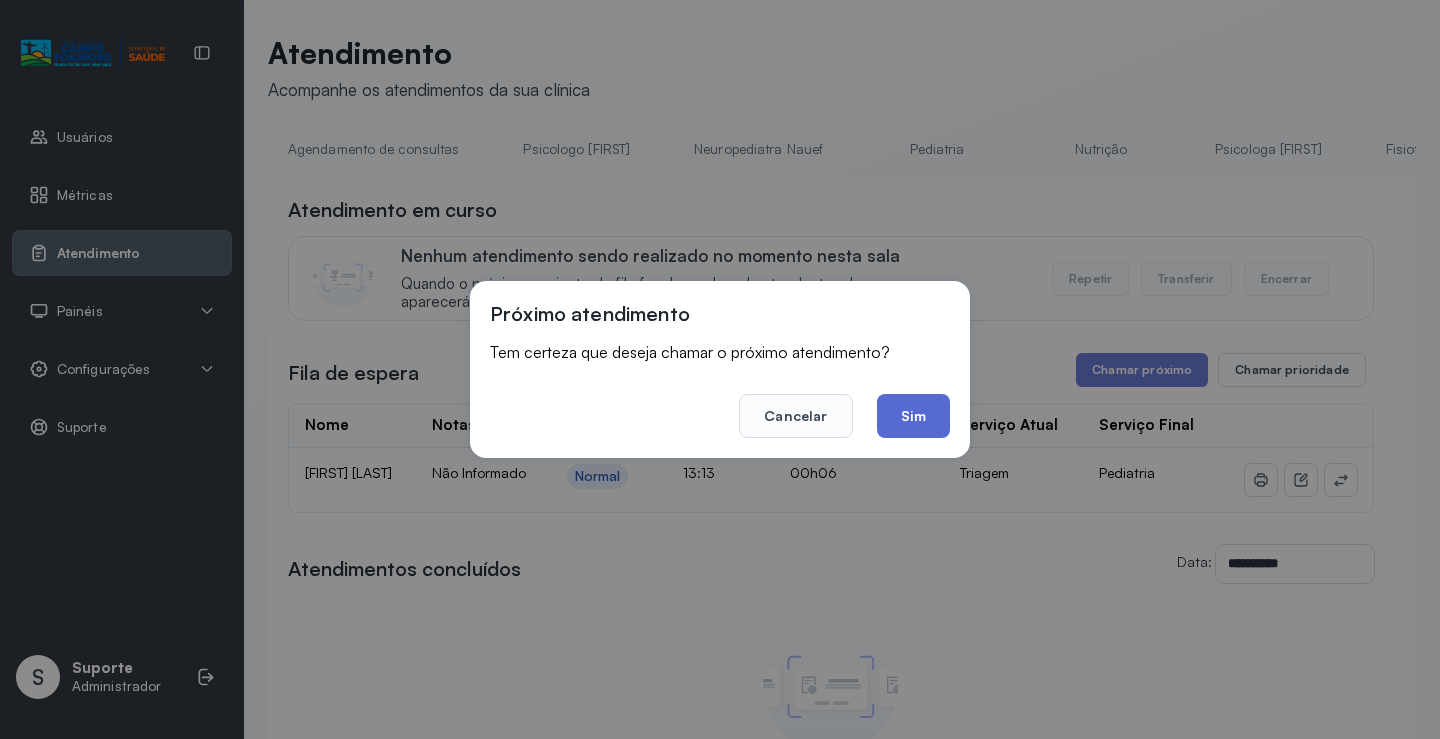 click on "Sim" 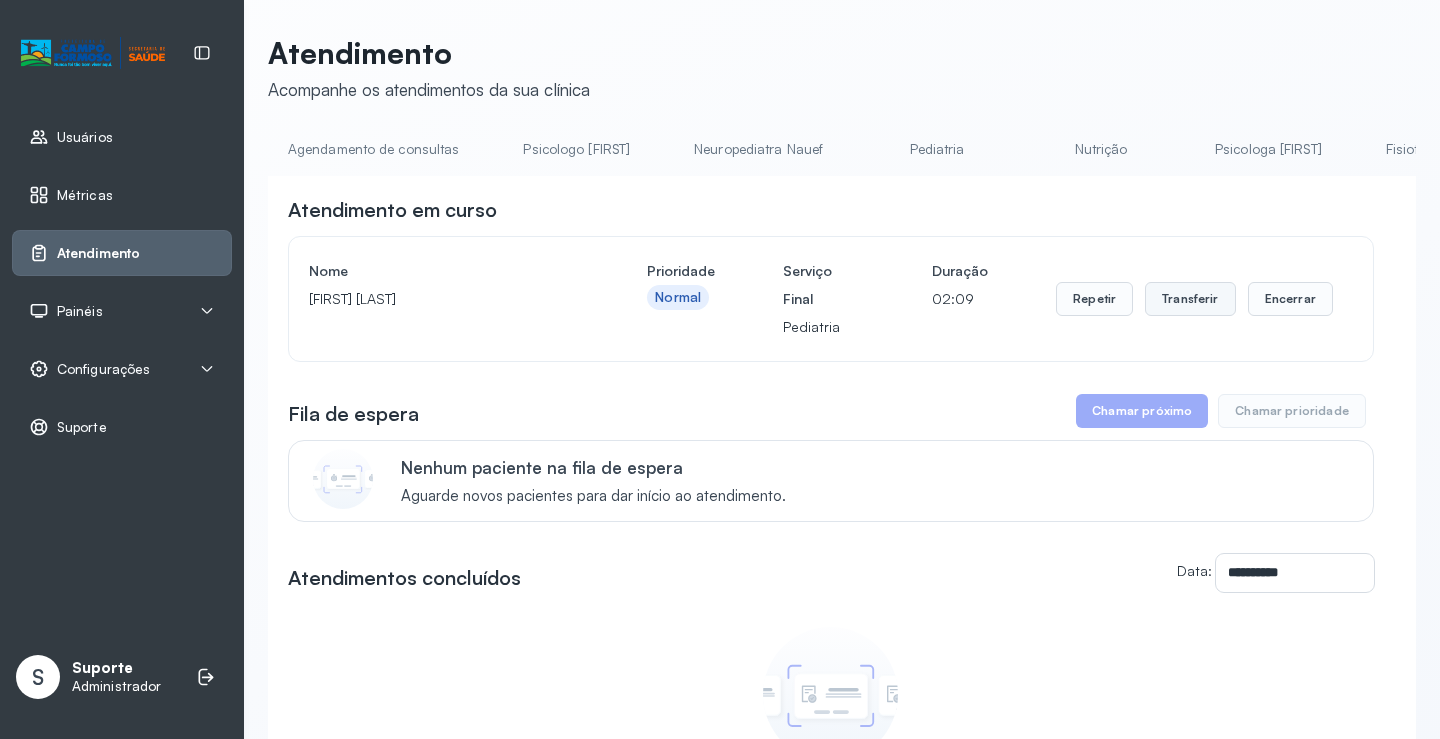 click on "Transferir" at bounding box center (1190, 299) 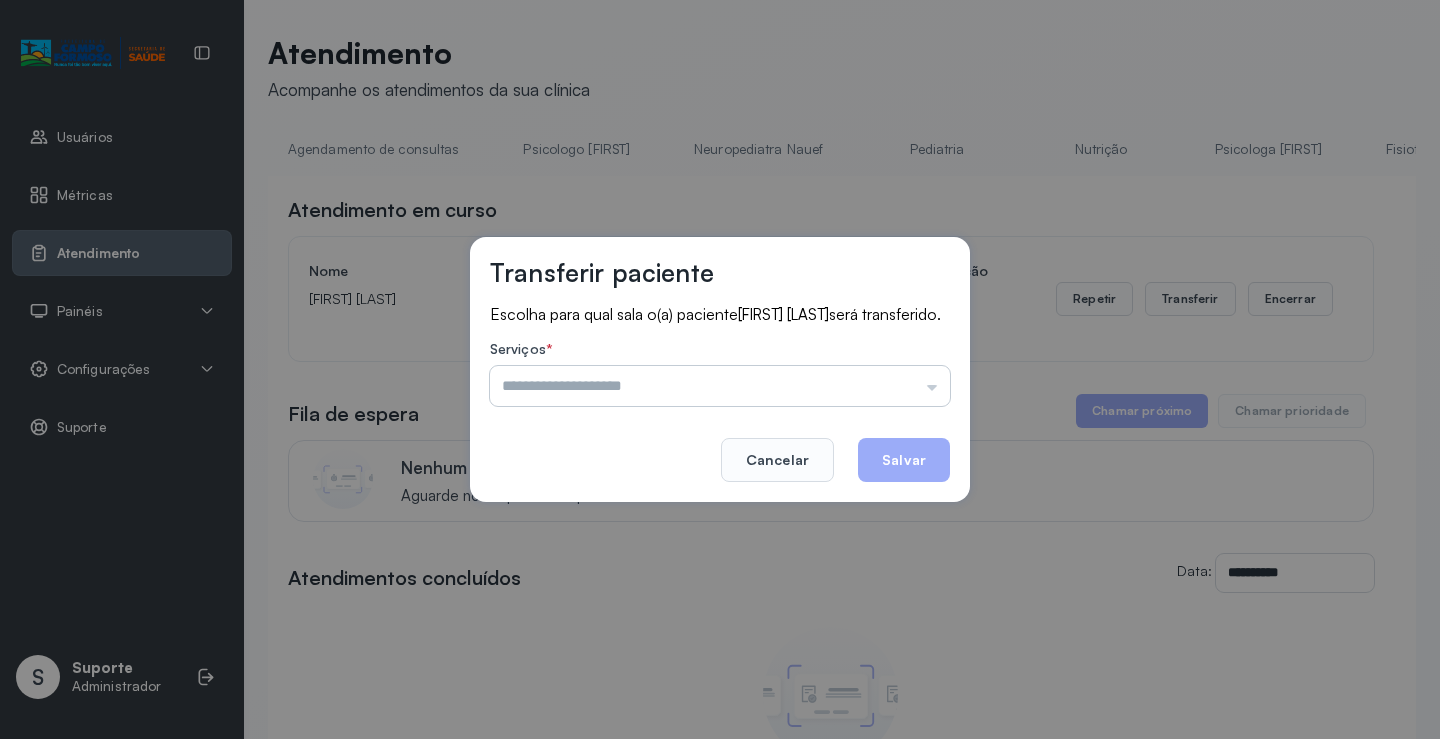 click at bounding box center [720, 386] 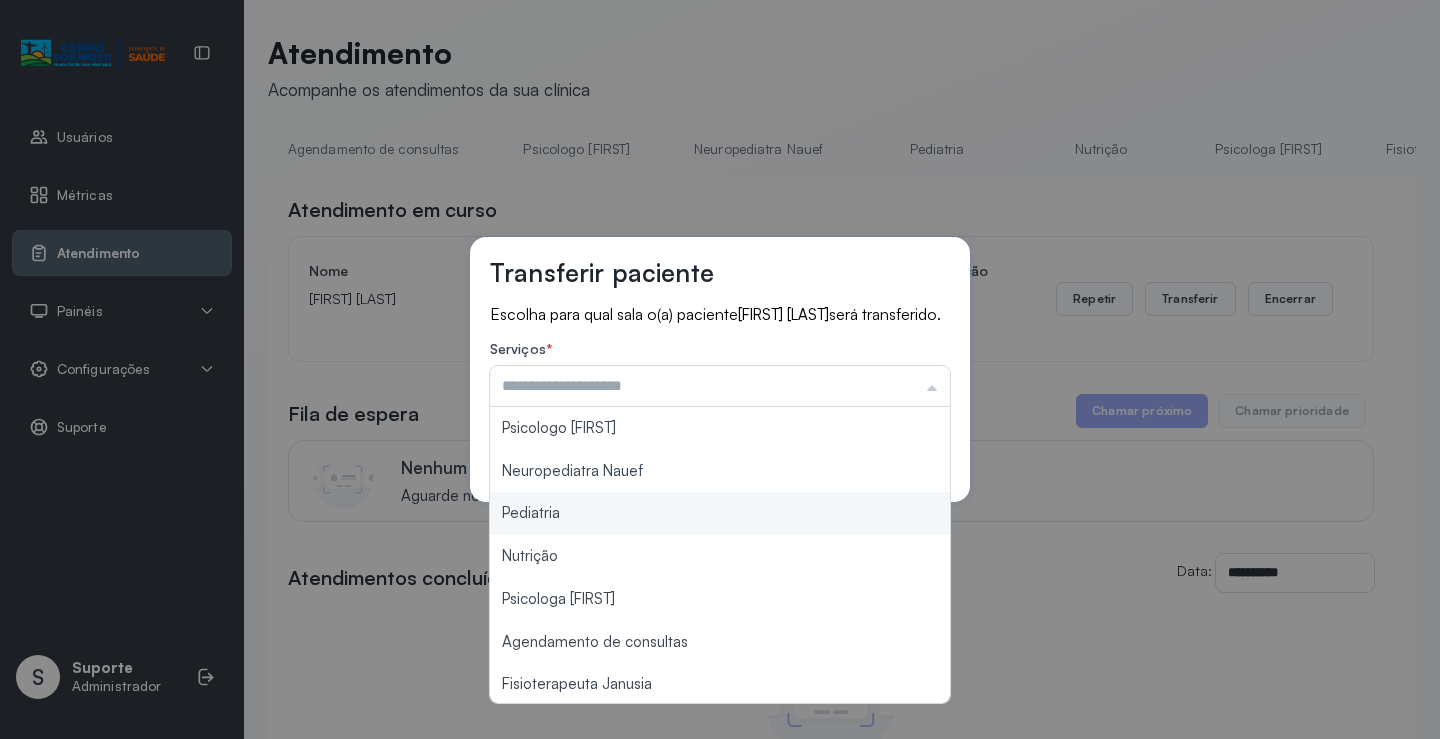 type on "*********" 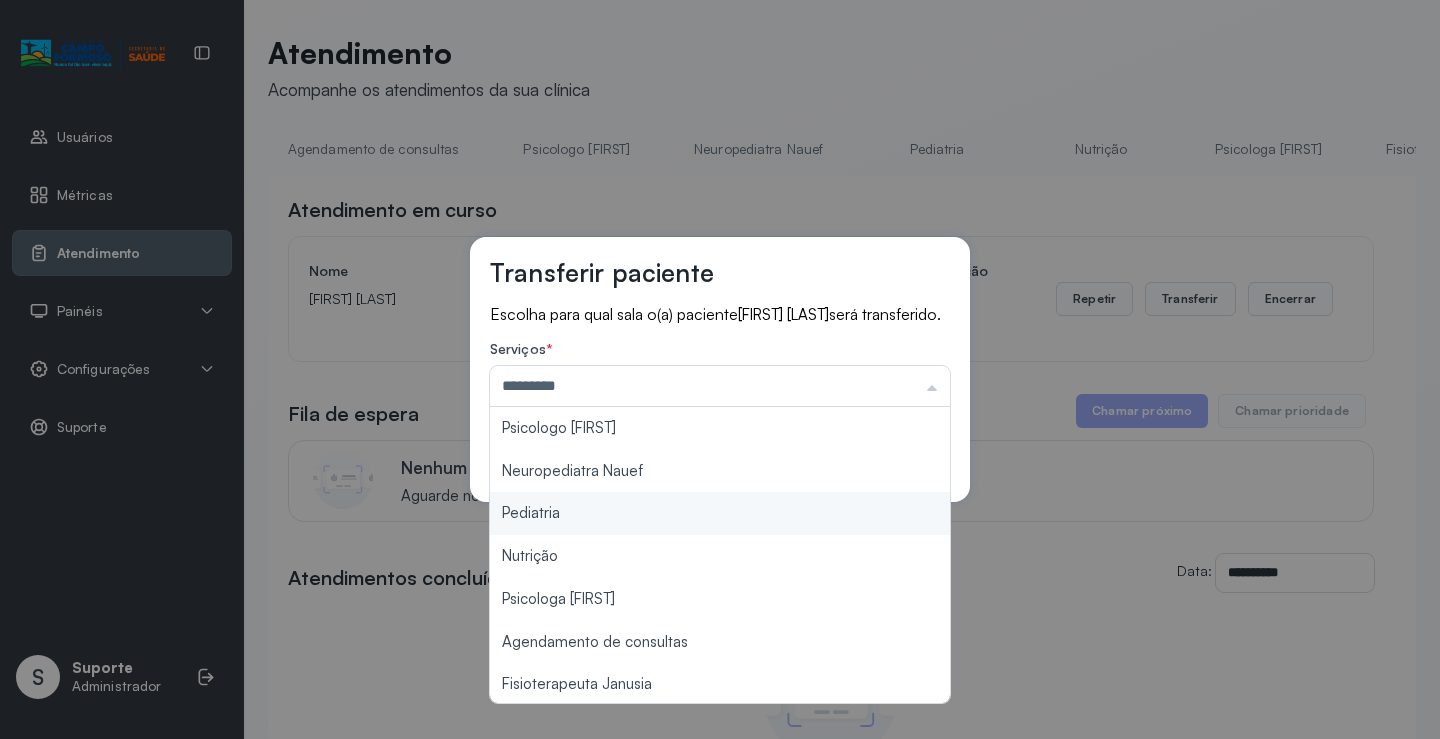 click on "Transferir paciente Escolha para qual sala o(a) paciente  [FIRST] [LAST]  será transferido.  Serviços  *  ********* Psicologo Pedro Neuropediatra Nauef Pediatria Nutrição Psicologa Alana Agendamento de consultas Fisioterapeuta Janusia Coordenadora Solange Consultório 2 Assistente Social Psiquiatra Fisioterapeuta Francyne Fisioterapeuta Morgana Neuropediatra João Cancelar Salvar" at bounding box center (720, 369) 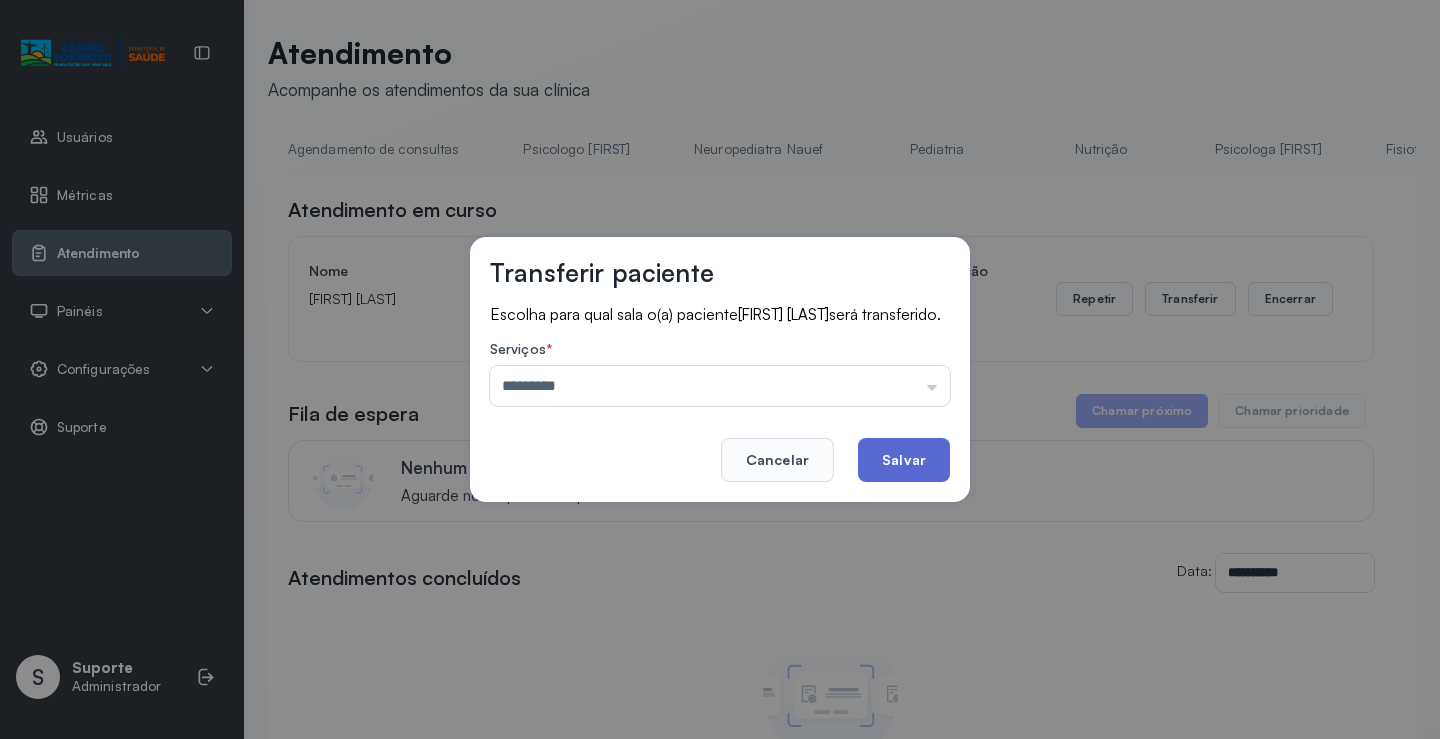 click on "Salvar" 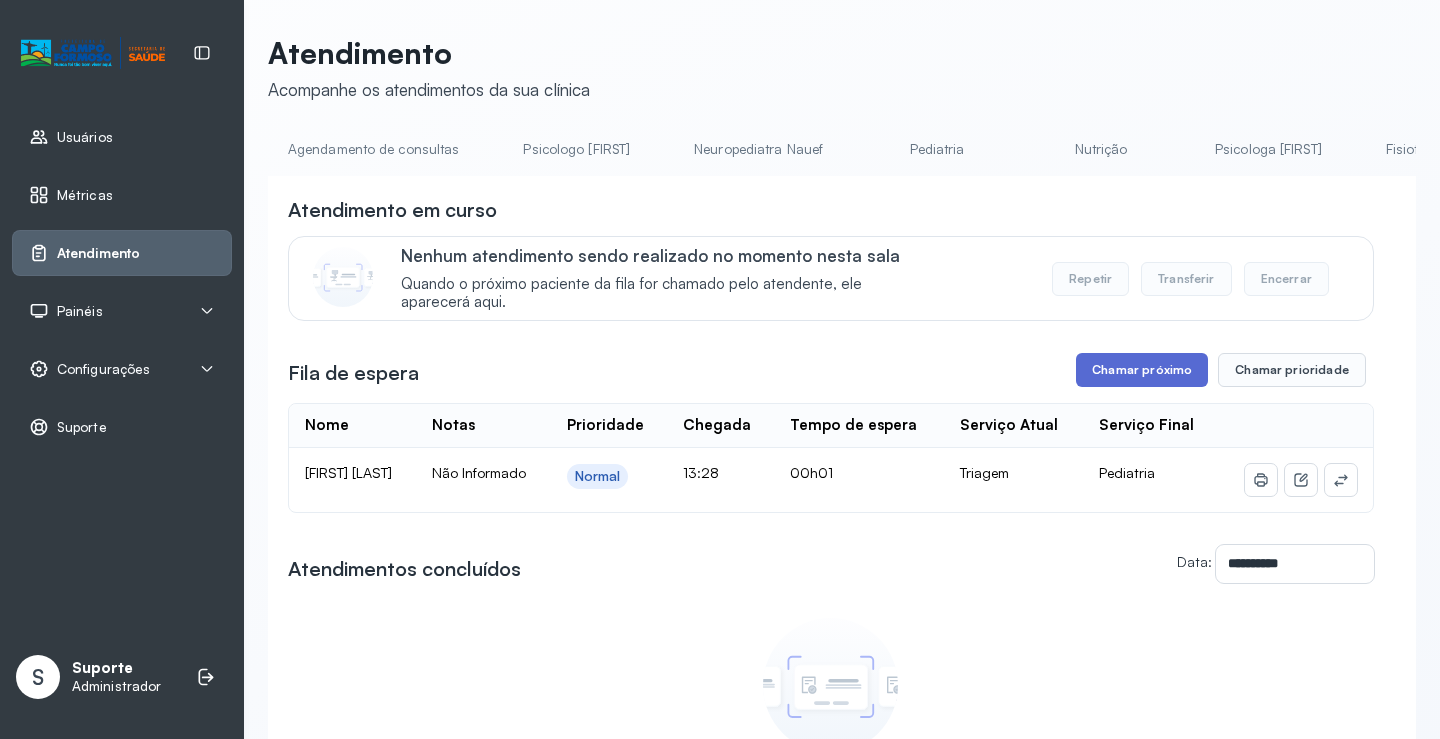 click on "Chamar próximo" at bounding box center [1142, 370] 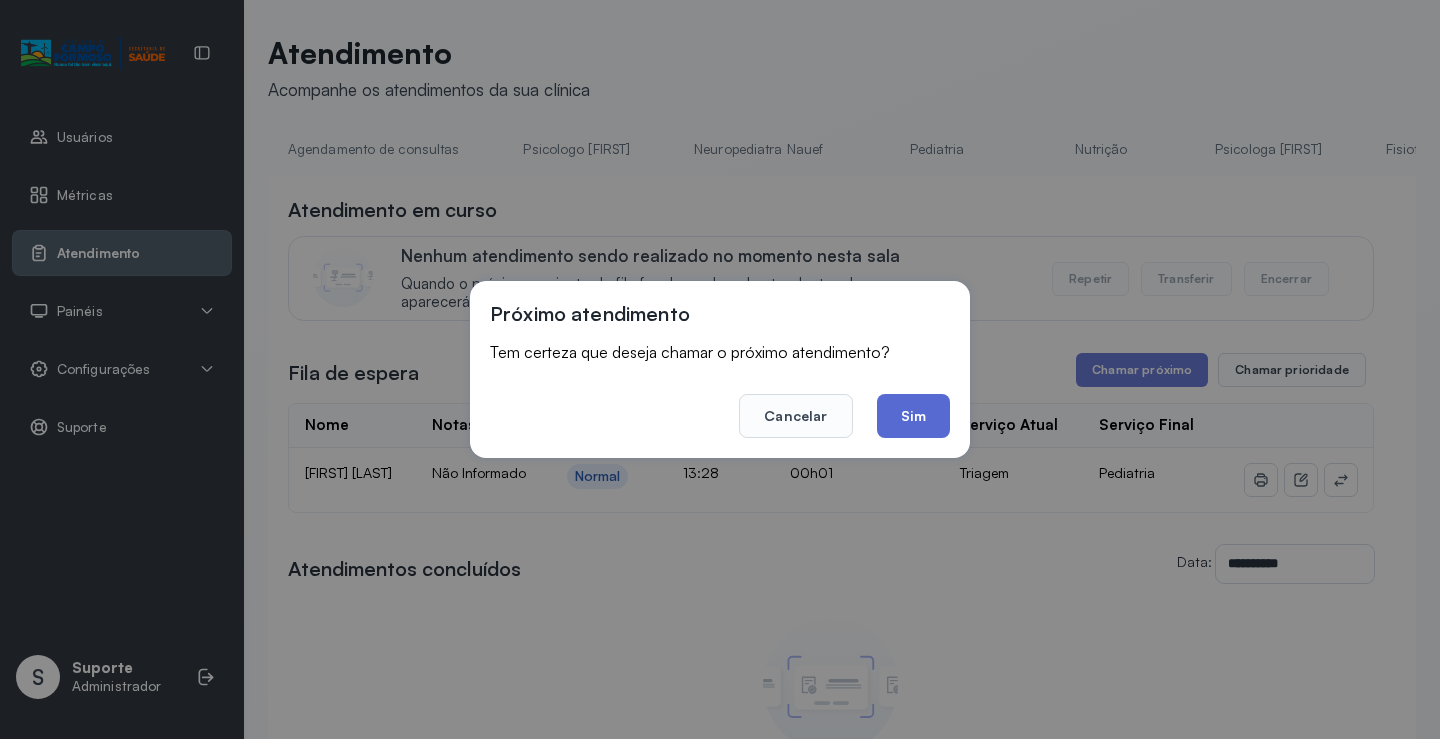 click on "Sim" 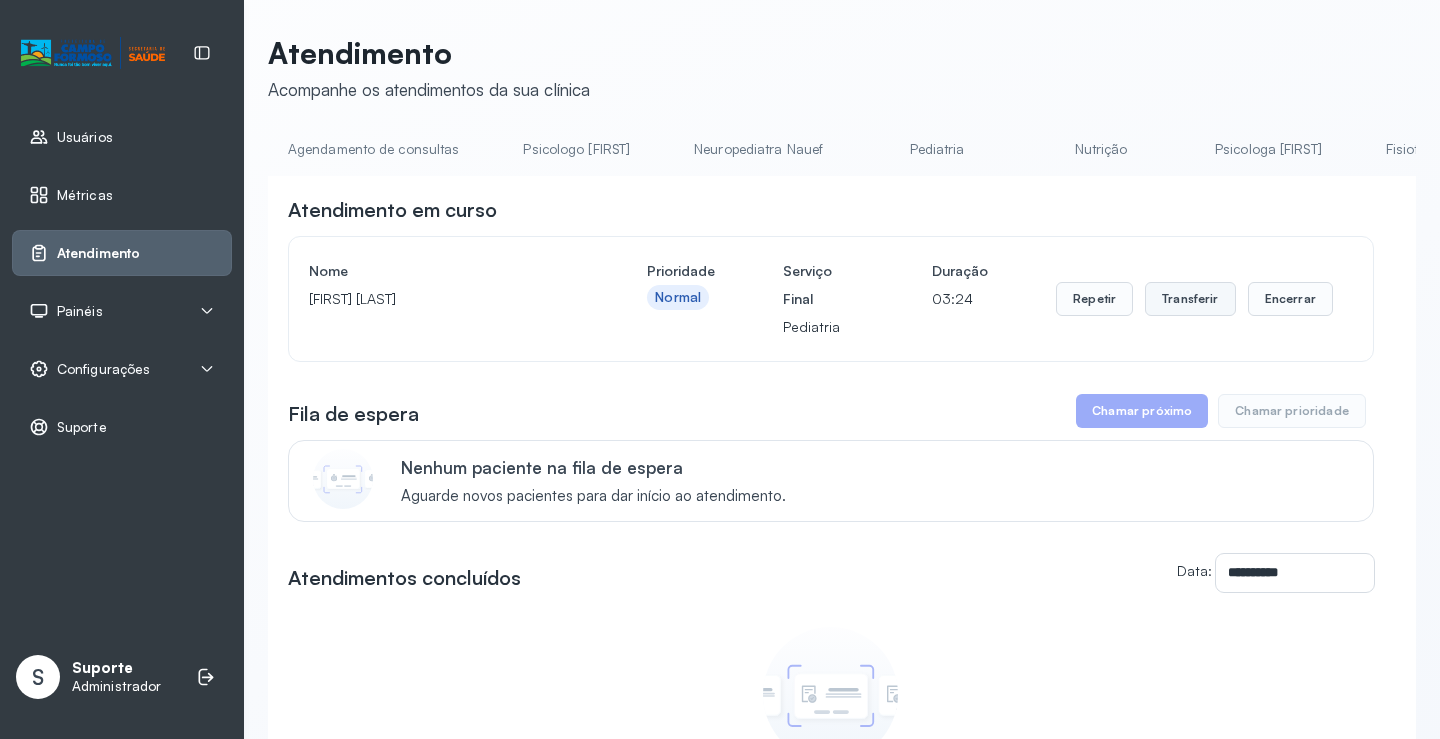 click on "Transferir" at bounding box center (1190, 299) 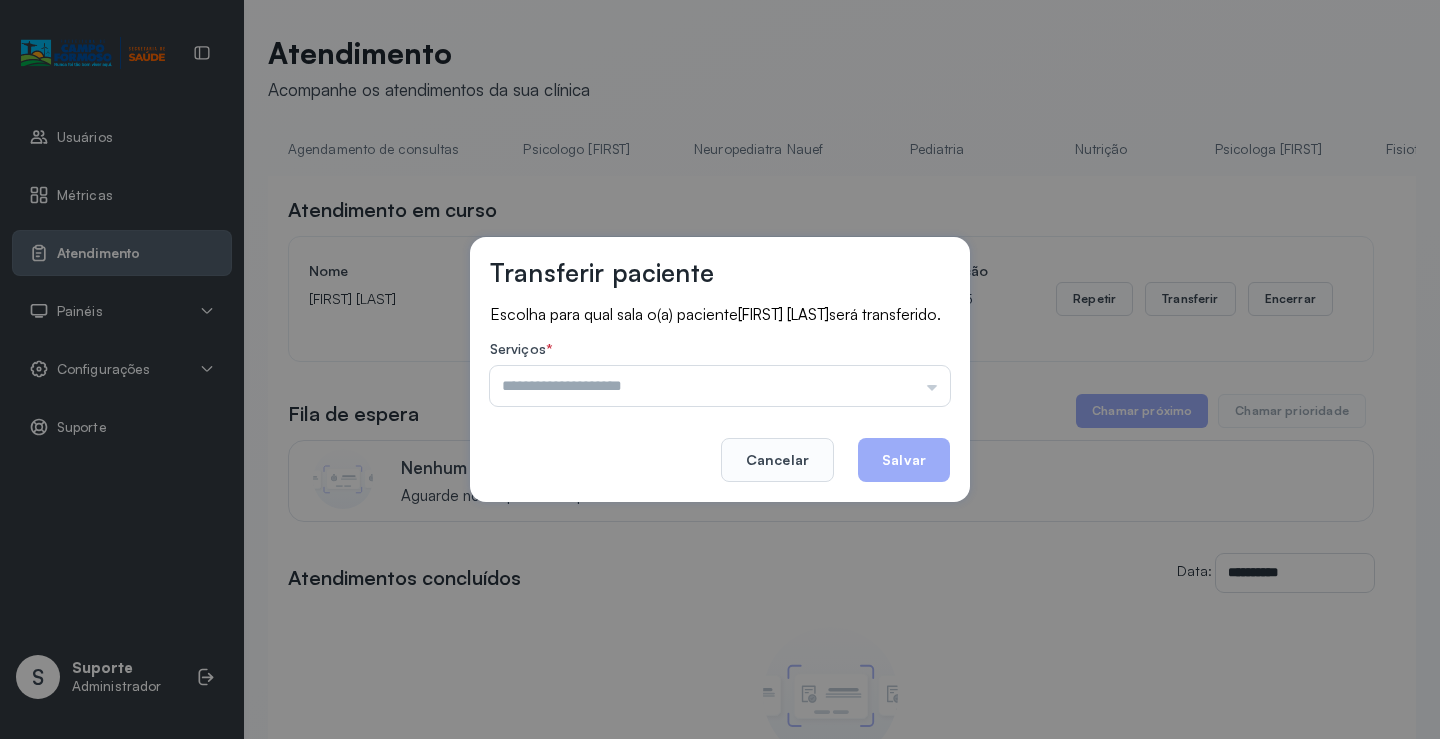 click at bounding box center (720, 386) 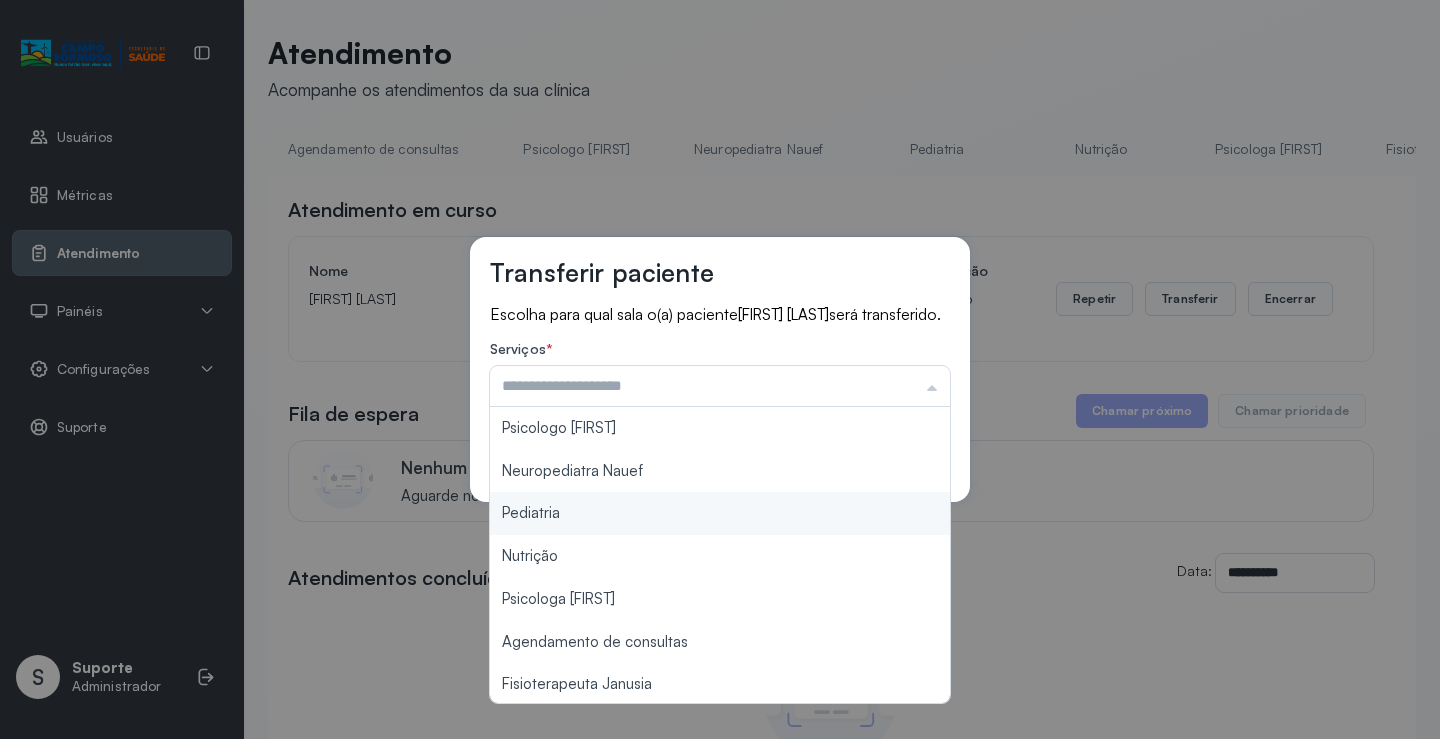 type on "*********" 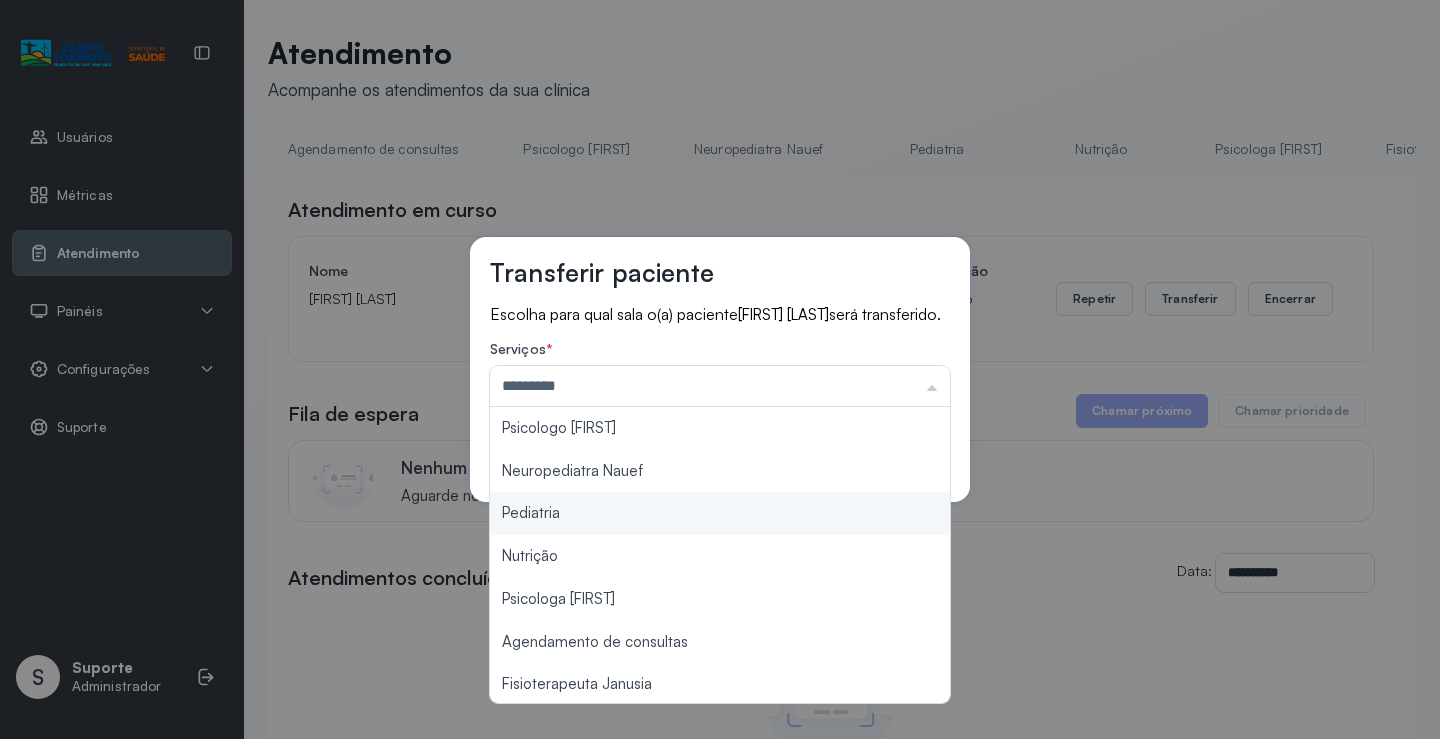 click on "Transferir paciente Escolha para qual sala o(a) paciente  [FIRST] [LAST]  será transferido.  Serviços  *  ********* Psicologo Pedro Neuropediatra Nauef Pediatria Nutrição Psicologa Alana Agendamento de consultas Fisioterapeuta Janusia Coordenadora Solange Consultório 2 Assistente Social Psiquiatra Fisioterapeuta Francyne Fisioterapeuta Morgana Neuropediatra João Cancelar Salvar" at bounding box center [720, 369] 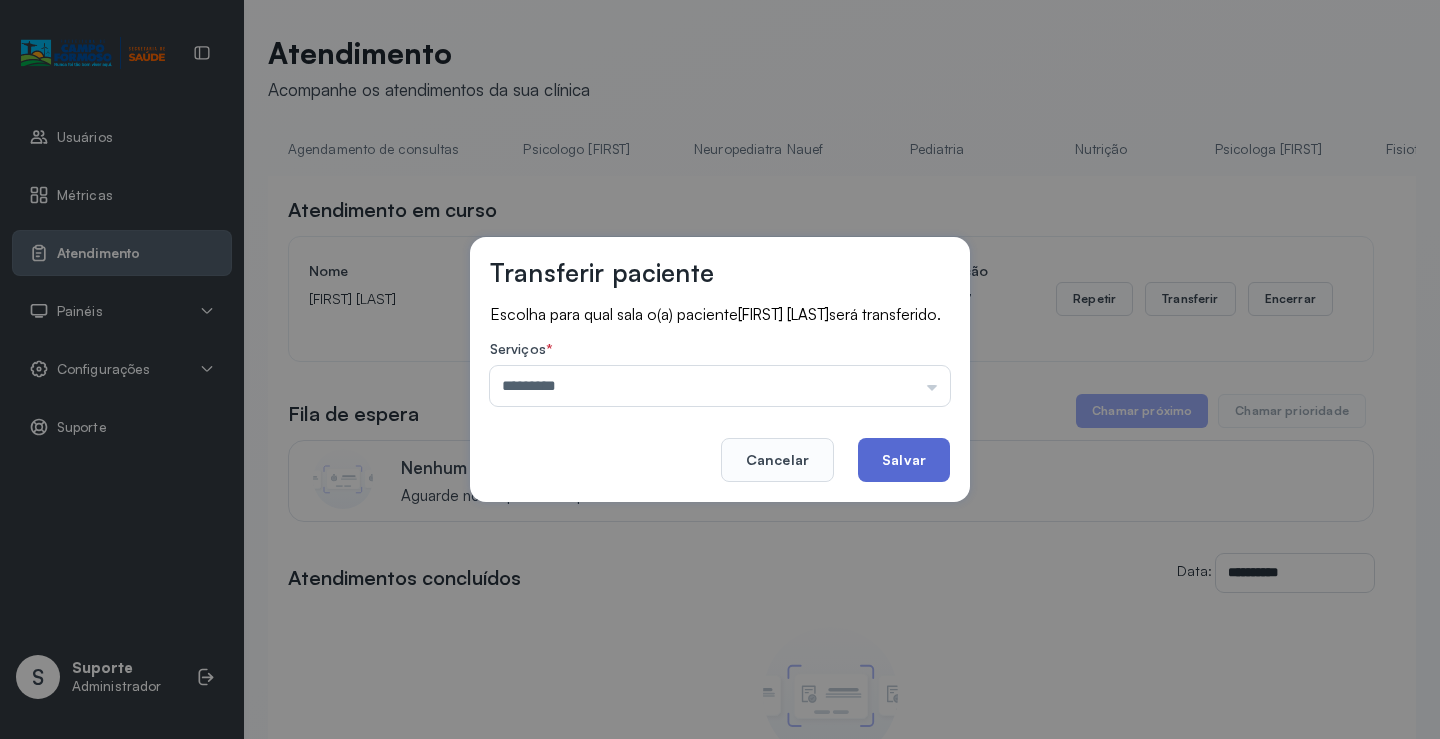 click on "Salvar" 